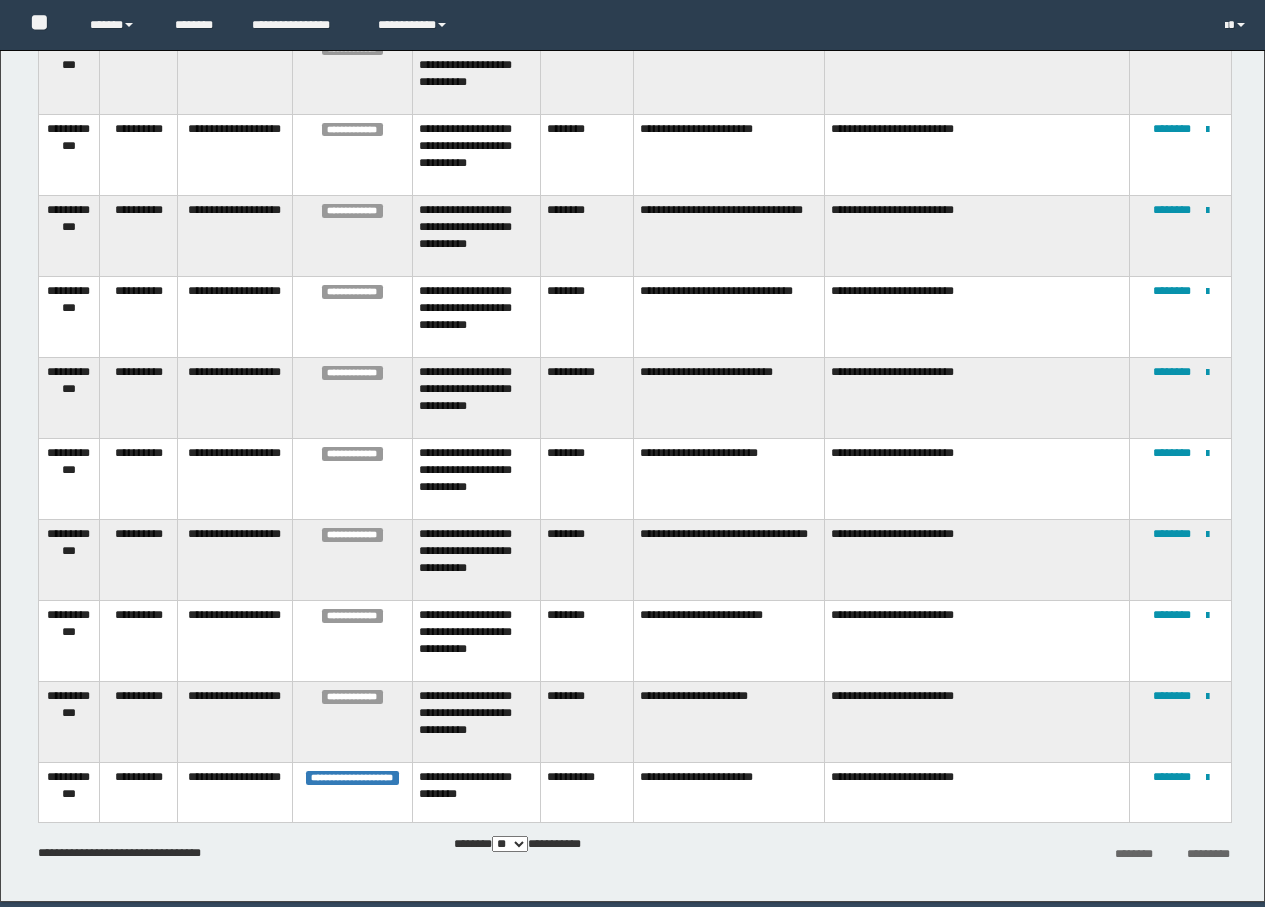 scroll, scrollTop: 1663, scrollLeft: 0, axis: vertical 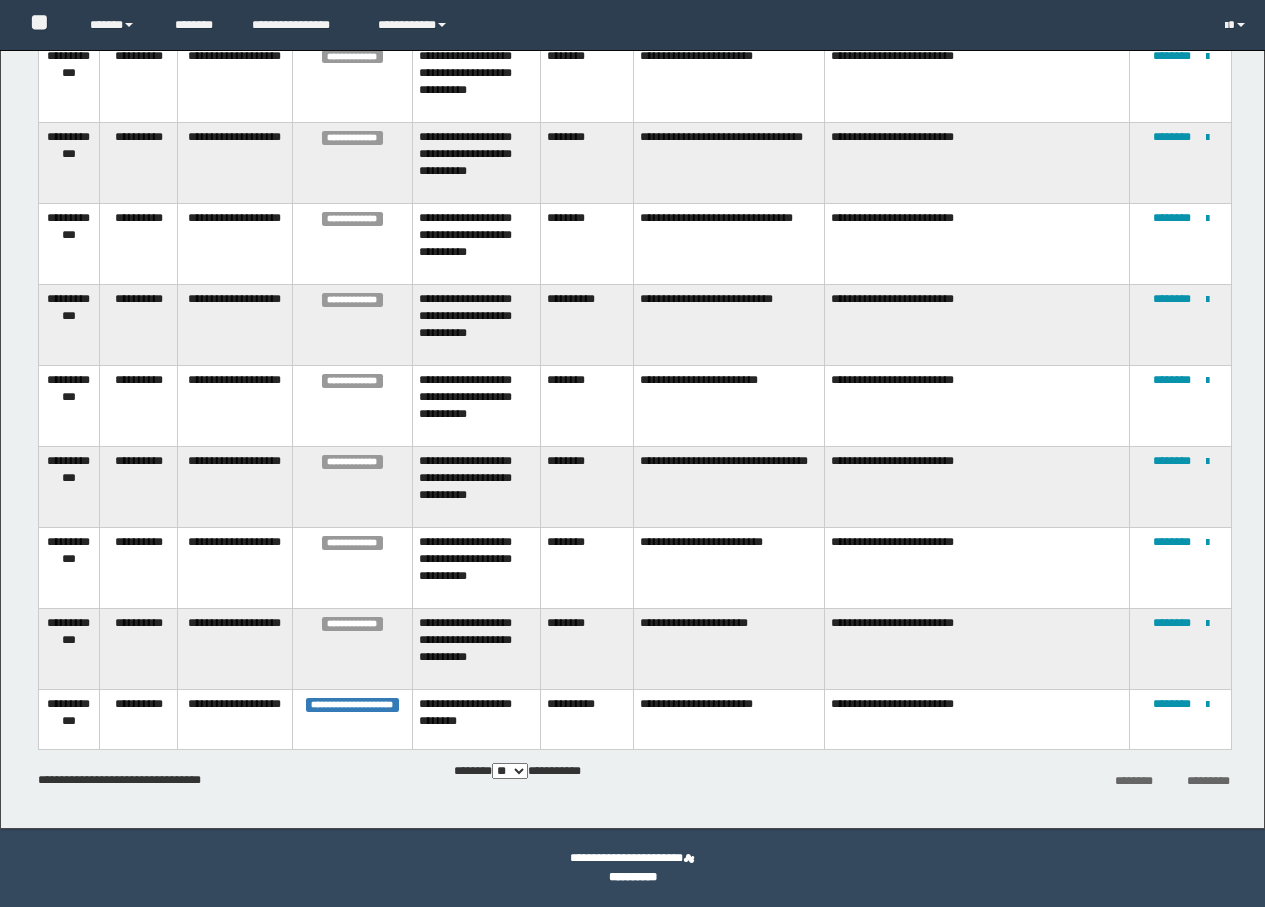 click on "**********" at bounding box center (634, -279) 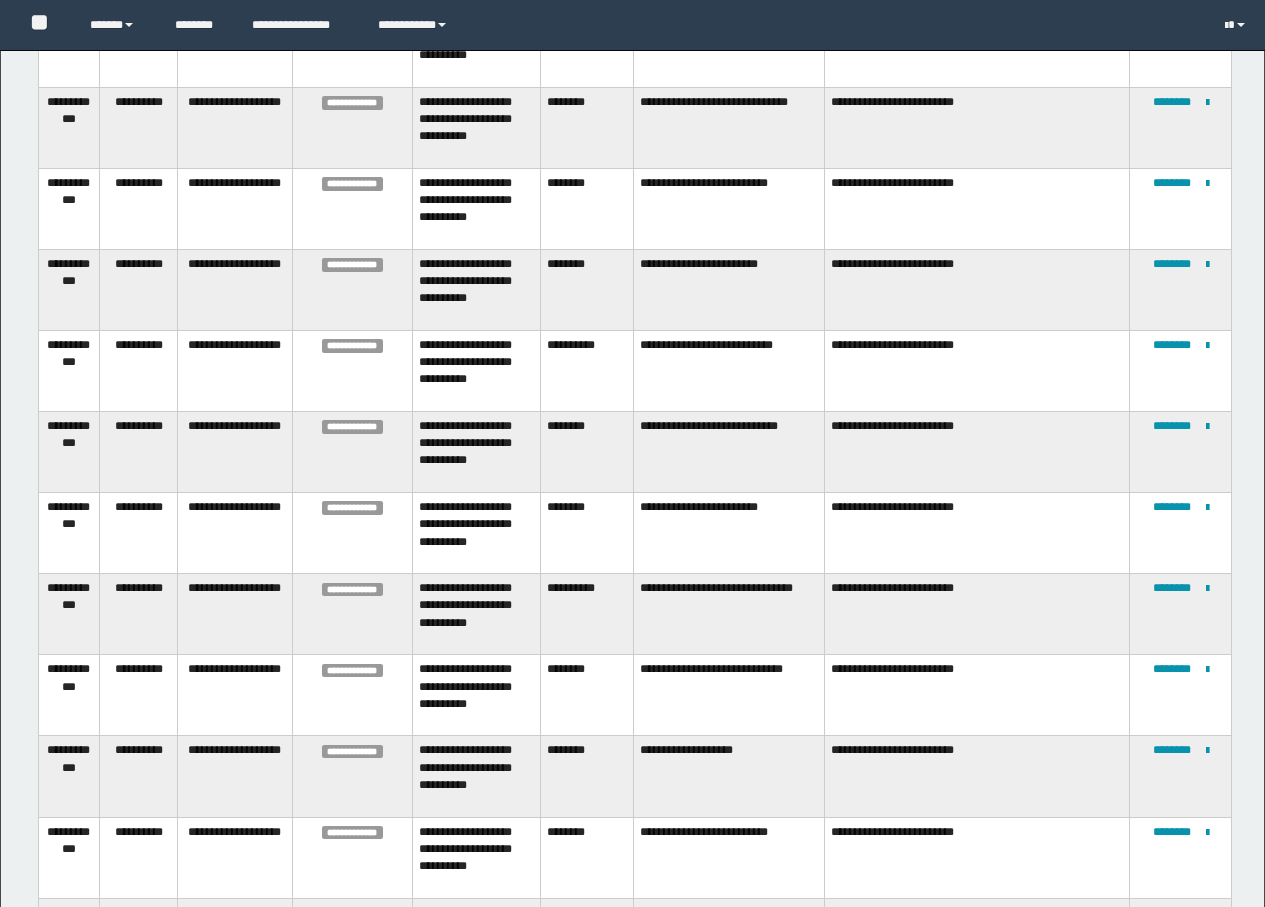 scroll, scrollTop: 0, scrollLeft: 0, axis: both 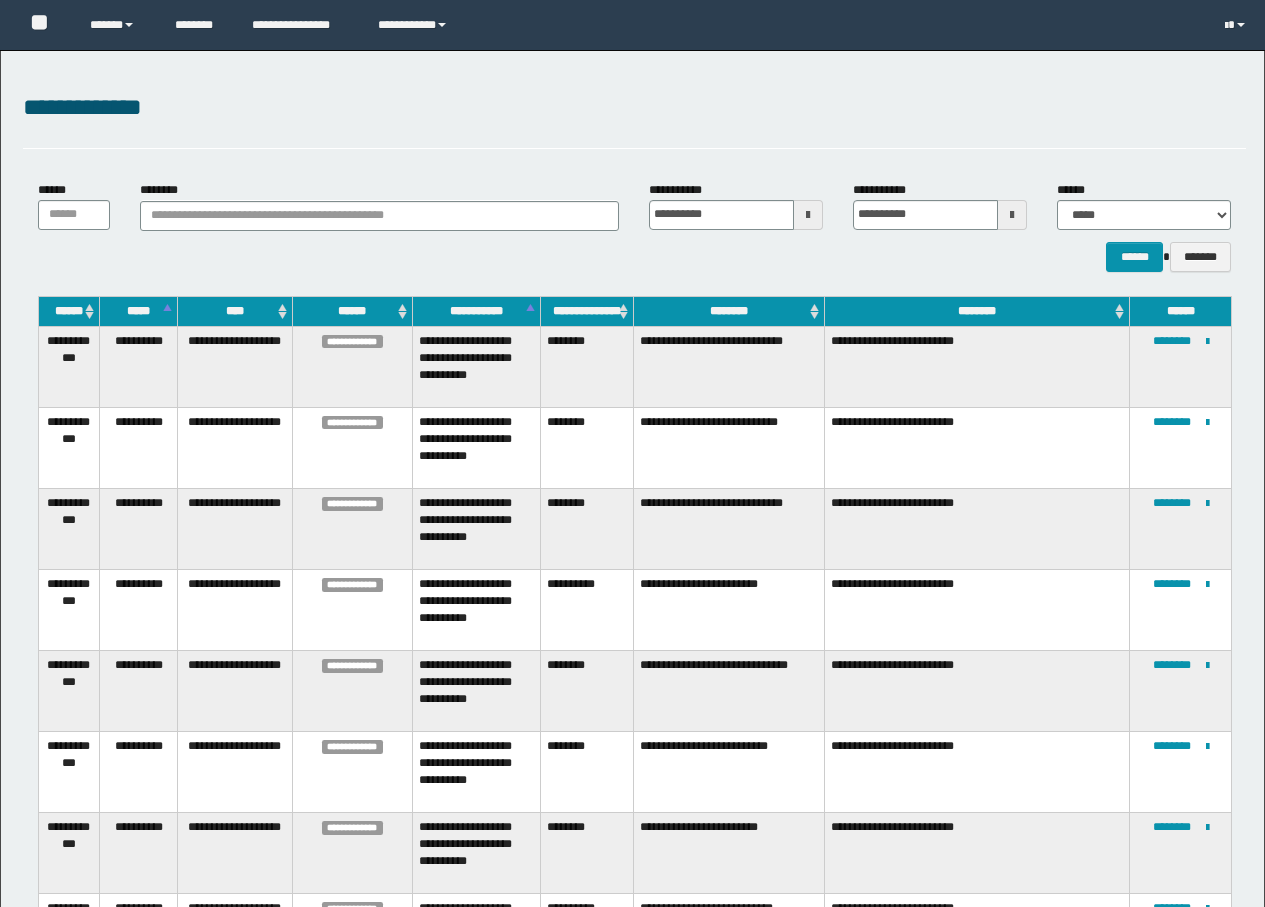 click on "**********" at bounding box center (634, 108) 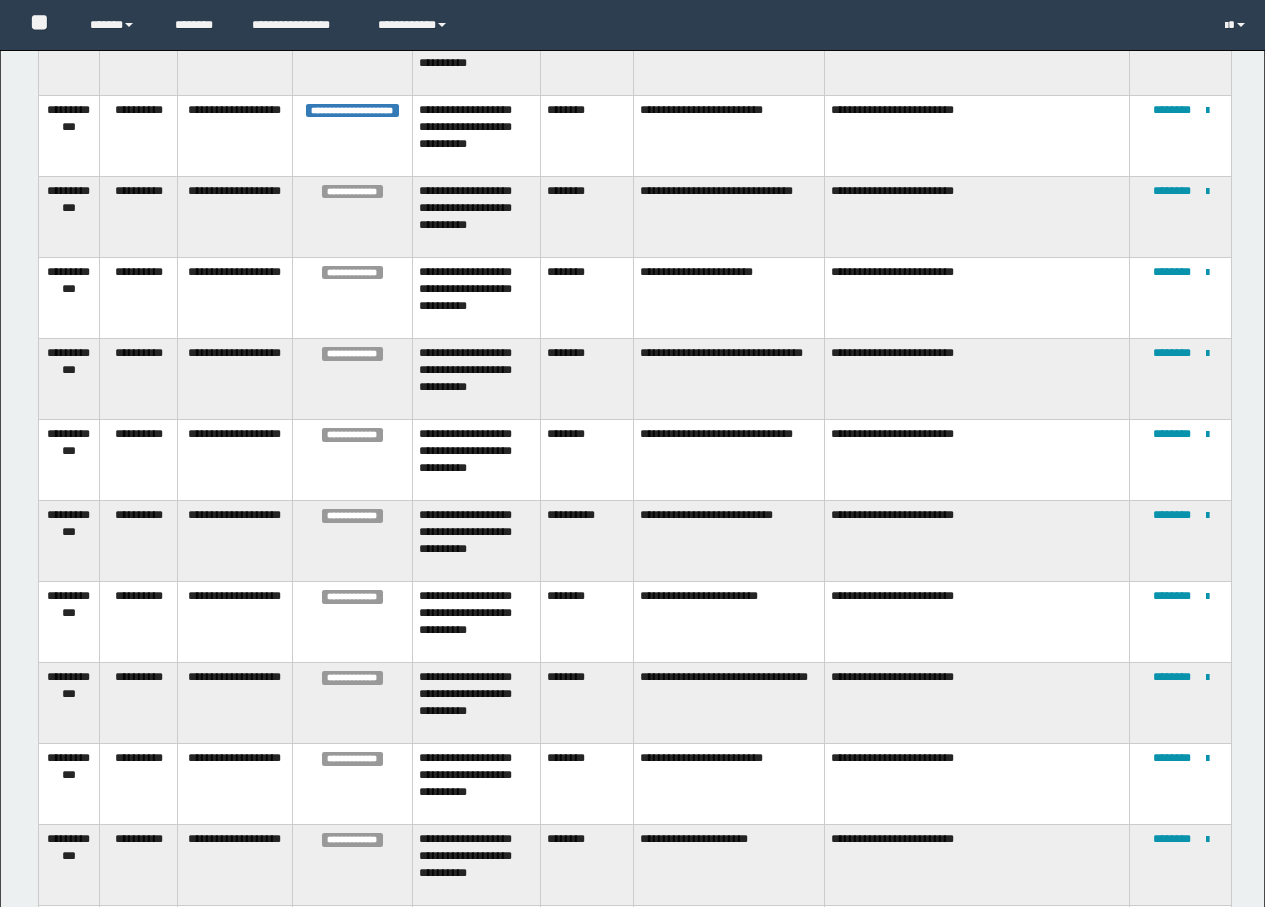 scroll, scrollTop: 1663, scrollLeft: 0, axis: vertical 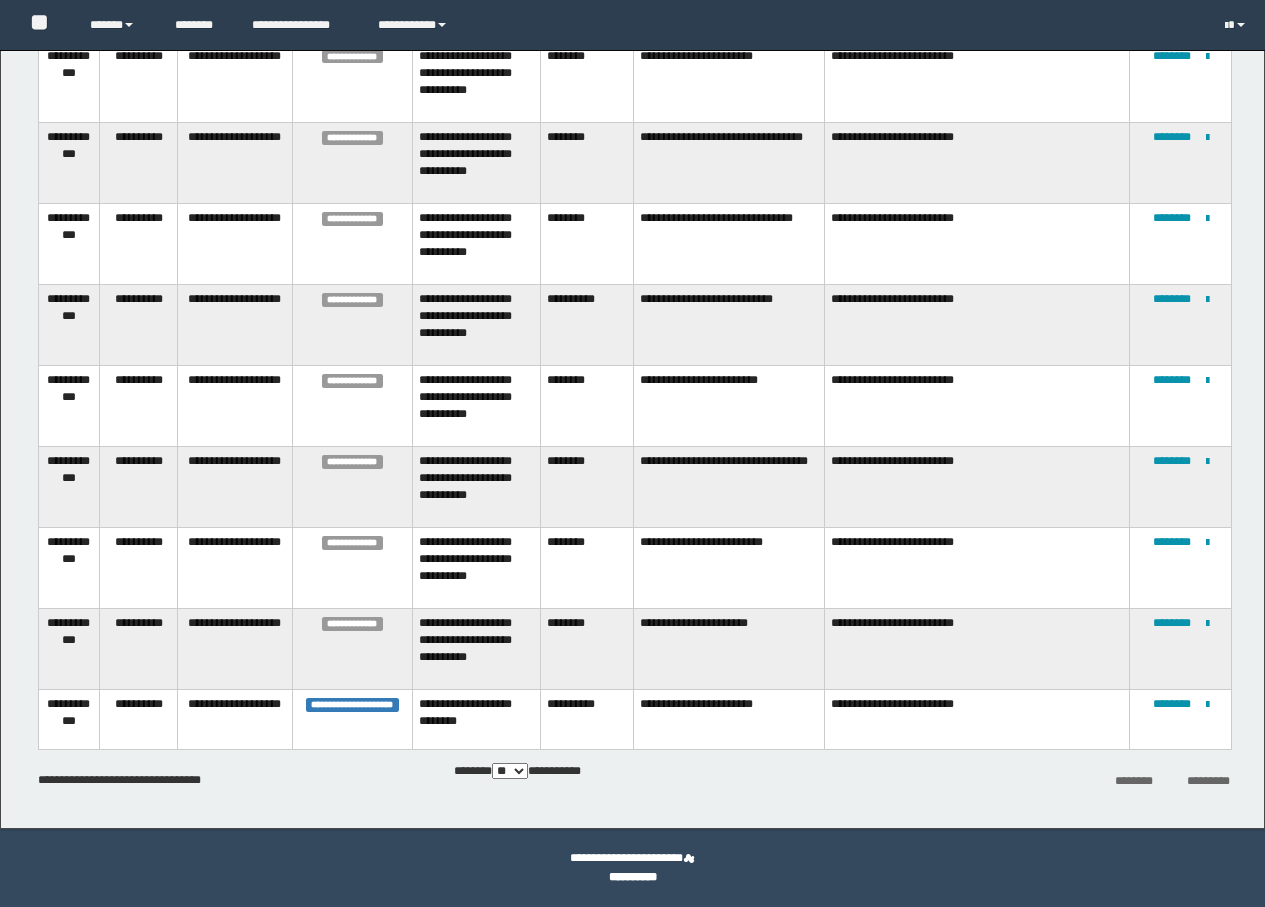 click on "**********" at bounding box center [634, 780] 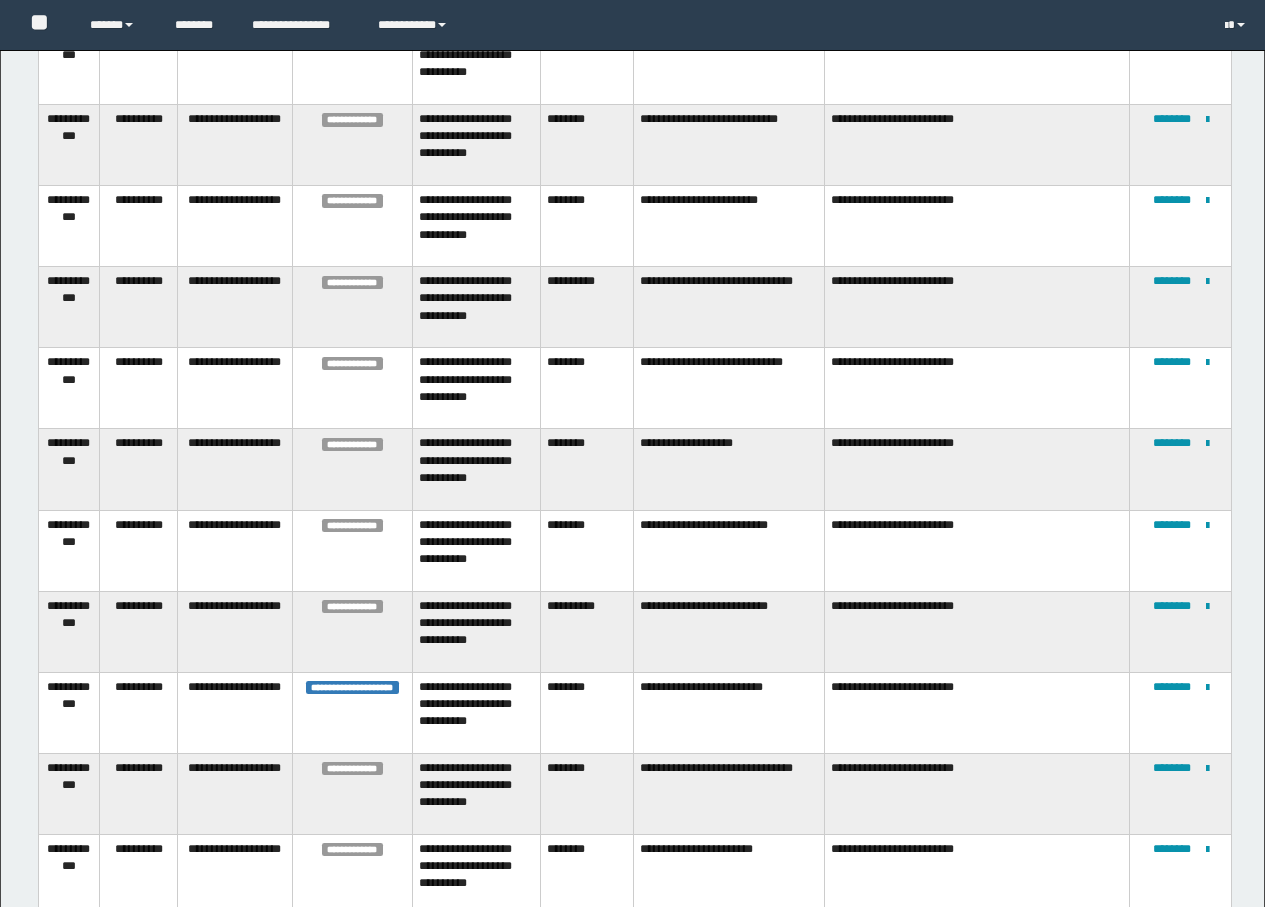 scroll, scrollTop: 77, scrollLeft: 0, axis: vertical 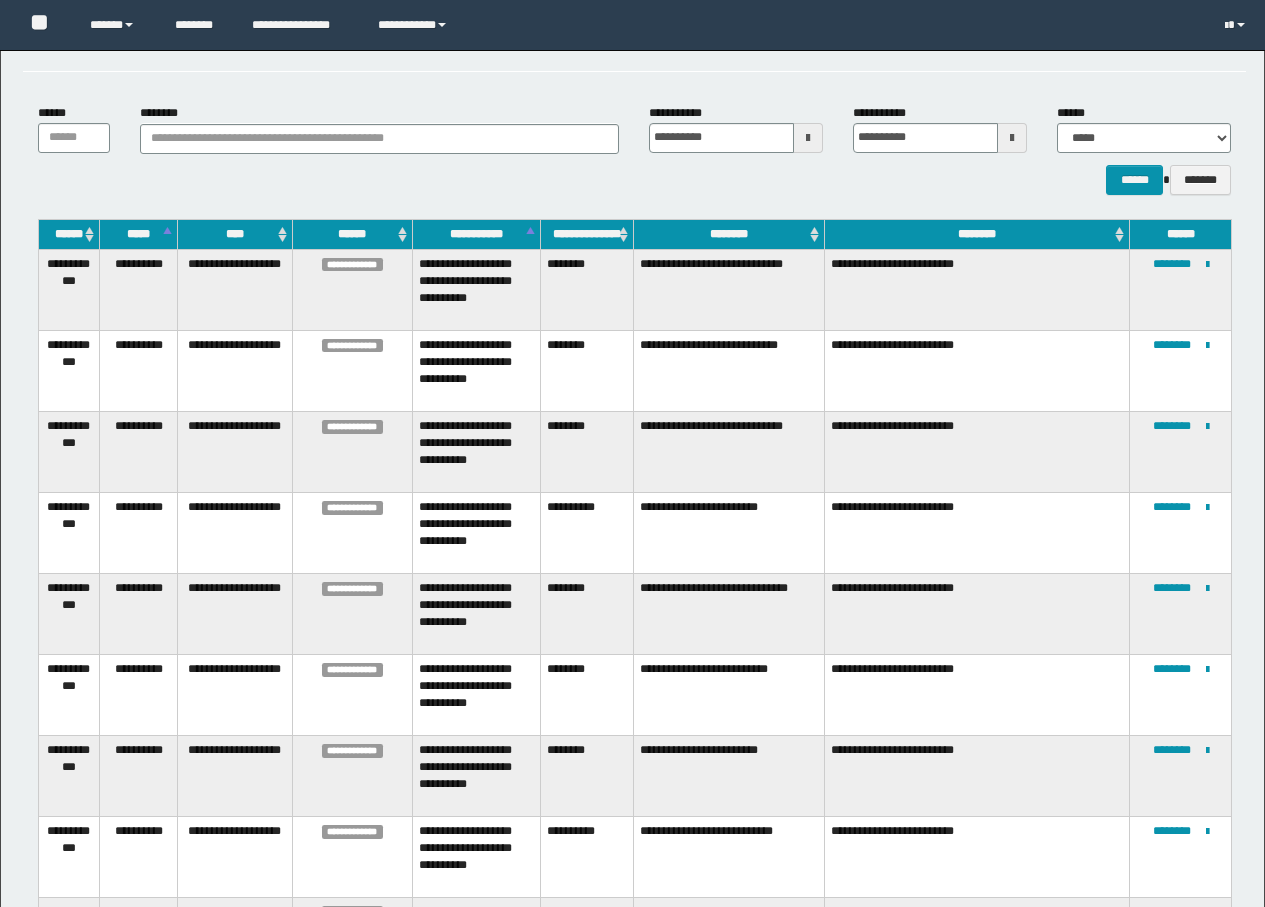 click on "******
*******" at bounding box center (634, 180) 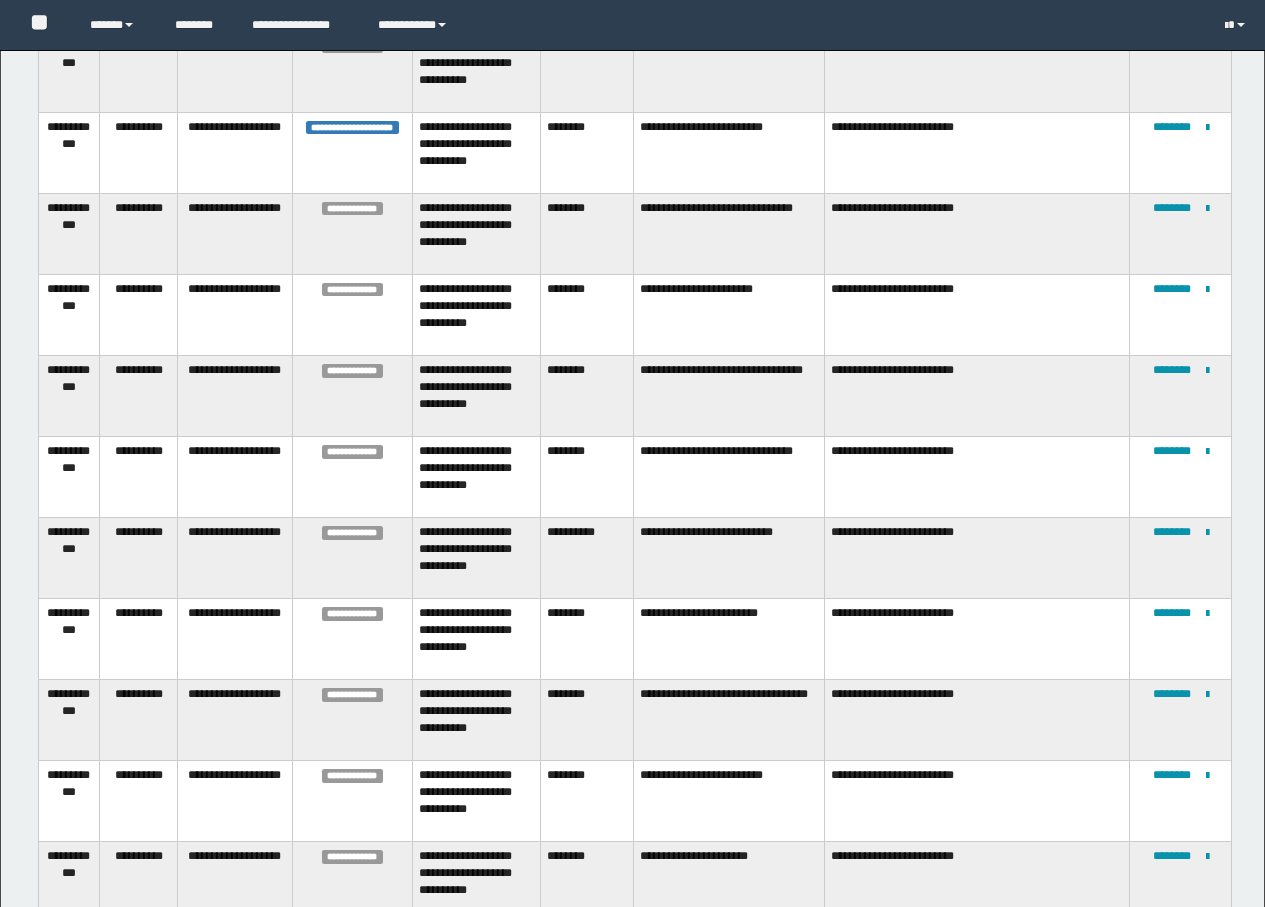 scroll, scrollTop: 1631, scrollLeft: 0, axis: vertical 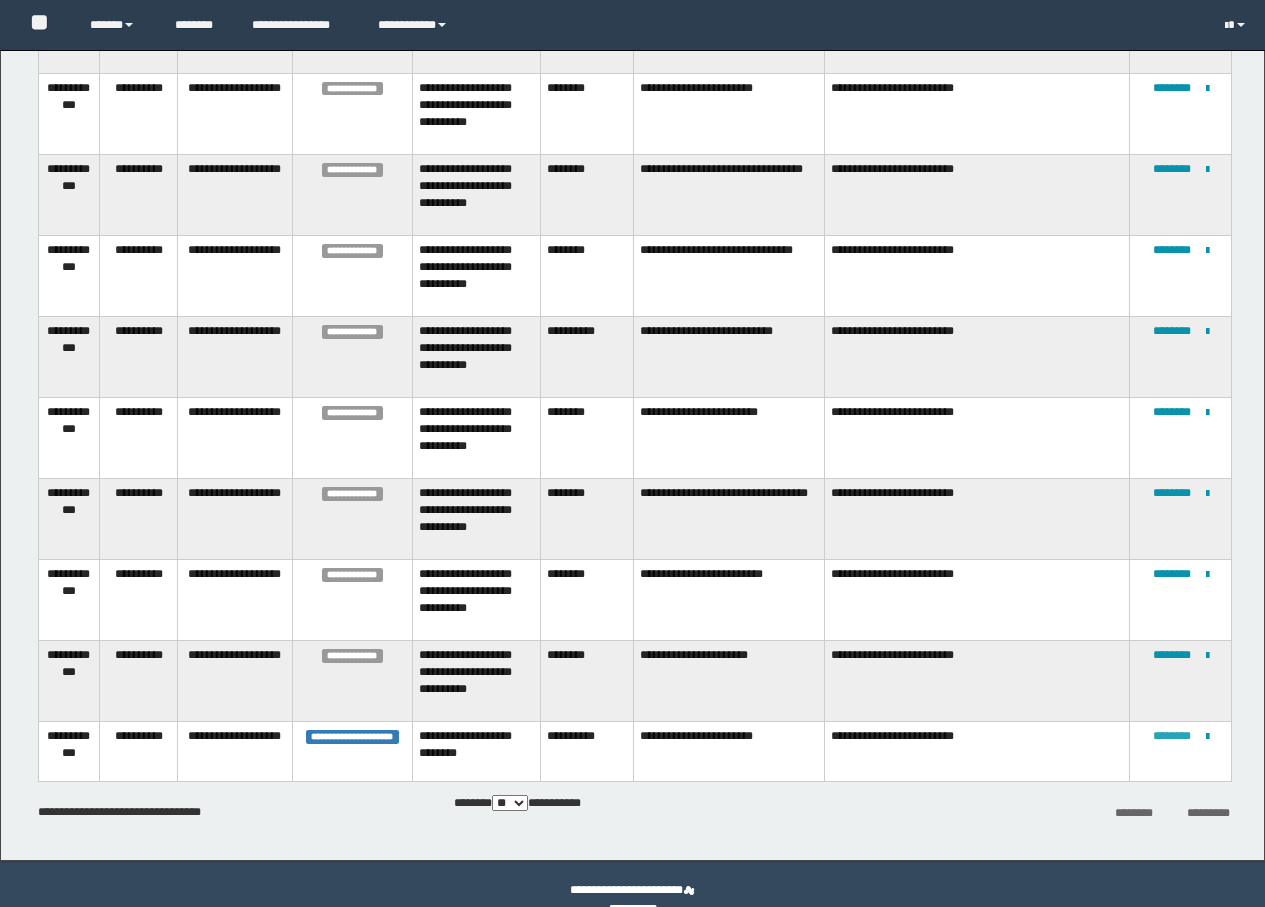 click on "********" at bounding box center (1172, 736) 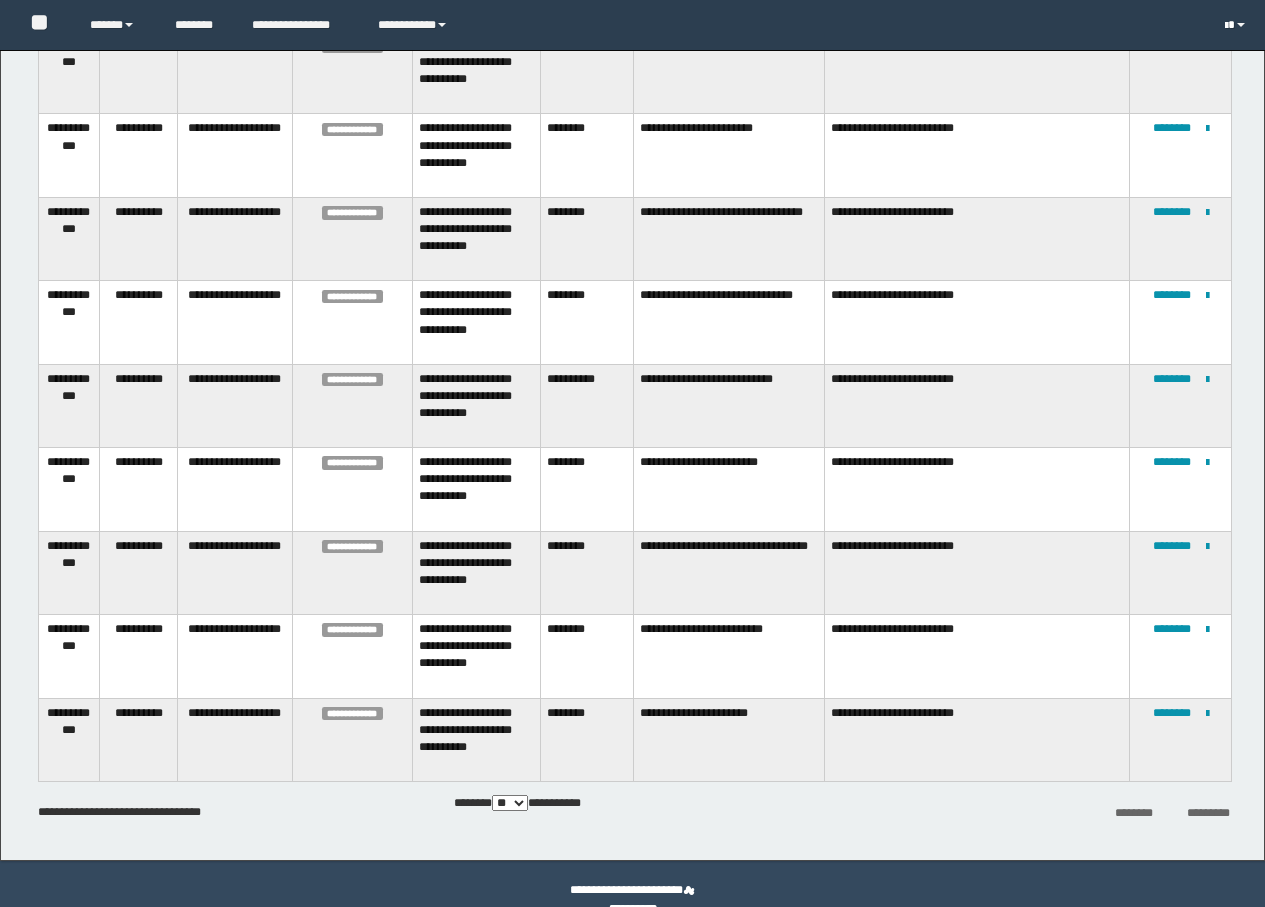 scroll, scrollTop: 0, scrollLeft: 0, axis: both 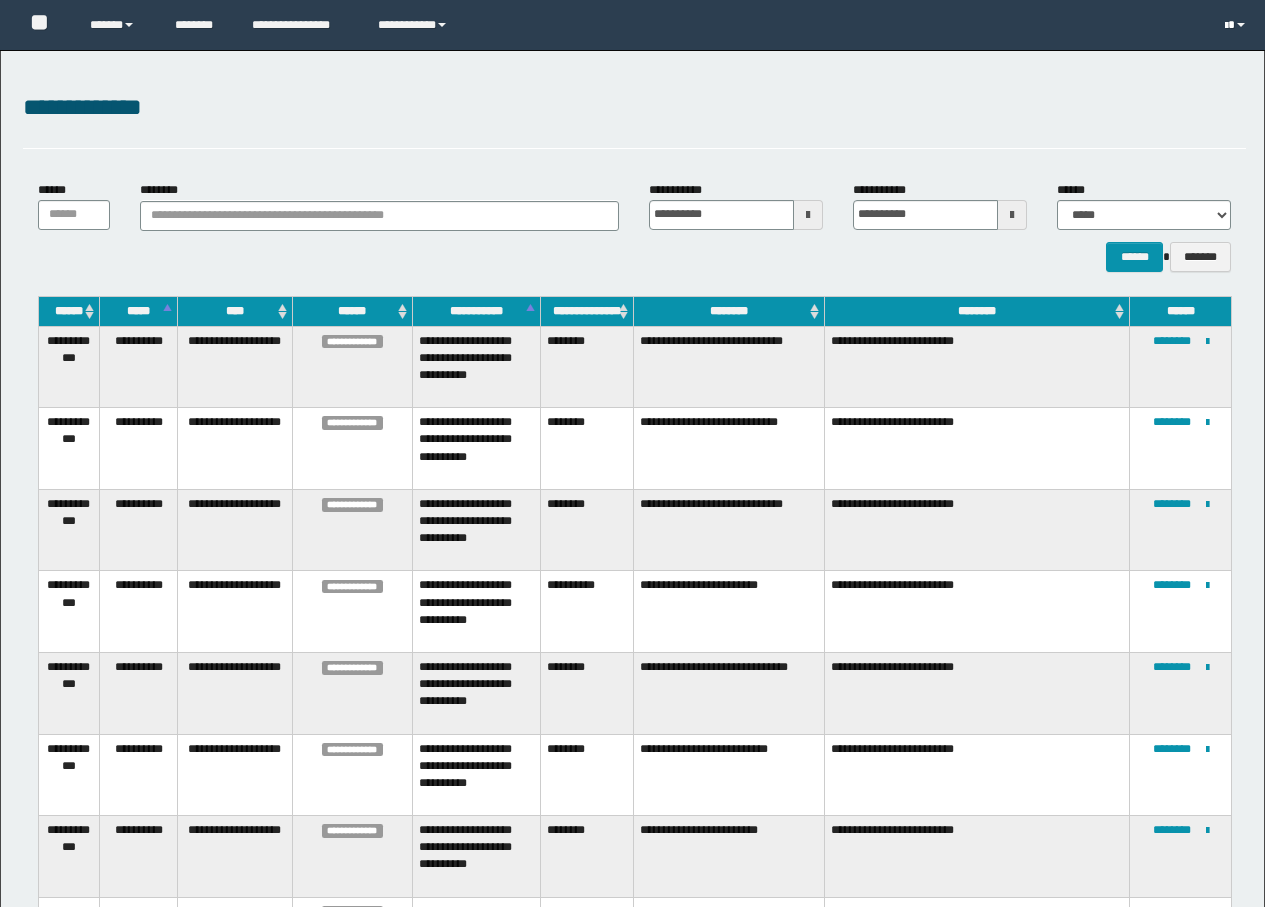 click at bounding box center [1237, 25] 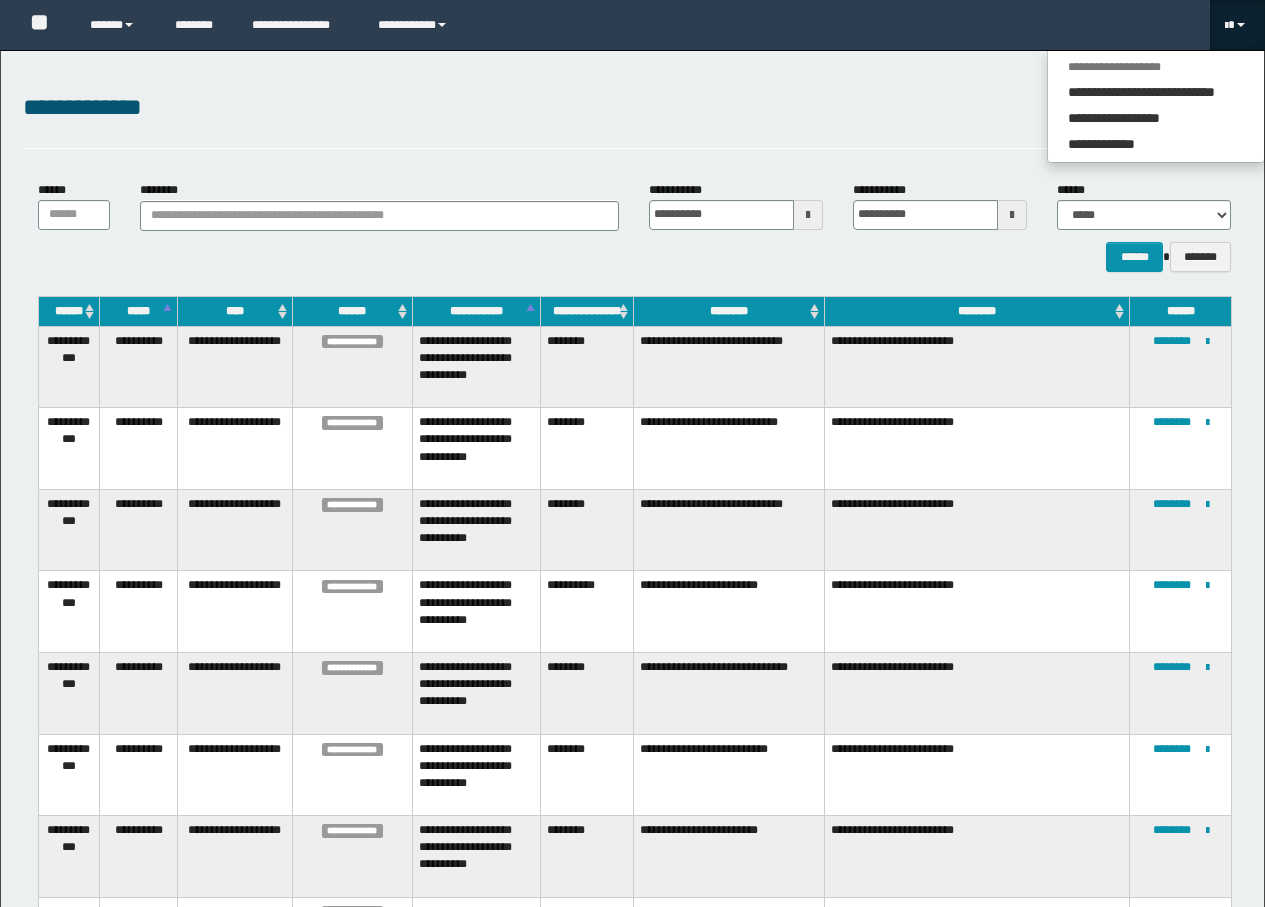 click on "**********" at bounding box center (634, 108) 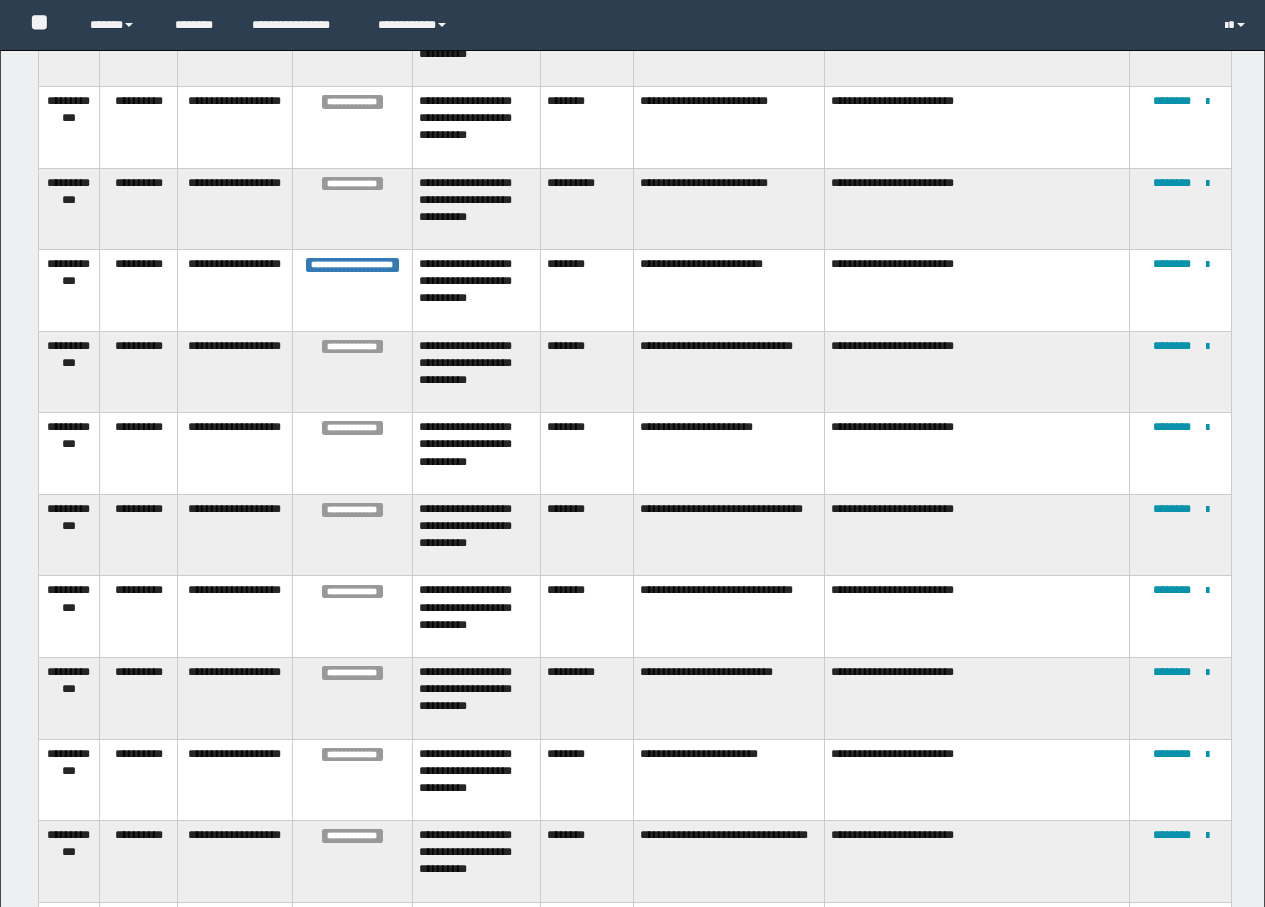 scroll, scrollTop: 1615, scrollLeft: 0, axis: vertical 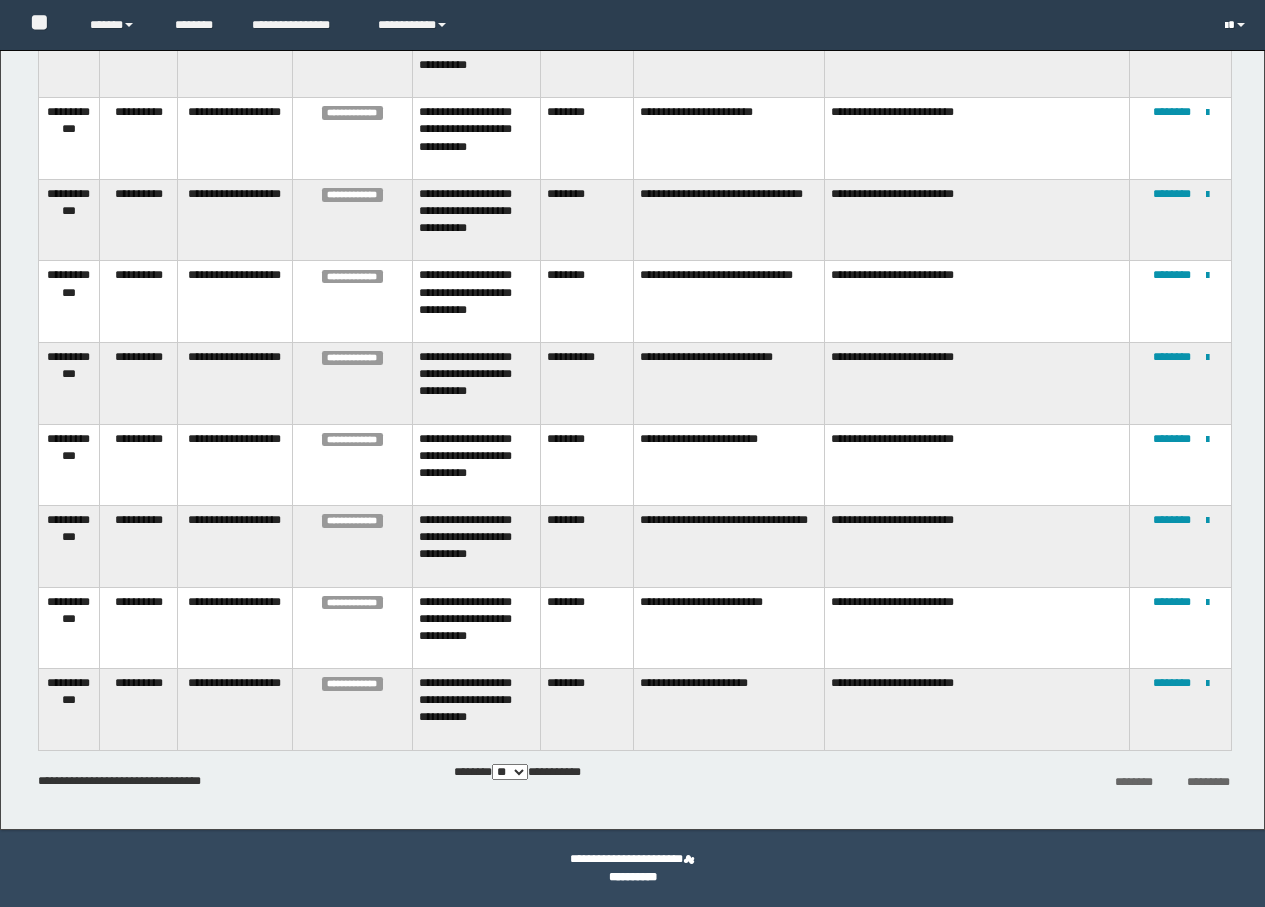 click at bounding box center [1237, 25] 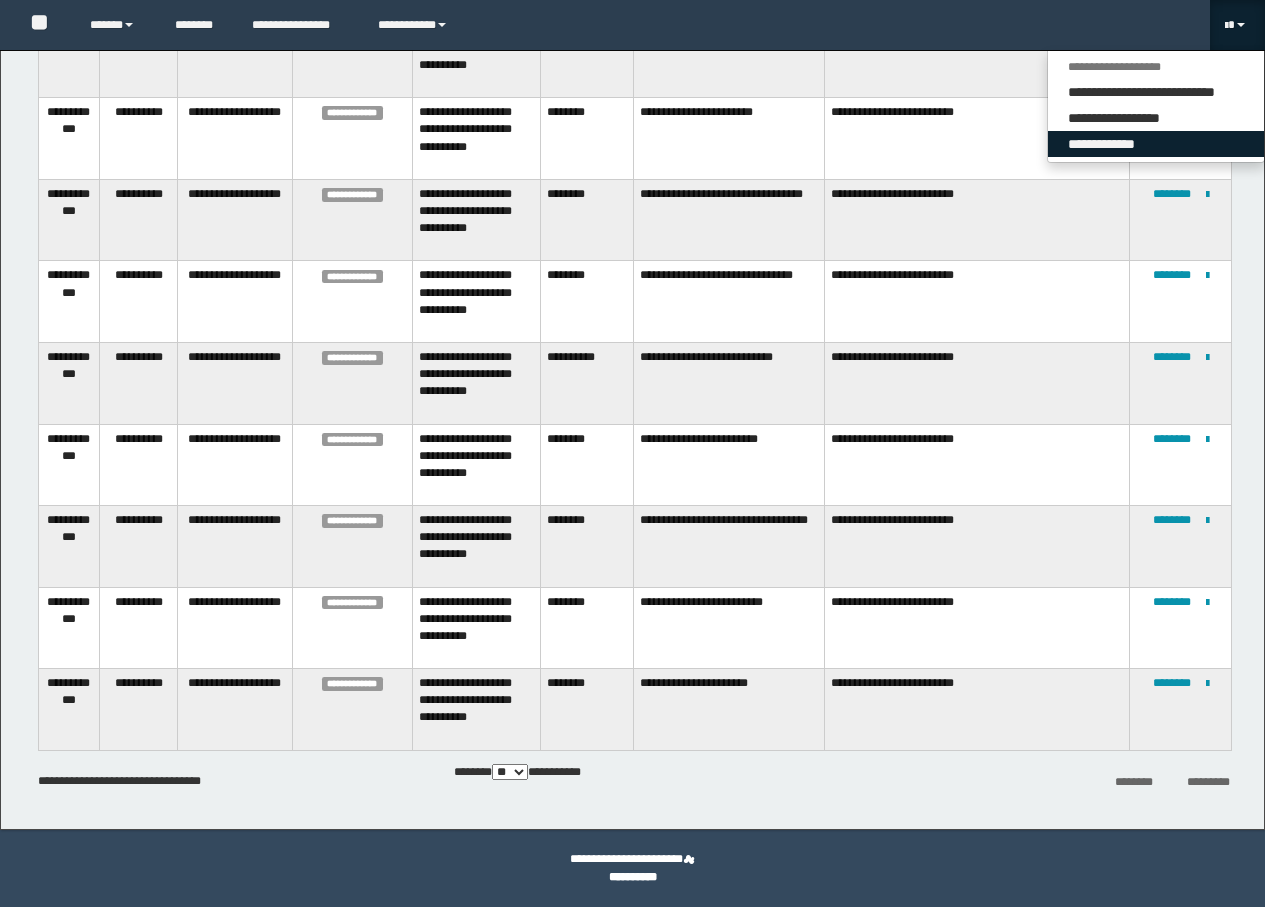 click on "**********" at bounding box center [1156, 144] 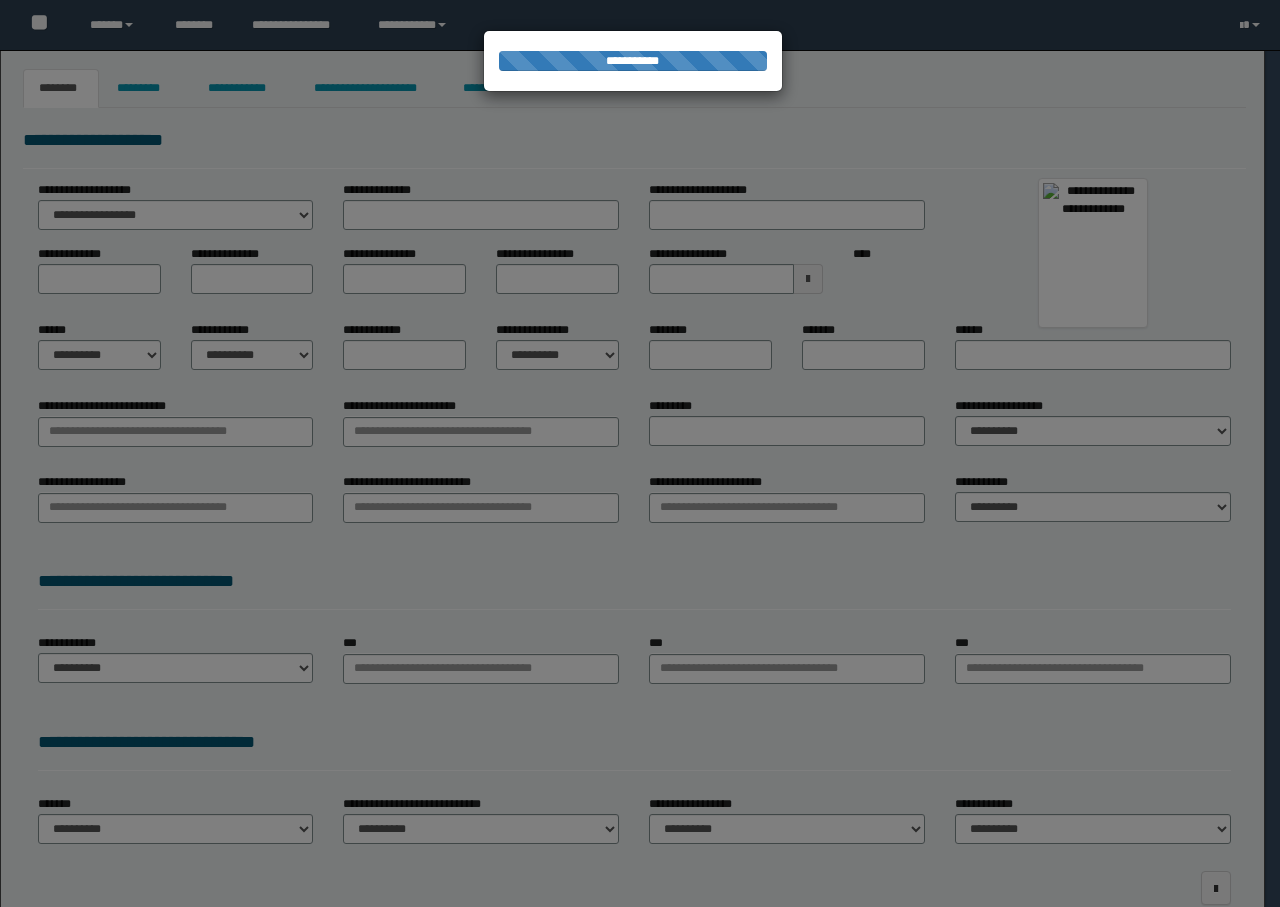 type on "*********" 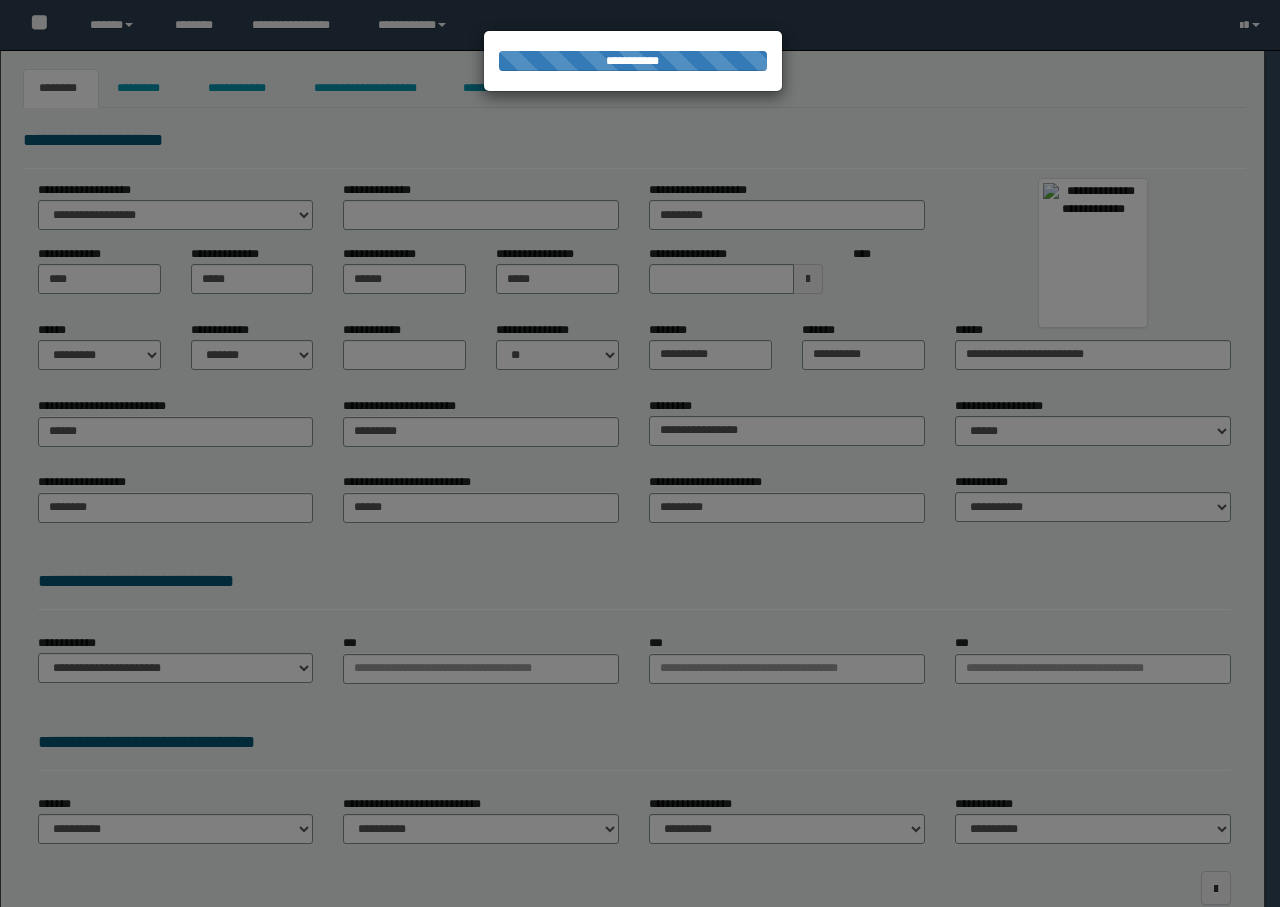 scroll, scrollTop: 0, scrollLeft: 0, axis: both 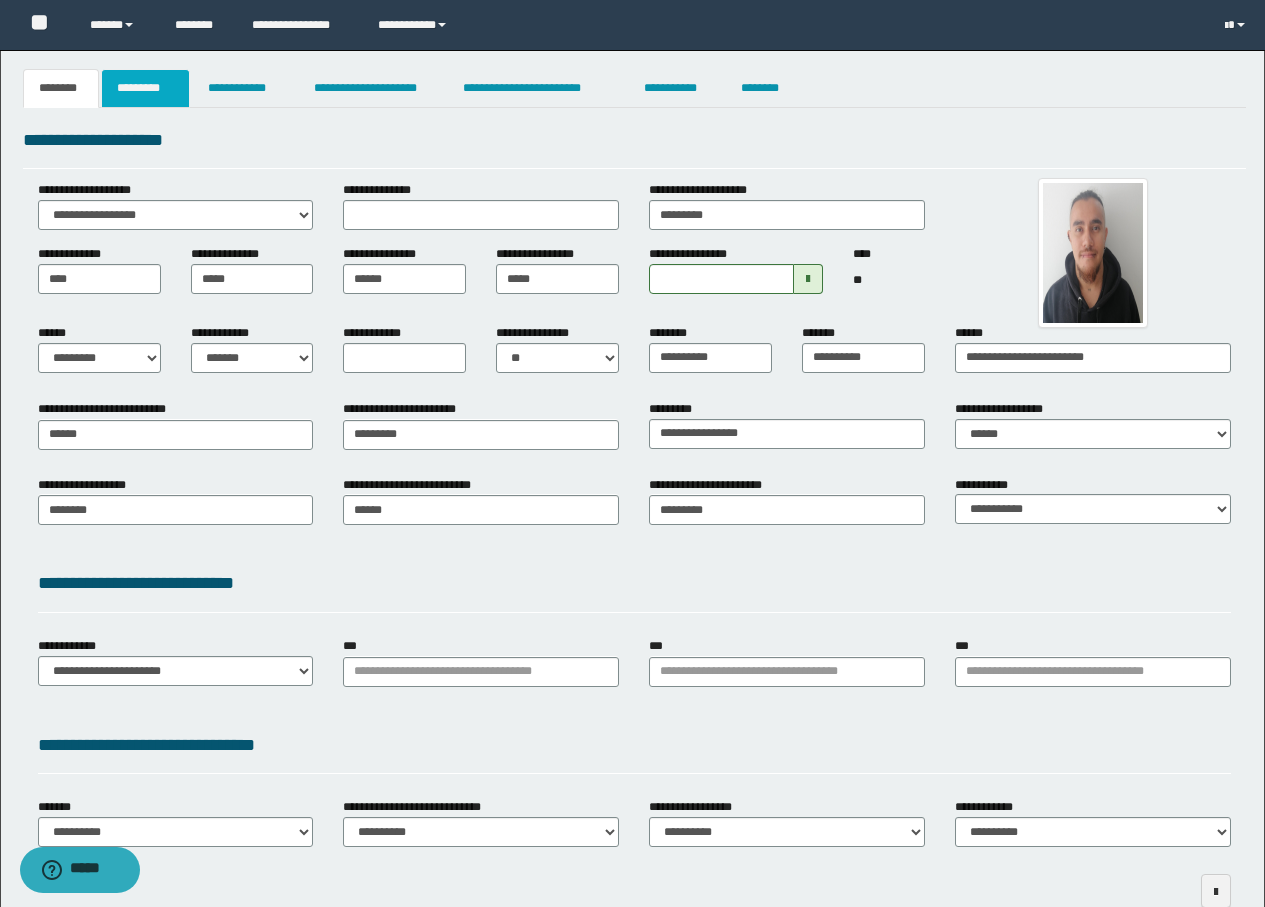 click on "*********" at bounding box center [145, 88] 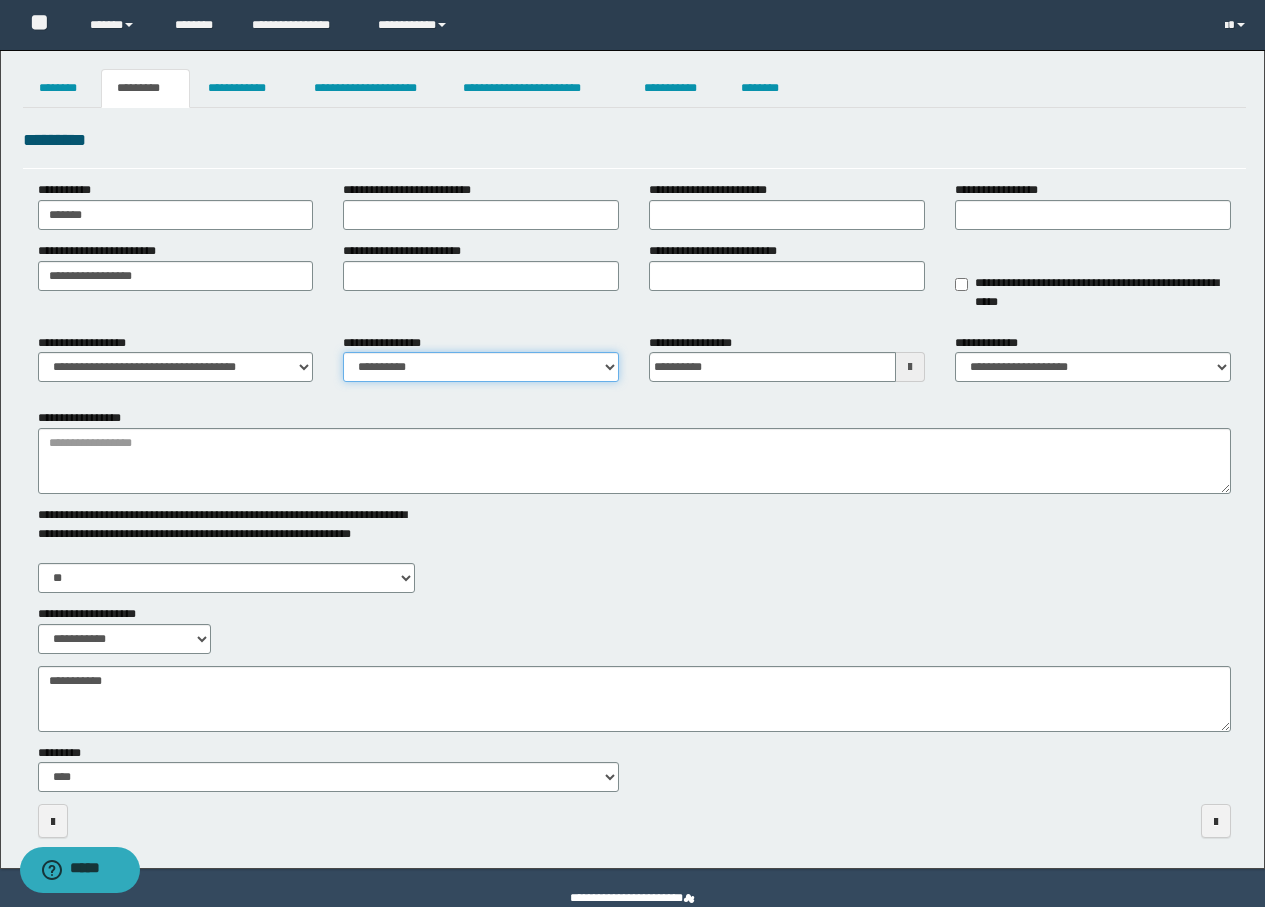click on "**********" at bounding box center (481, 367) 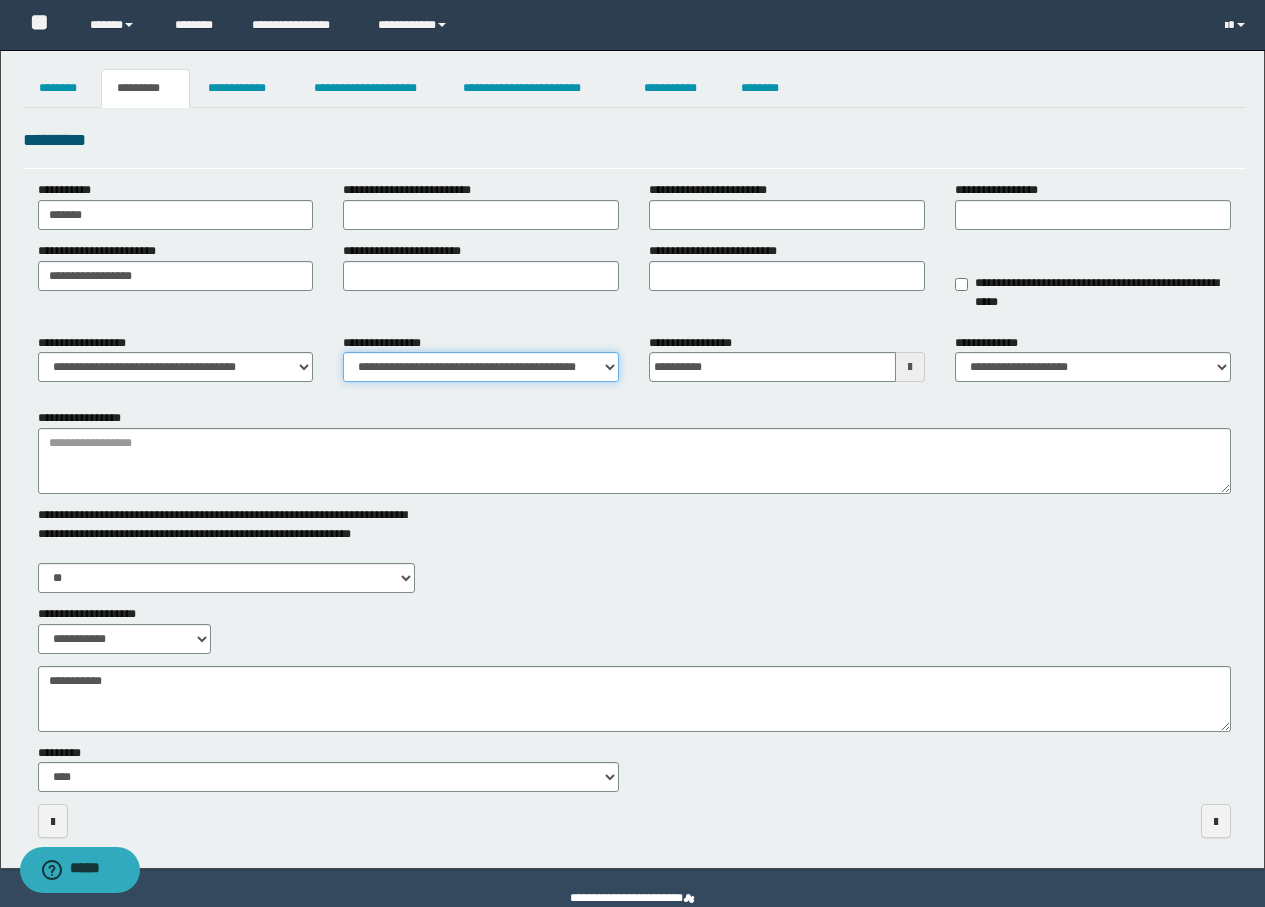 click on "**********" at bounding box center [481, 367] 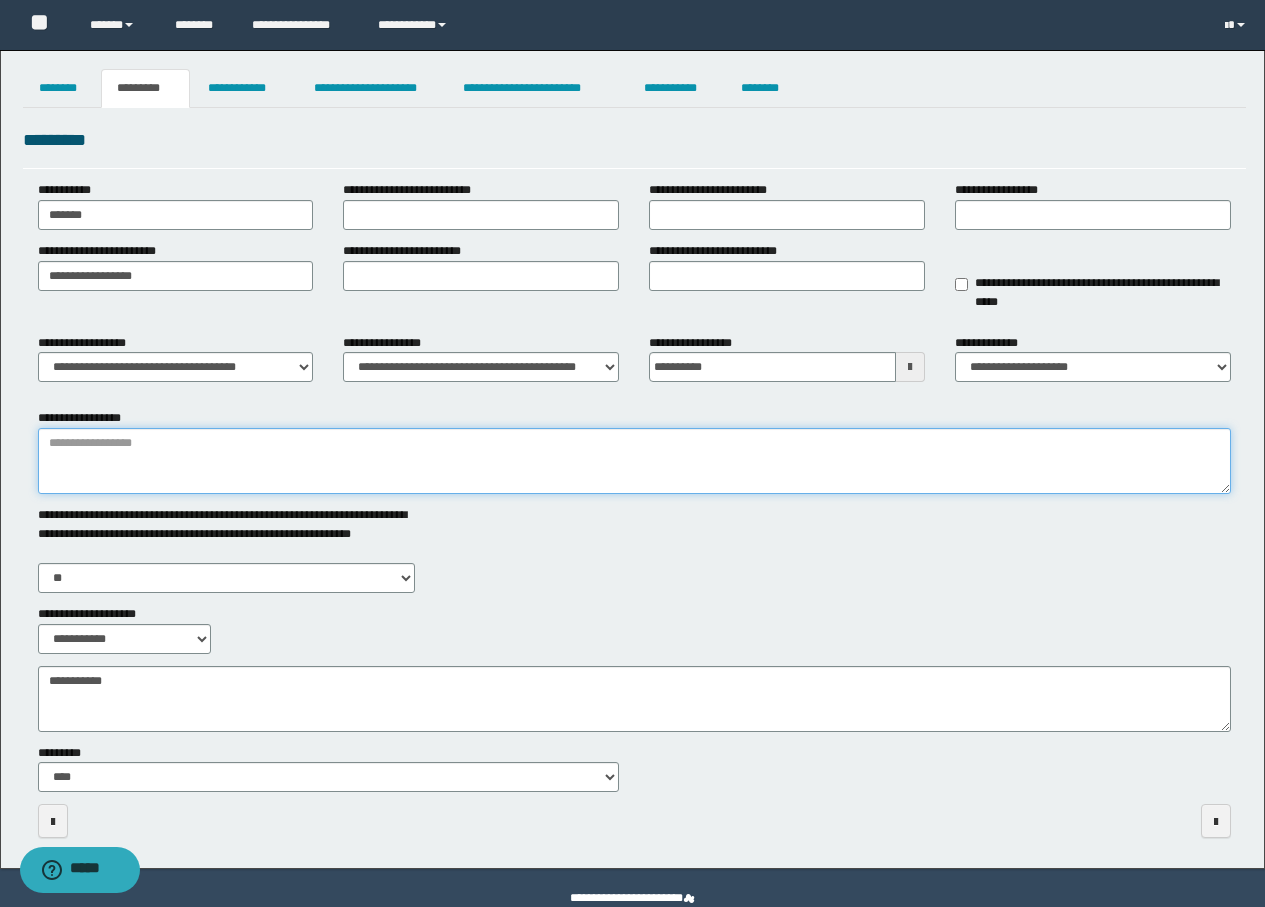 click on "**********" at bounding box center (634, 461) 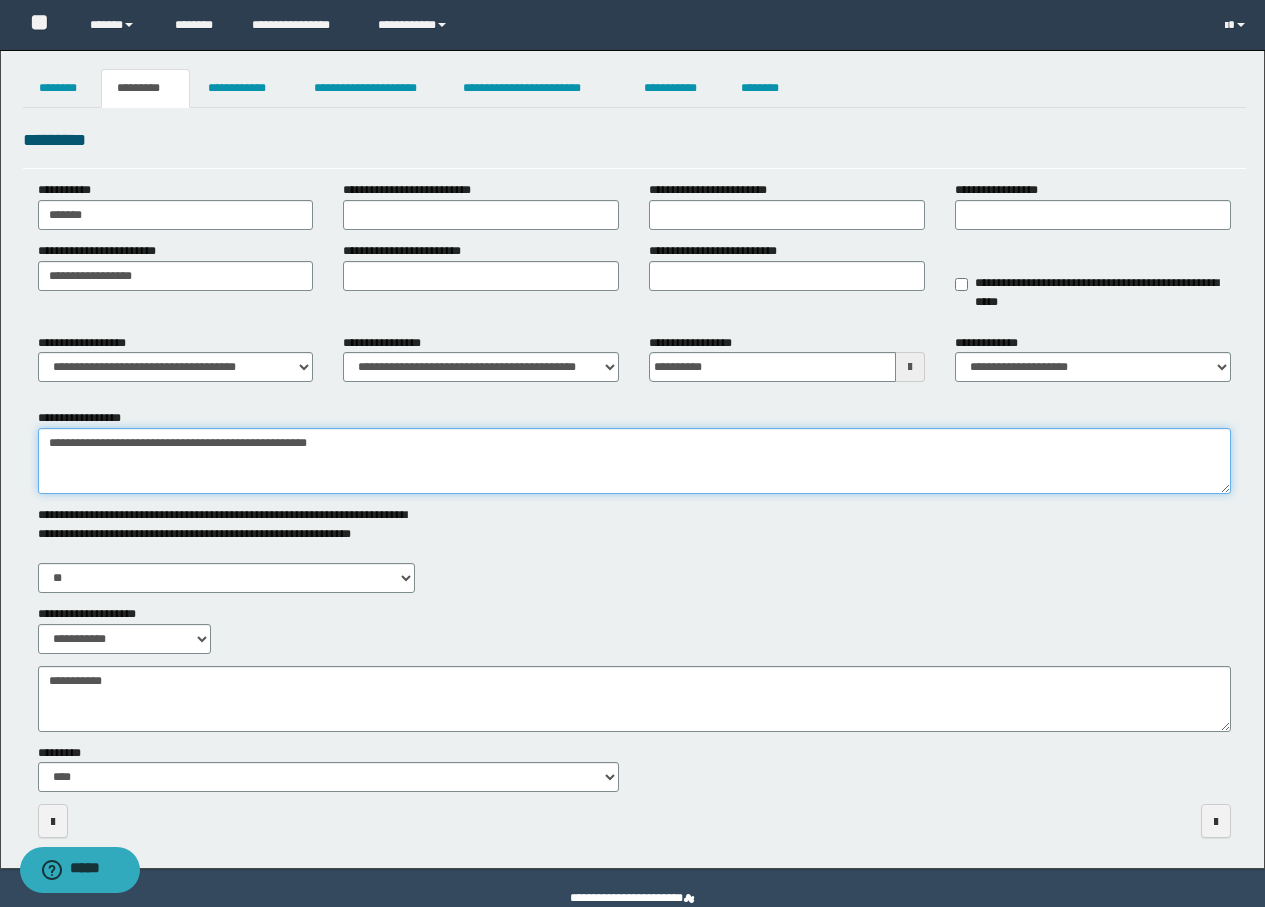 type on "**********" 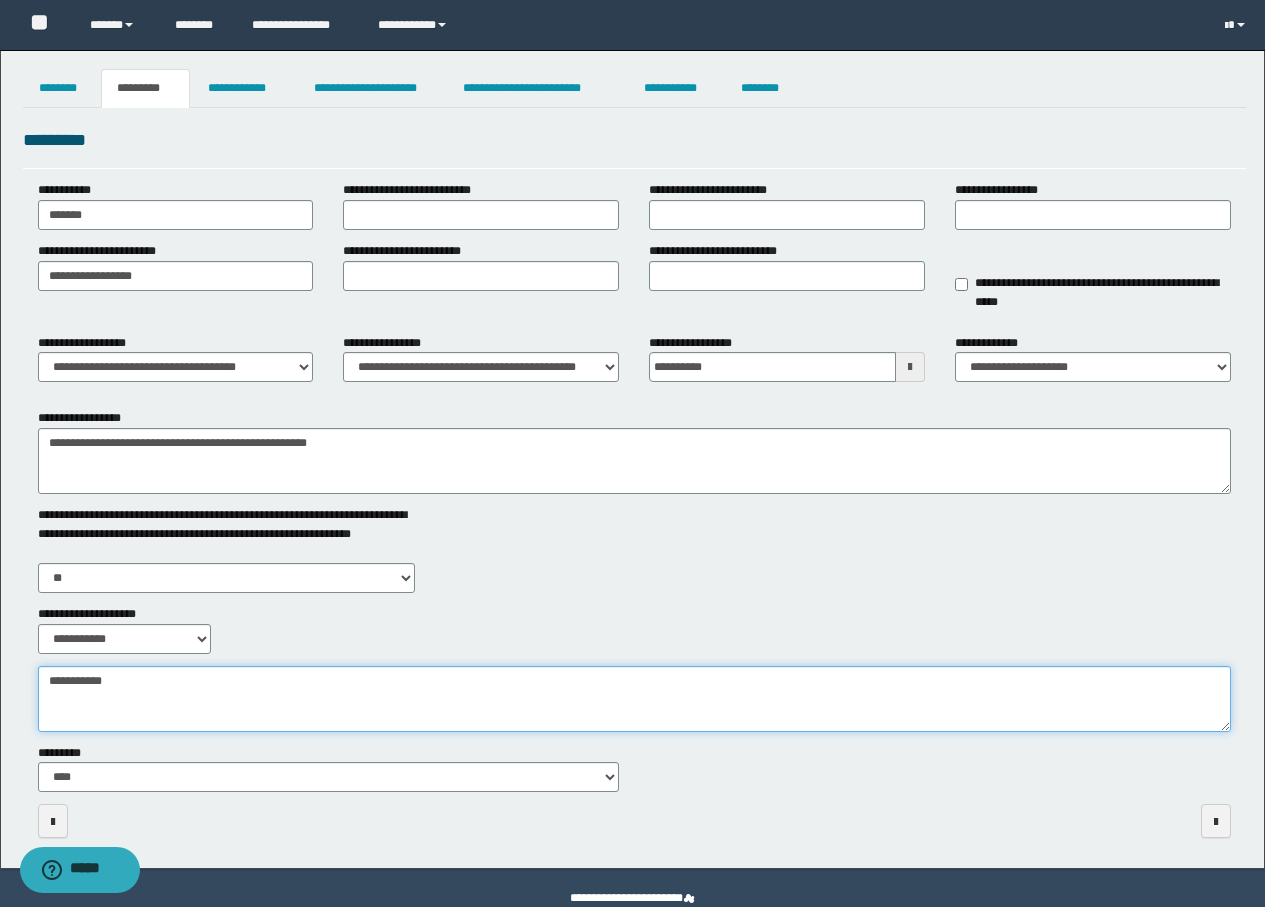 click on "**********" at bounding box center [634, 699] 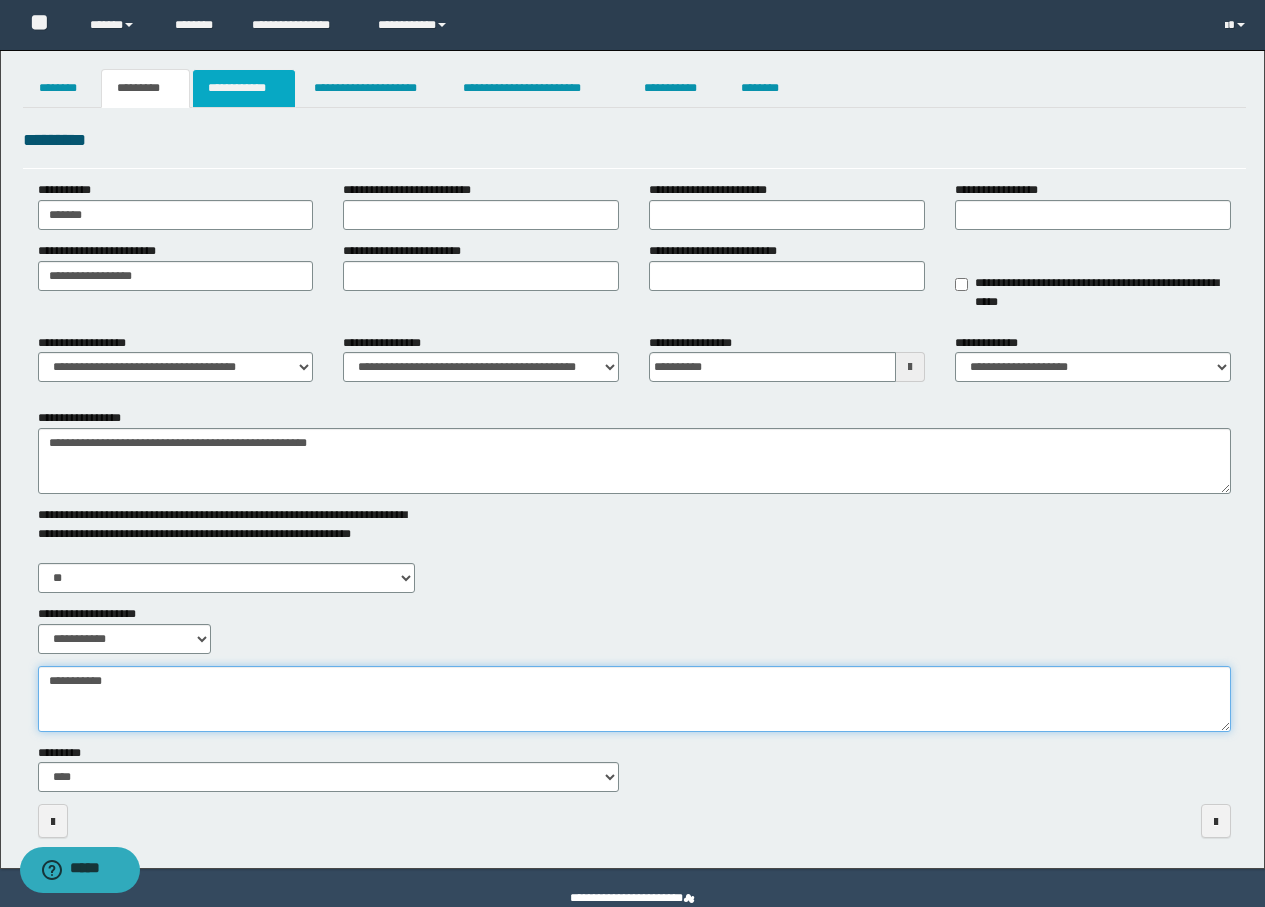 type on "**********" 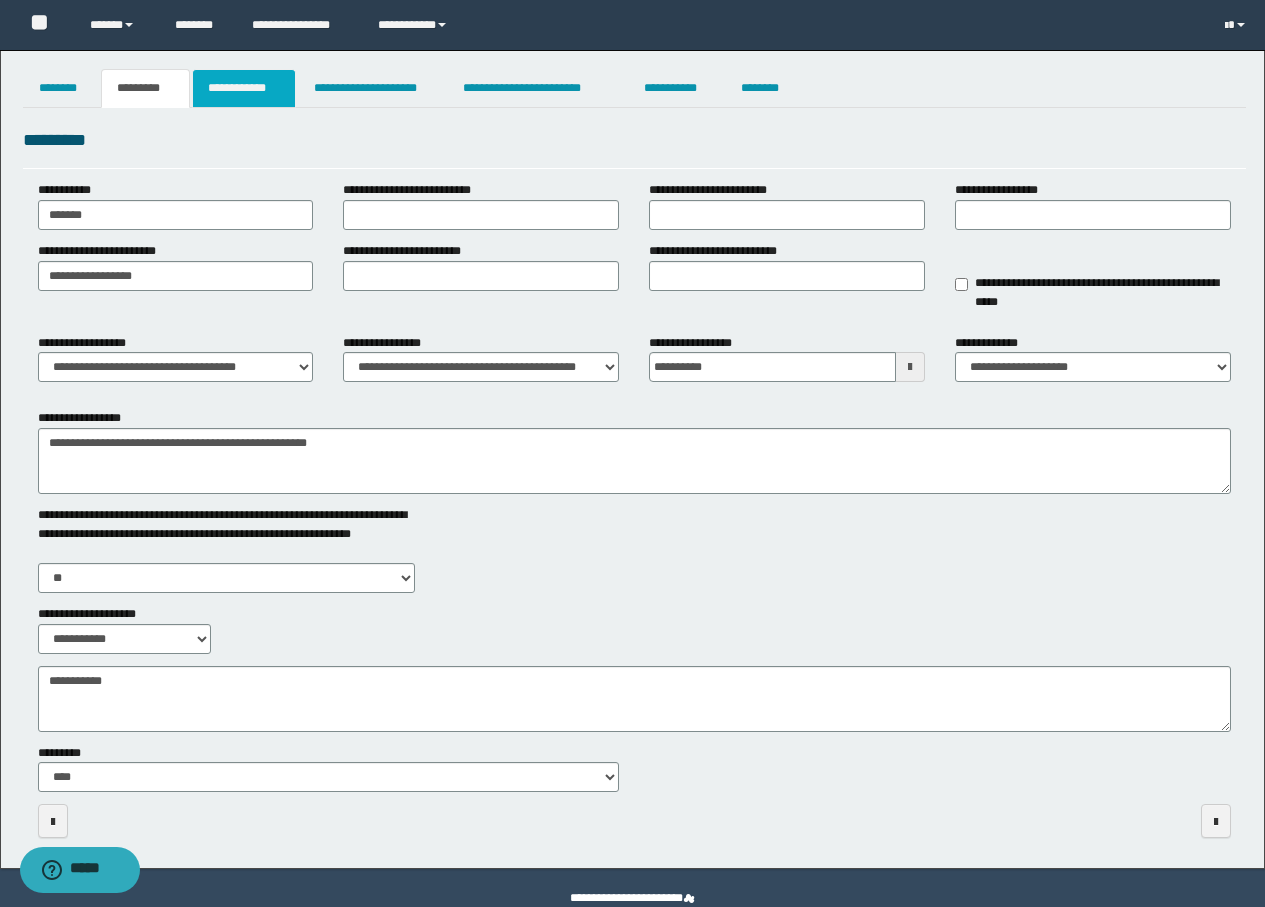 click on "**********" at bounding box center [244, 88] 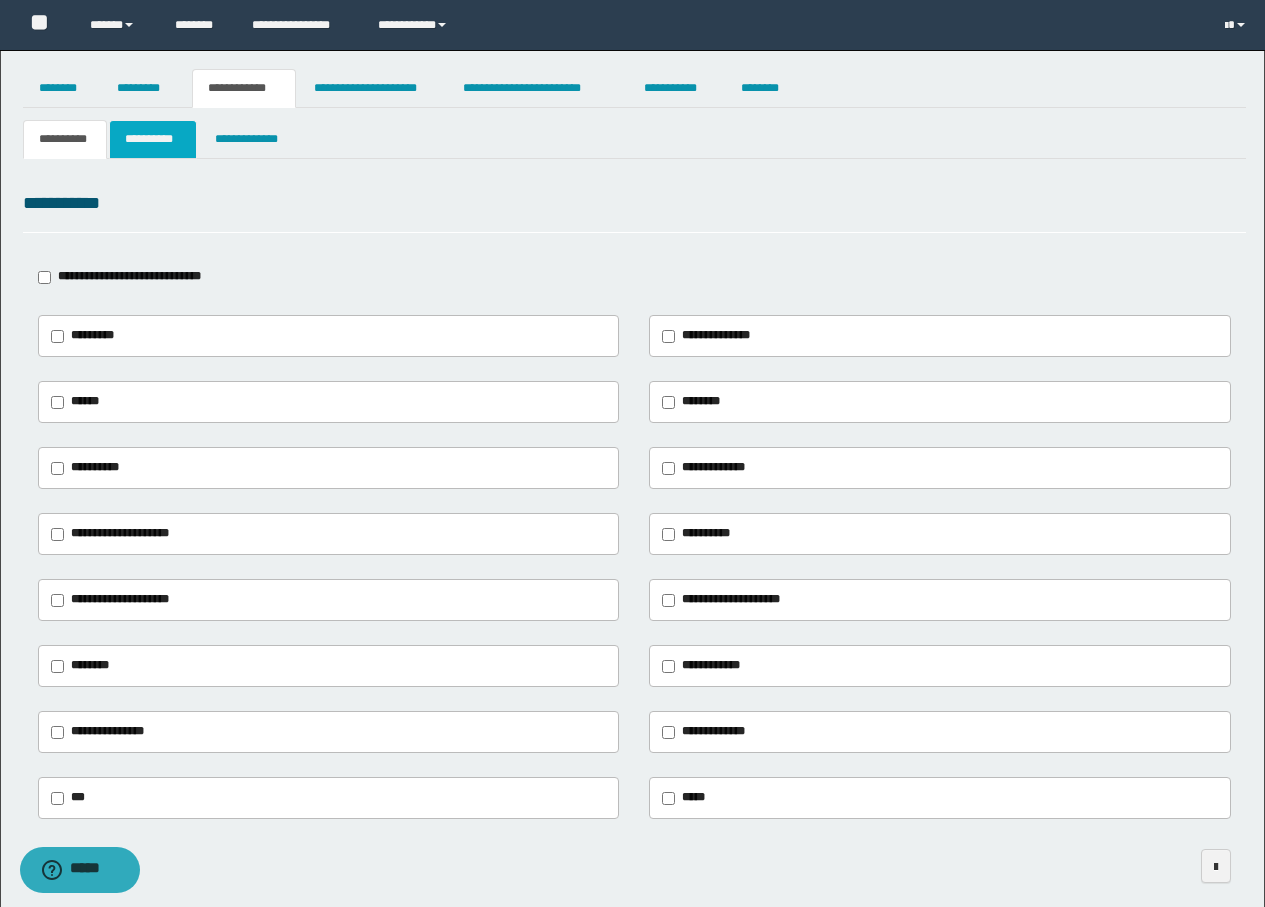 click on "**********" at bounding box center (153, 139) 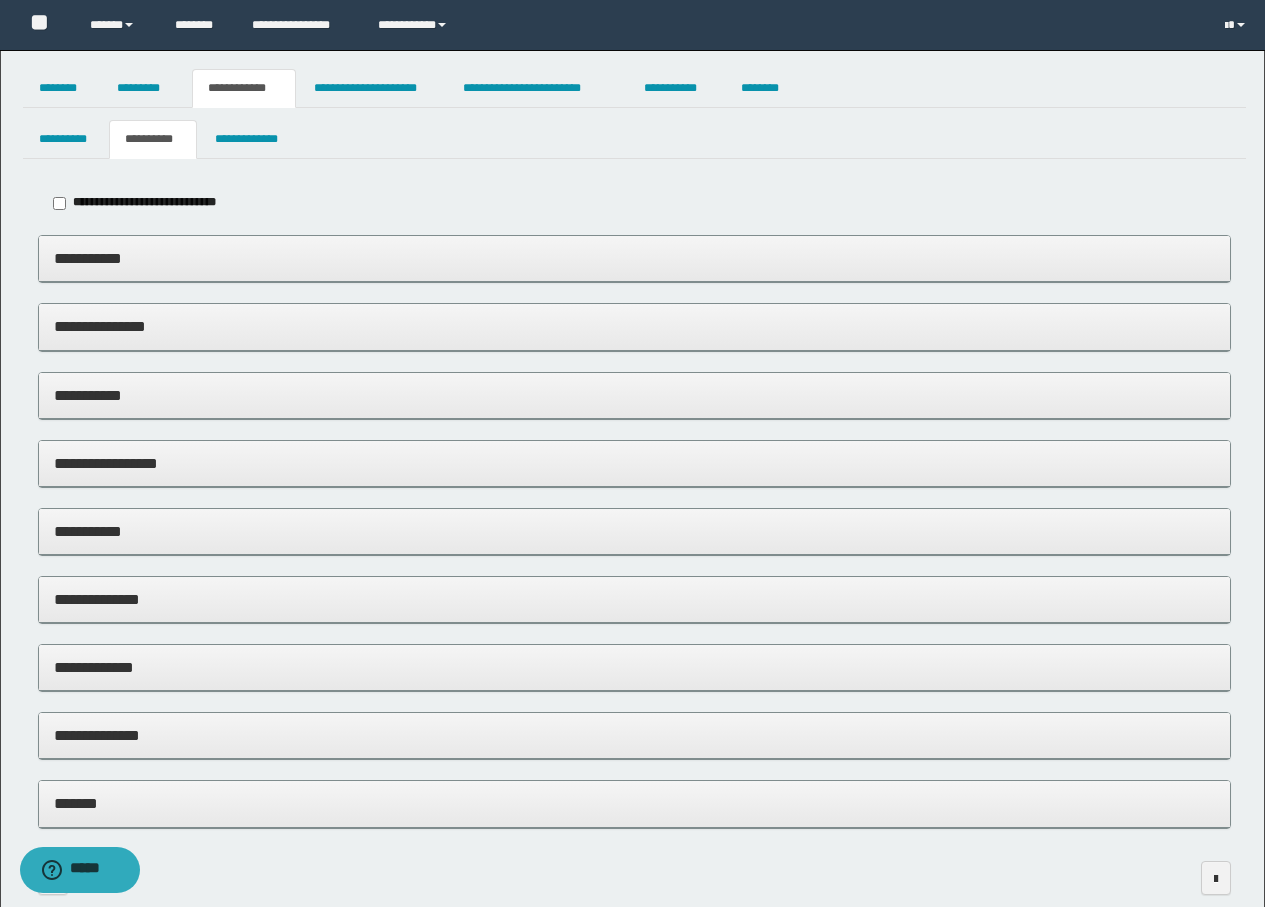 click on "**********" at bounding box center [634, 258] 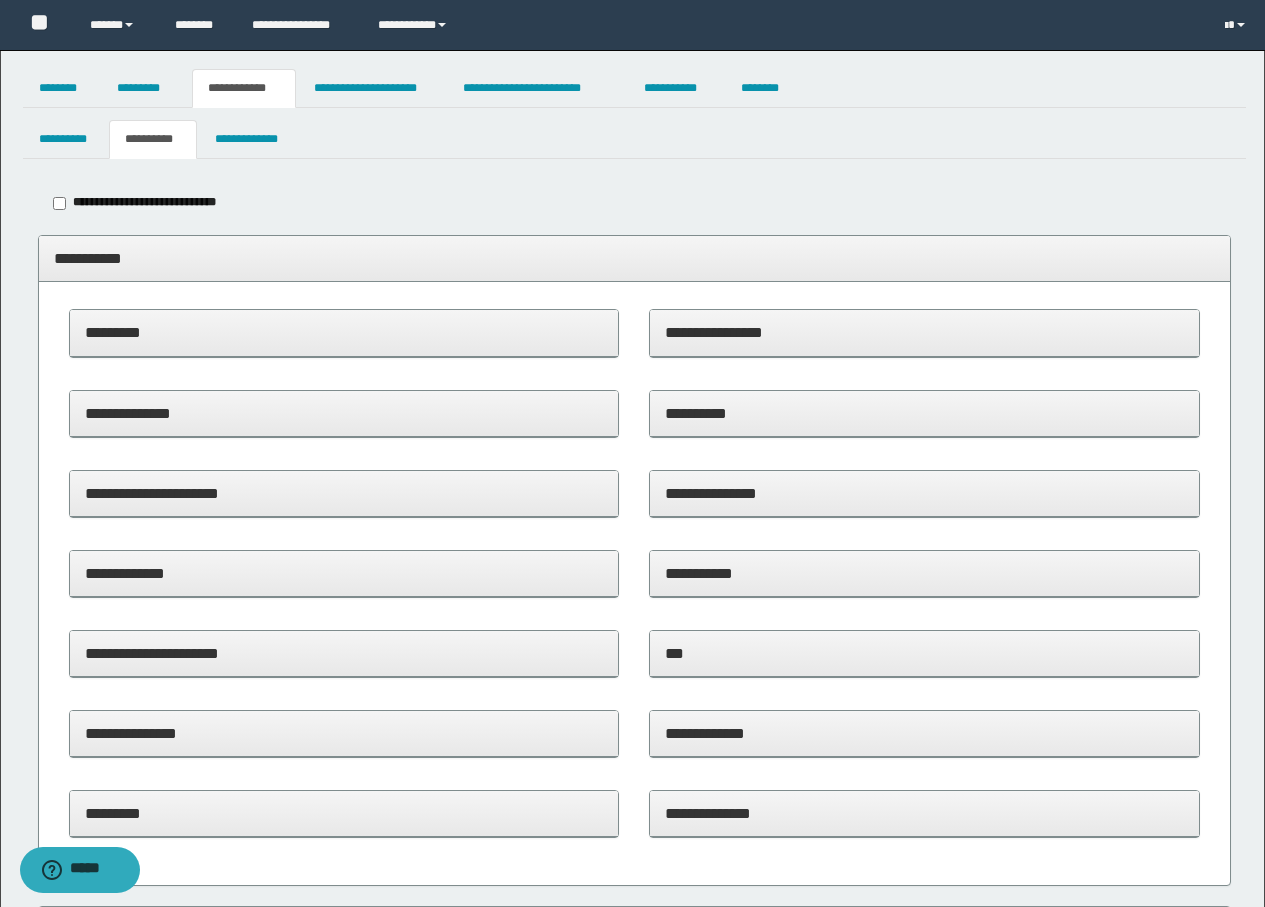 click on "**********" at bounding box center (924, 813) 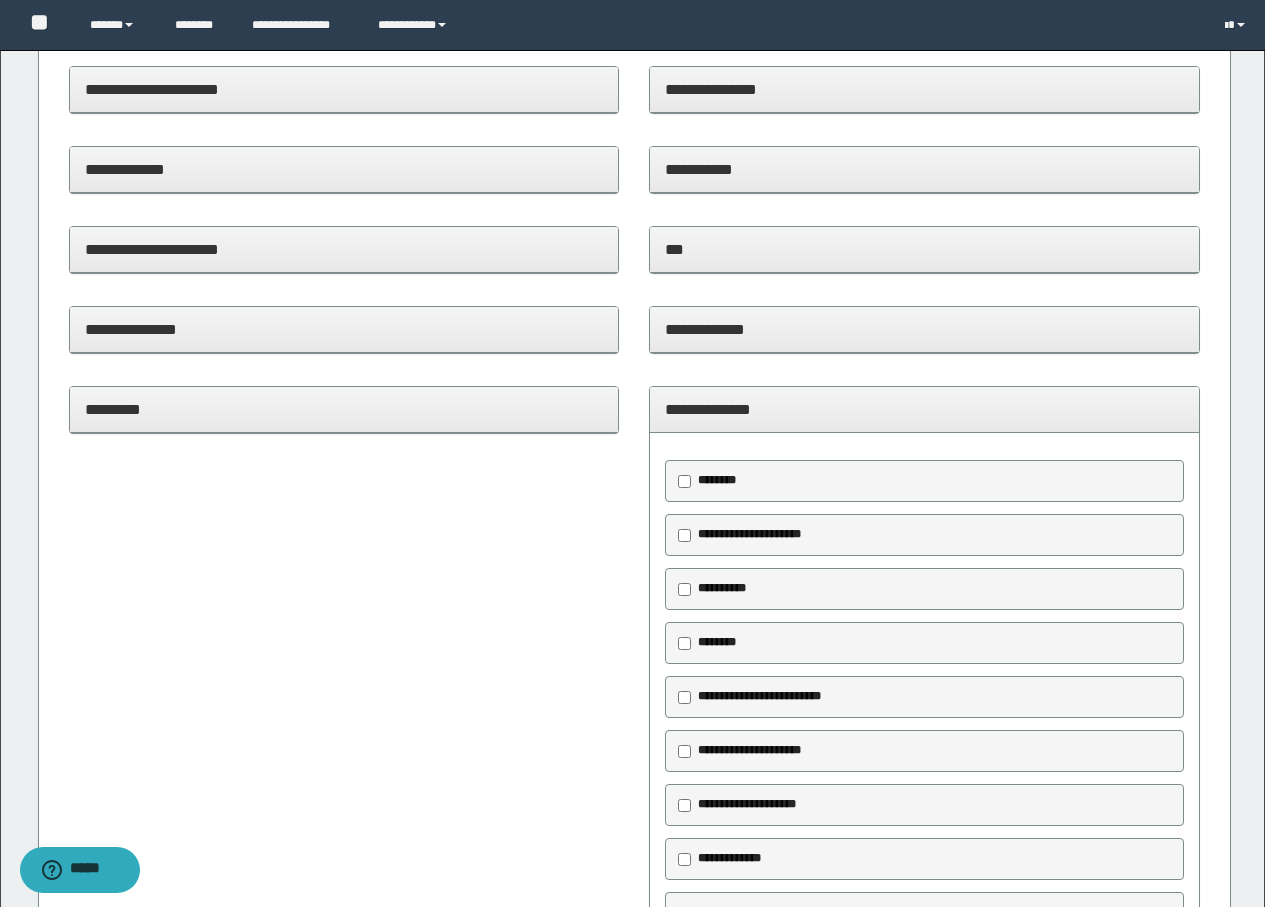 scroll, scrollTop: 500, scrollLeft: 0, axis: vertical 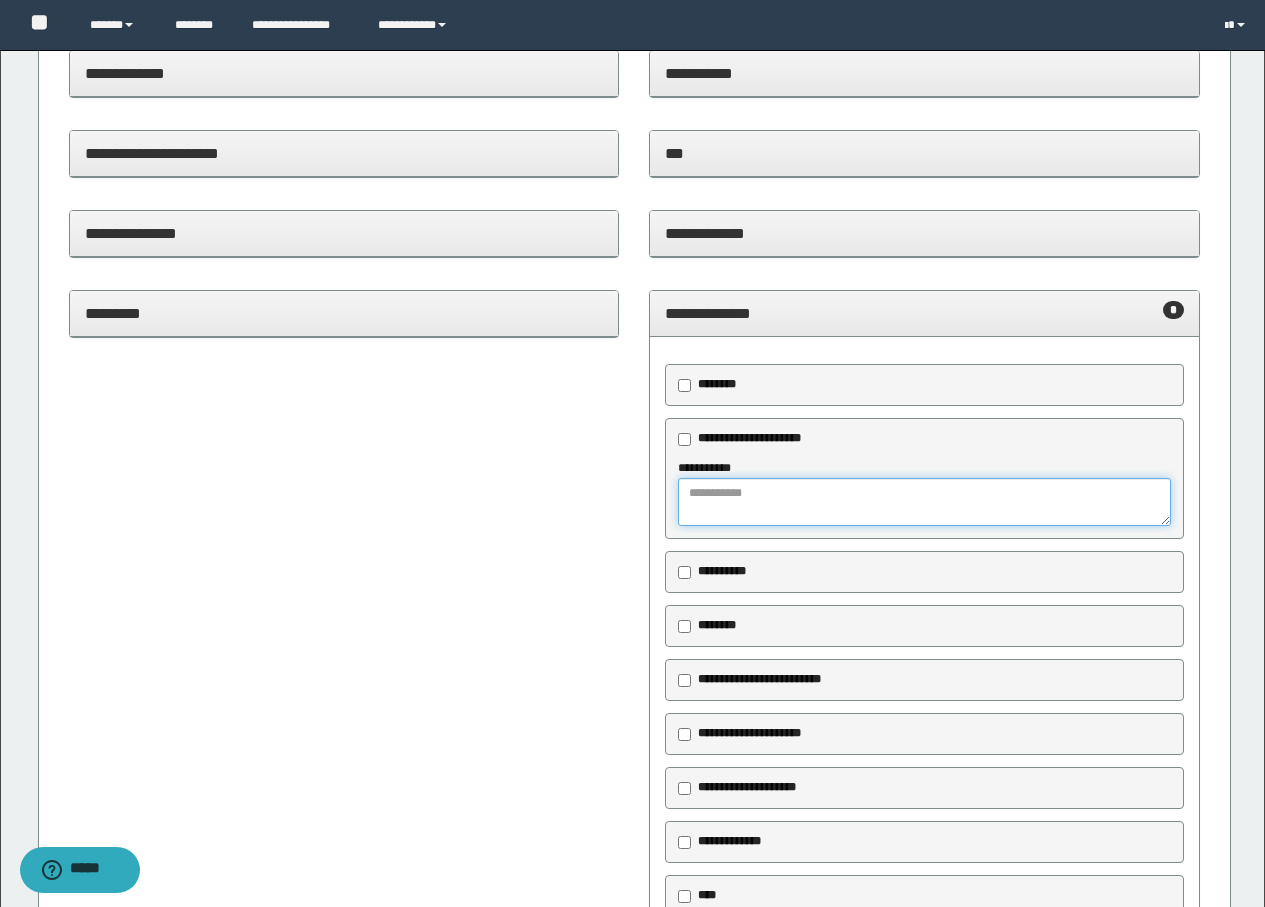 click at bounding box center (924, 502) 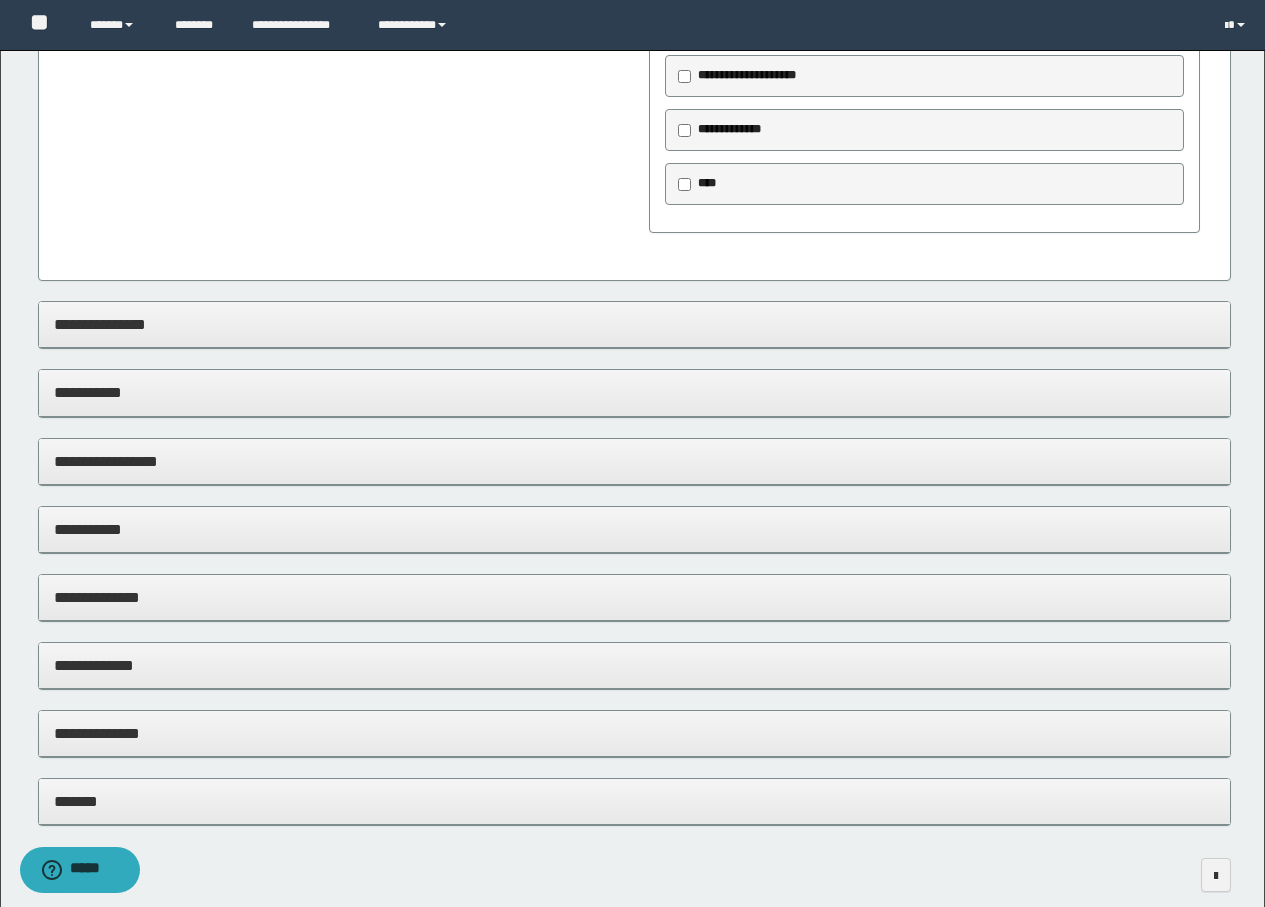 scroll, scrollTop: 1300, scrollLeft: 0, axis: vertical 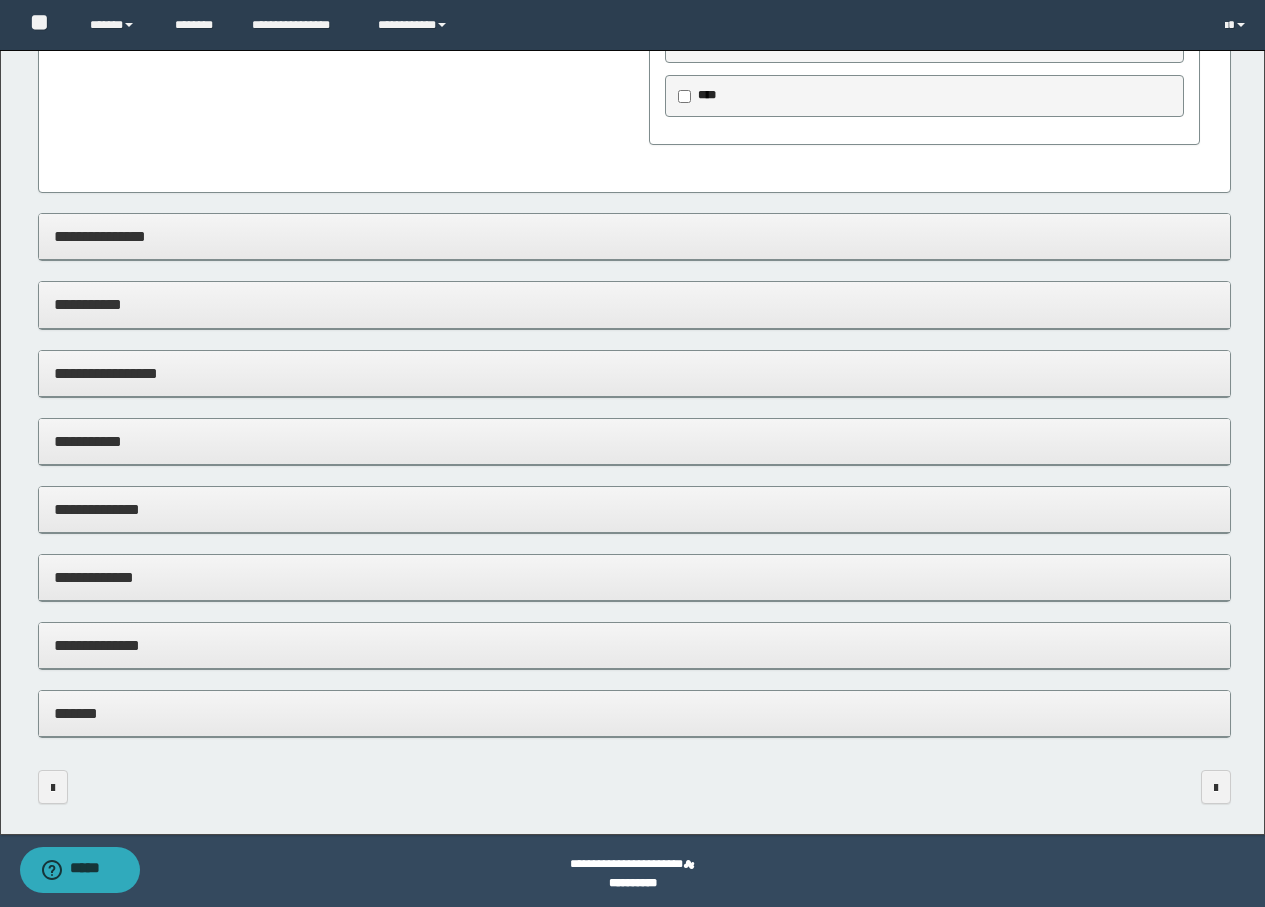 type on "******" 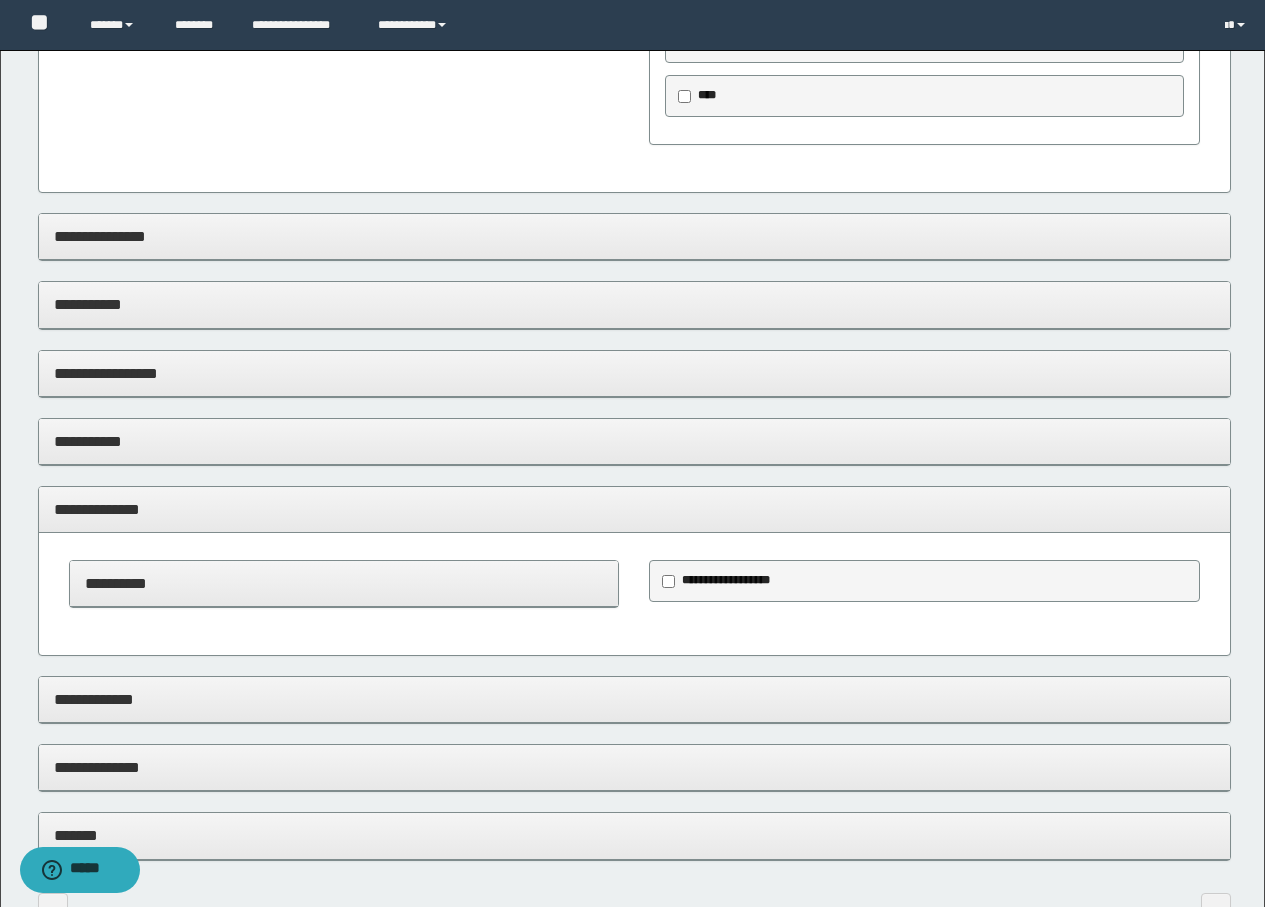 click on "**********" at bounding box center [634, 509] 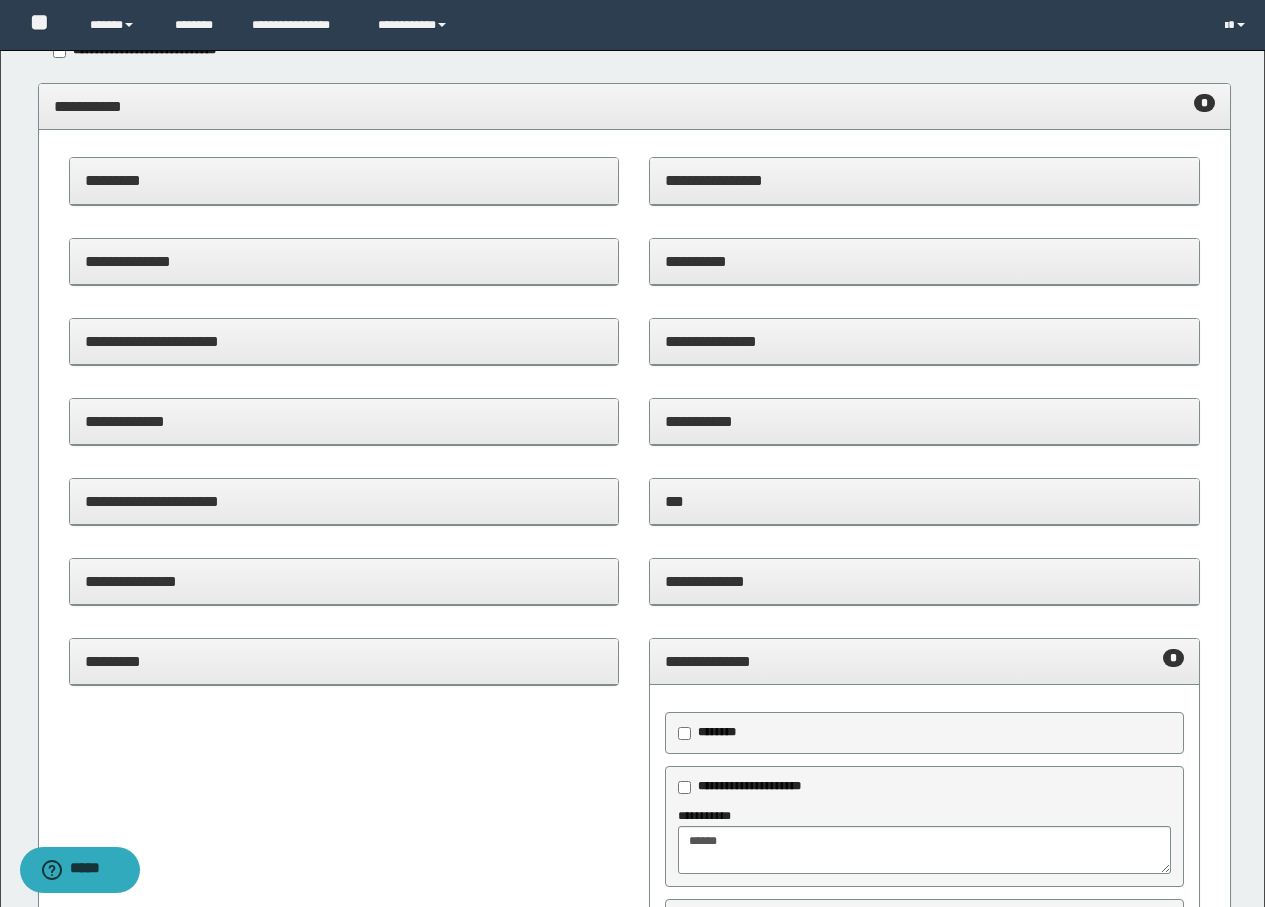 scroll, scrollTop: 0, scrollLeft: 0, axis: both 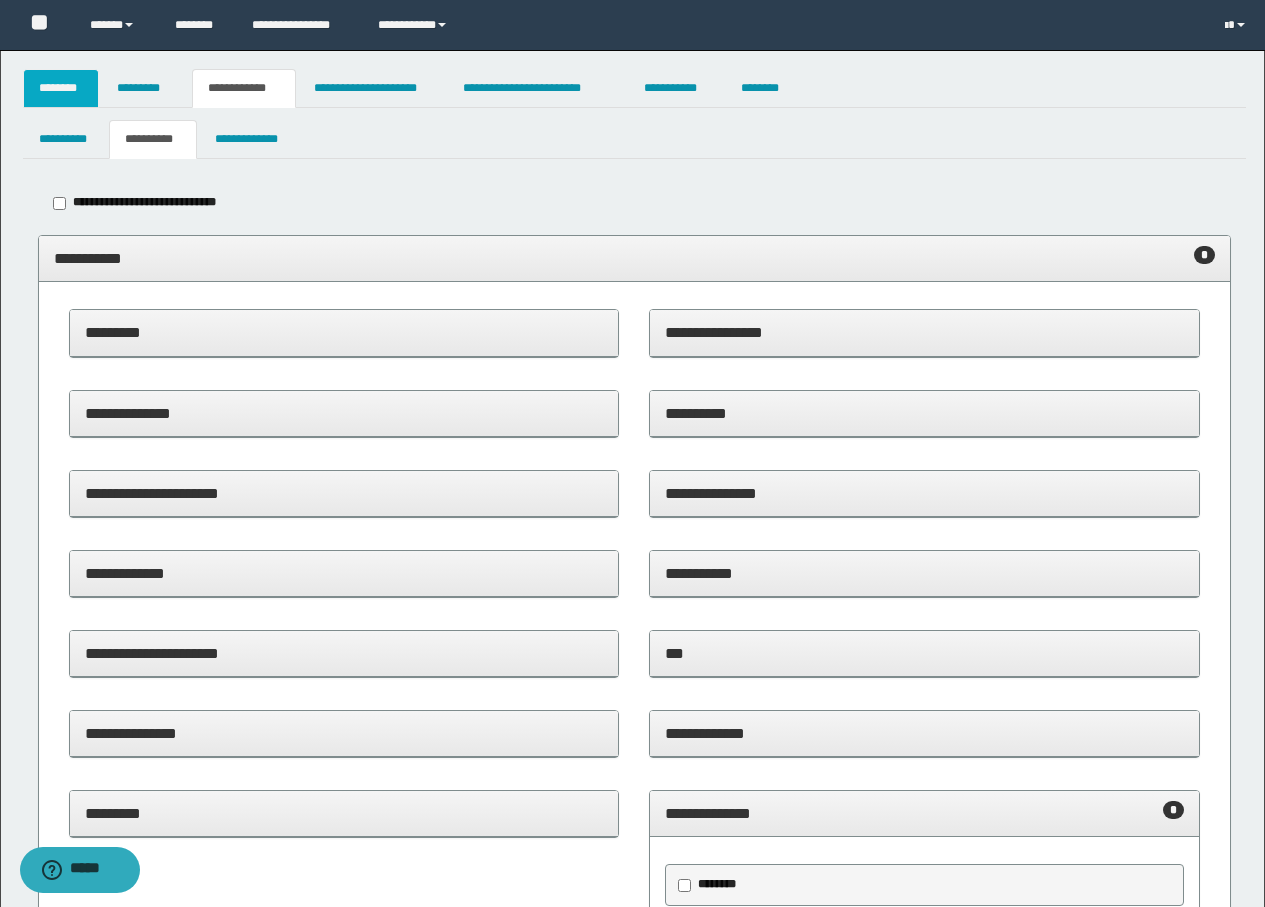 click on "********" at bounding box center [61, 88] 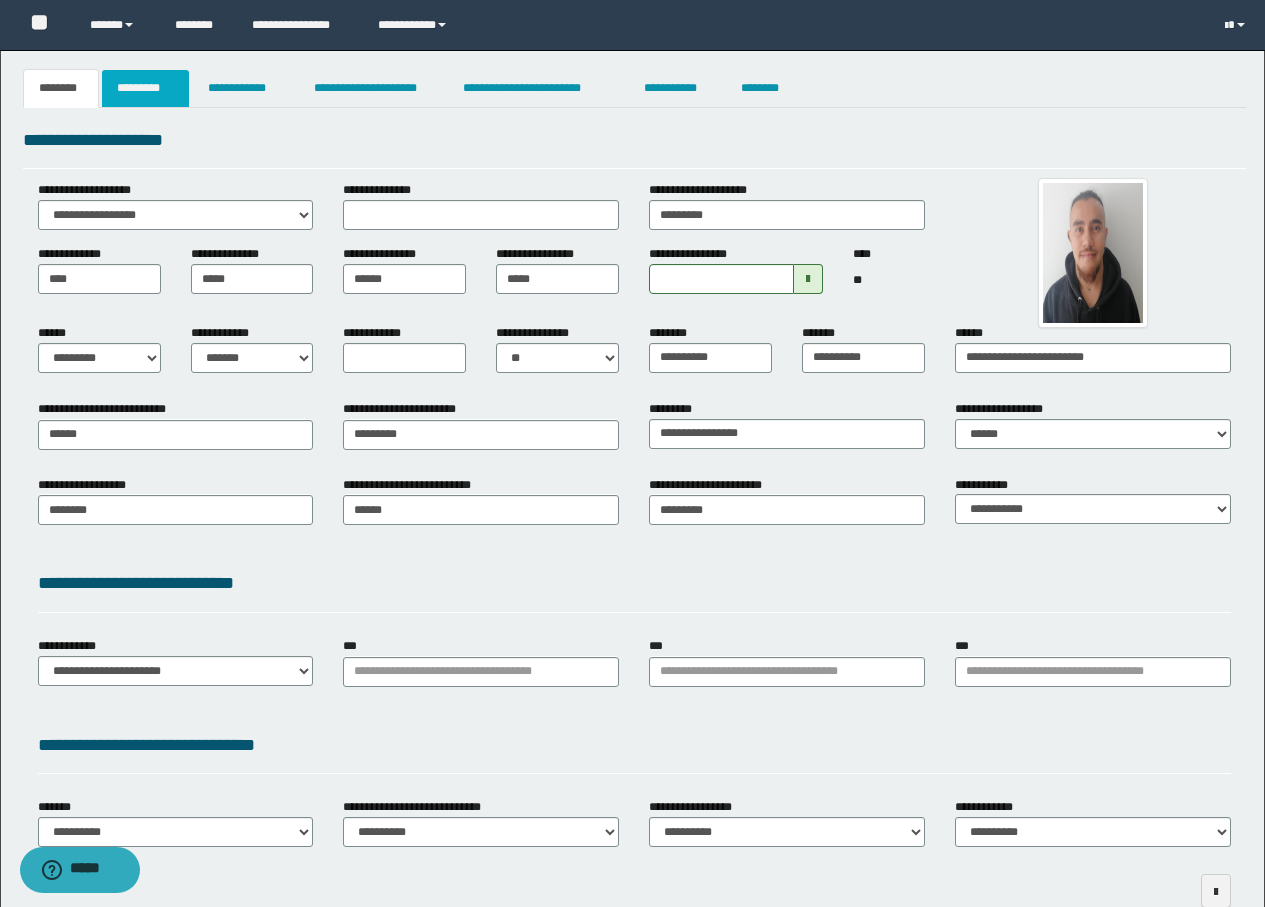 click on "*********" at bounding box center (145, 88) 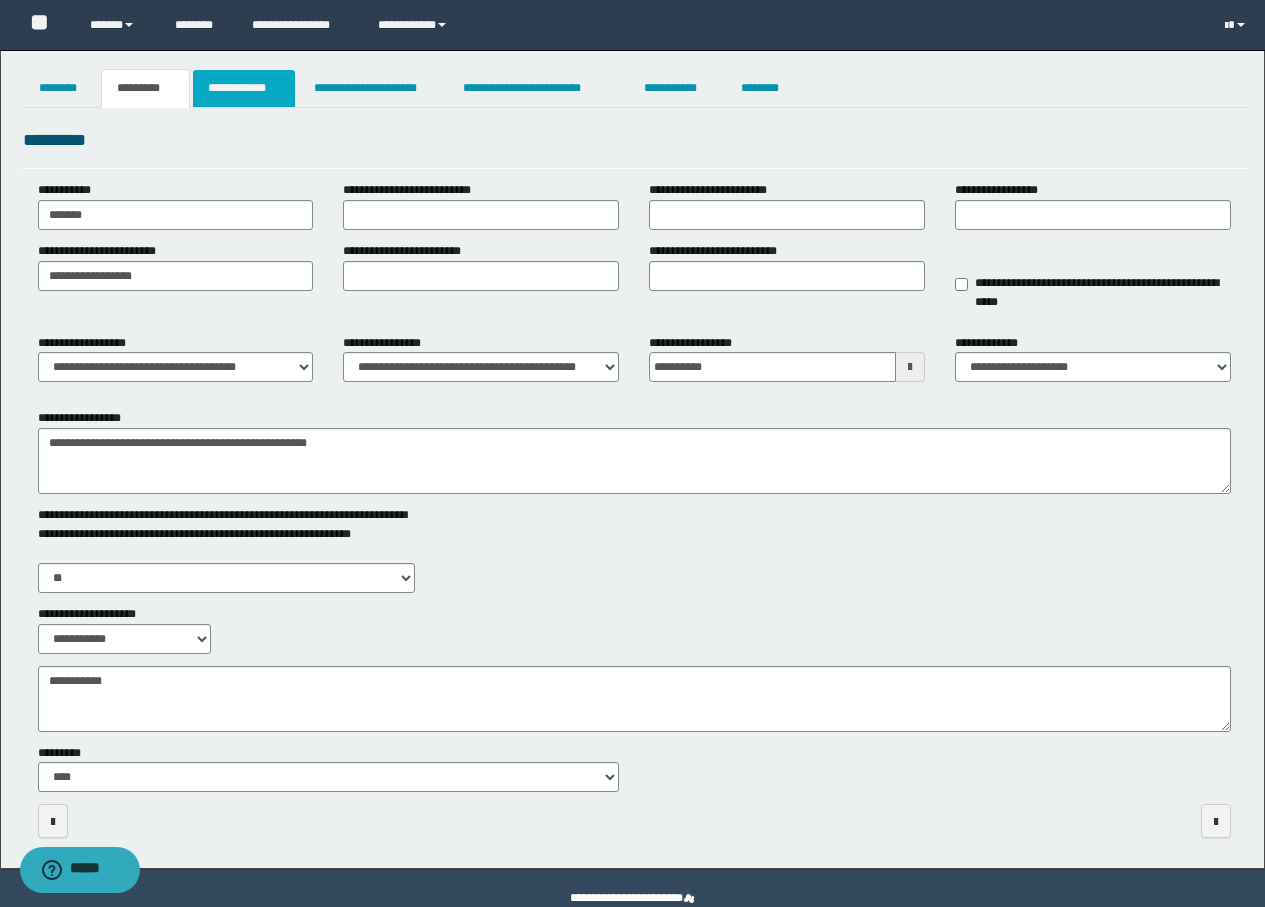 click on "**********" at bounding box center [244, 88] 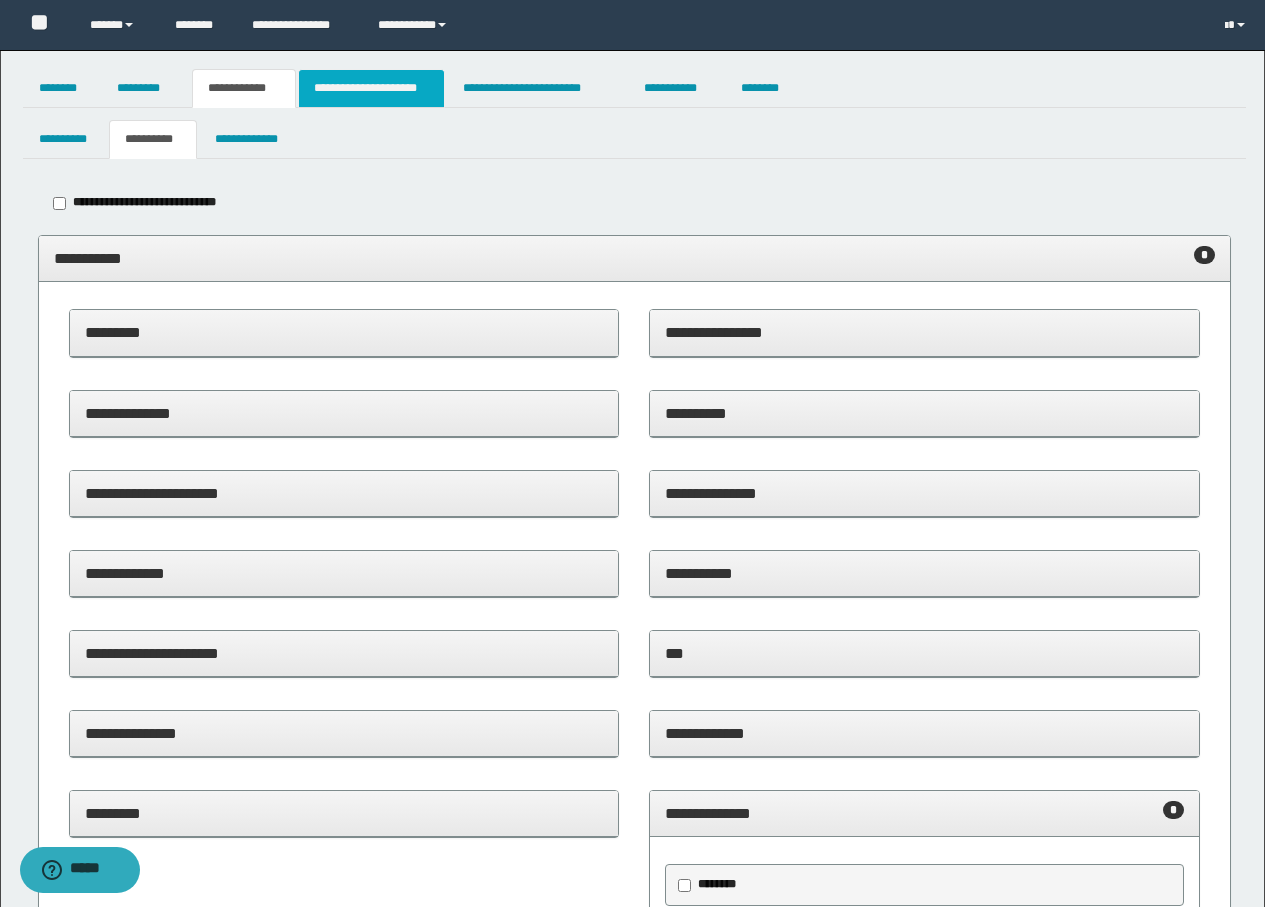 click on "**********" at bounding box center [371, 88] 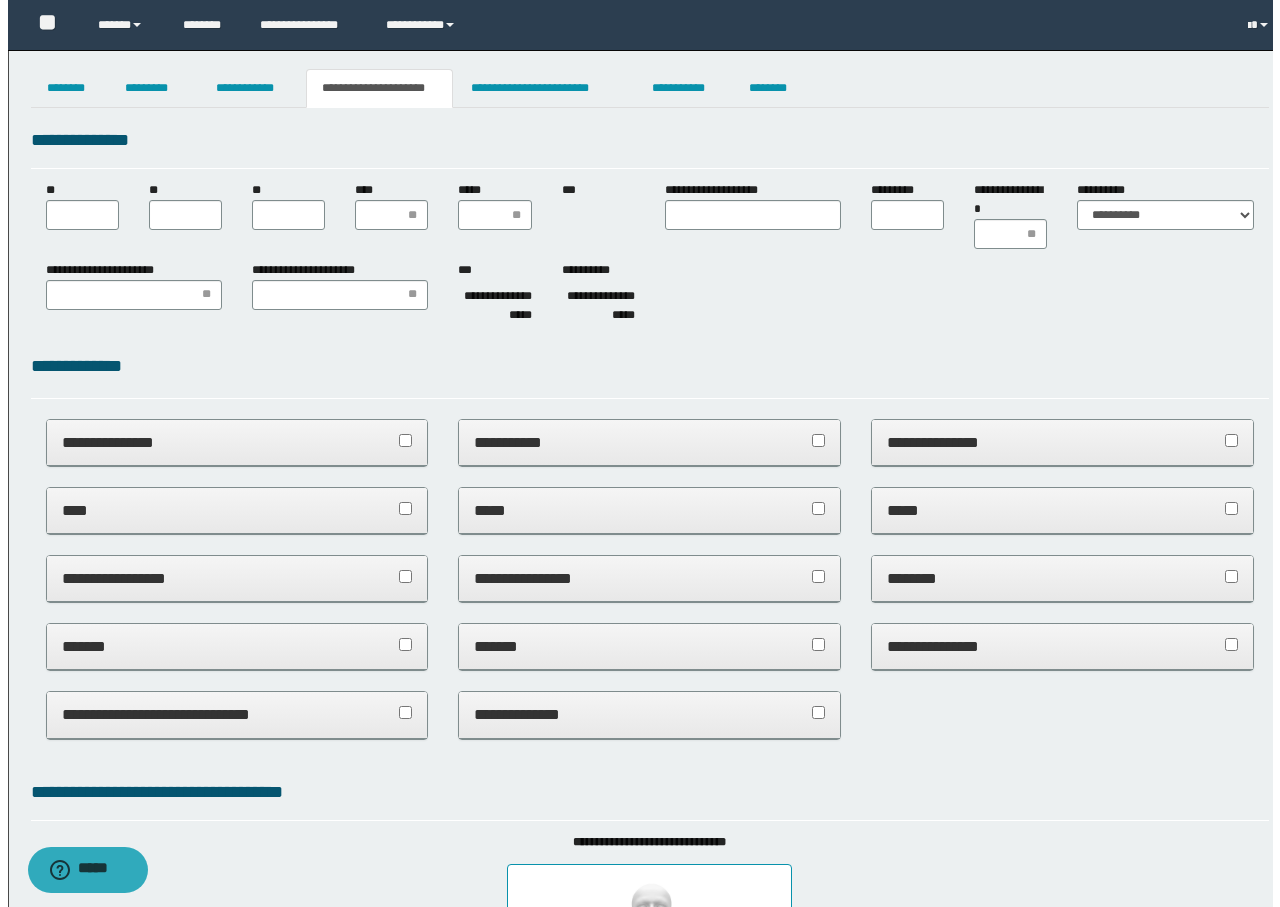 scroll, scrollTop: 0, scrollLeft: 0, axis: both 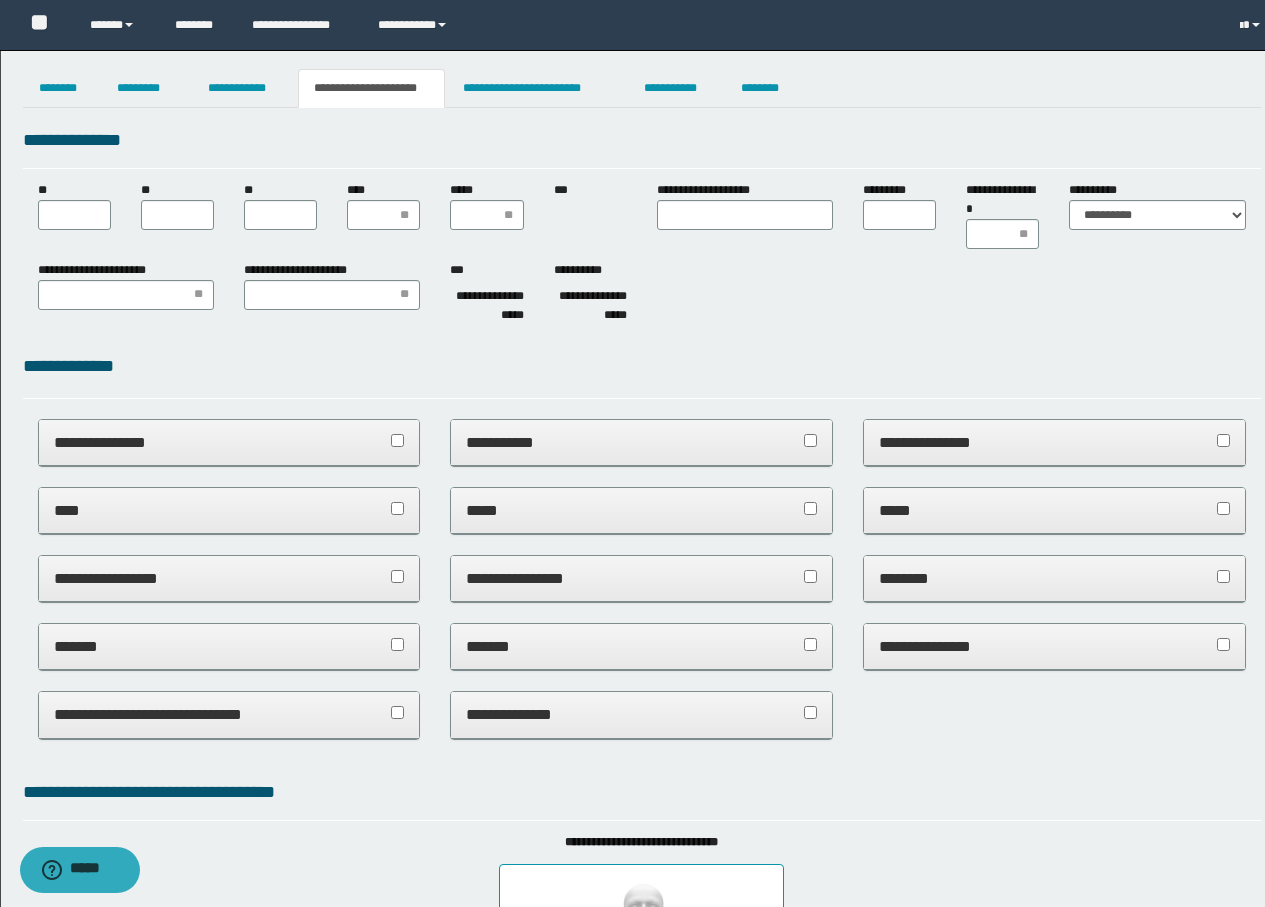 type 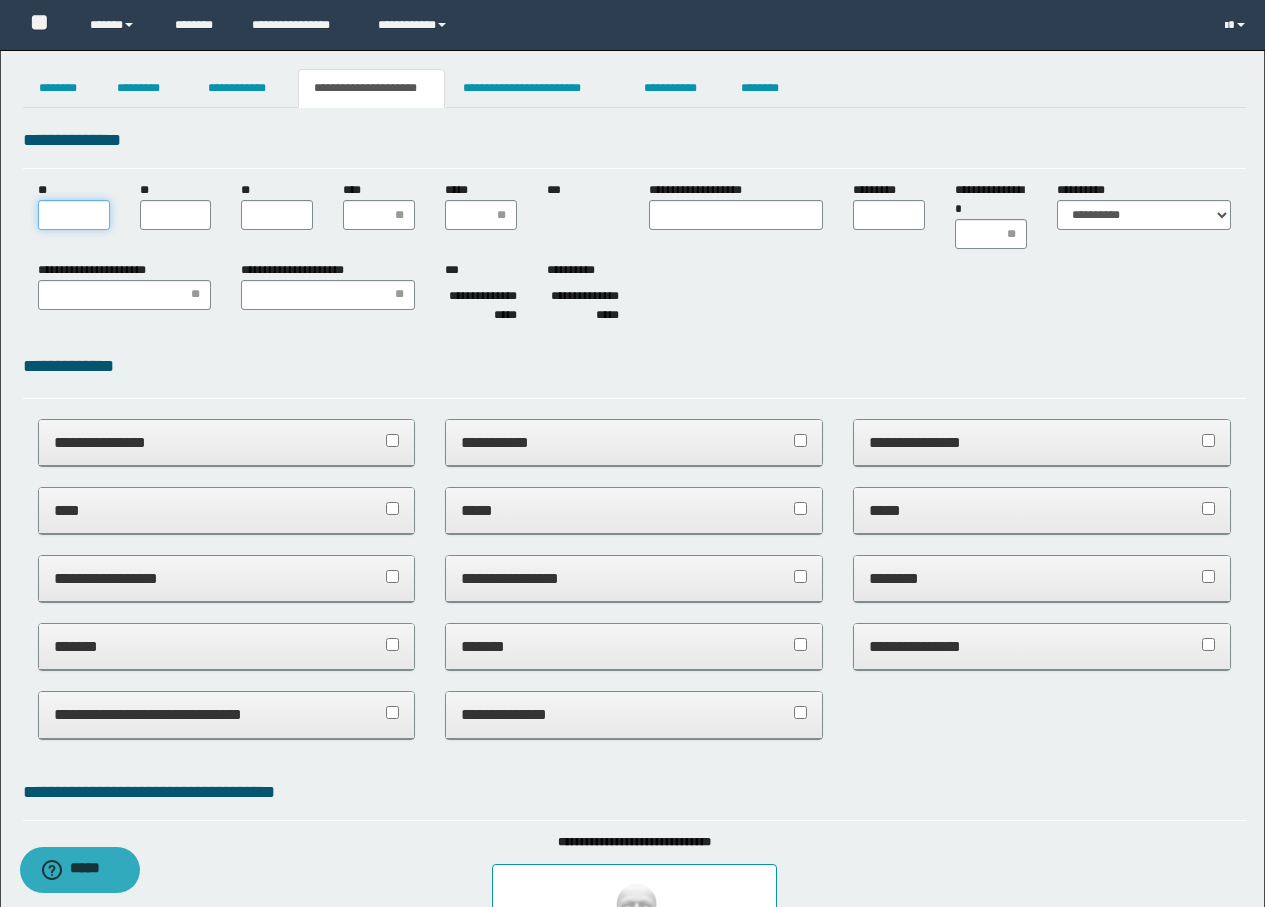 click on "**" at bounding box center [74, 215] 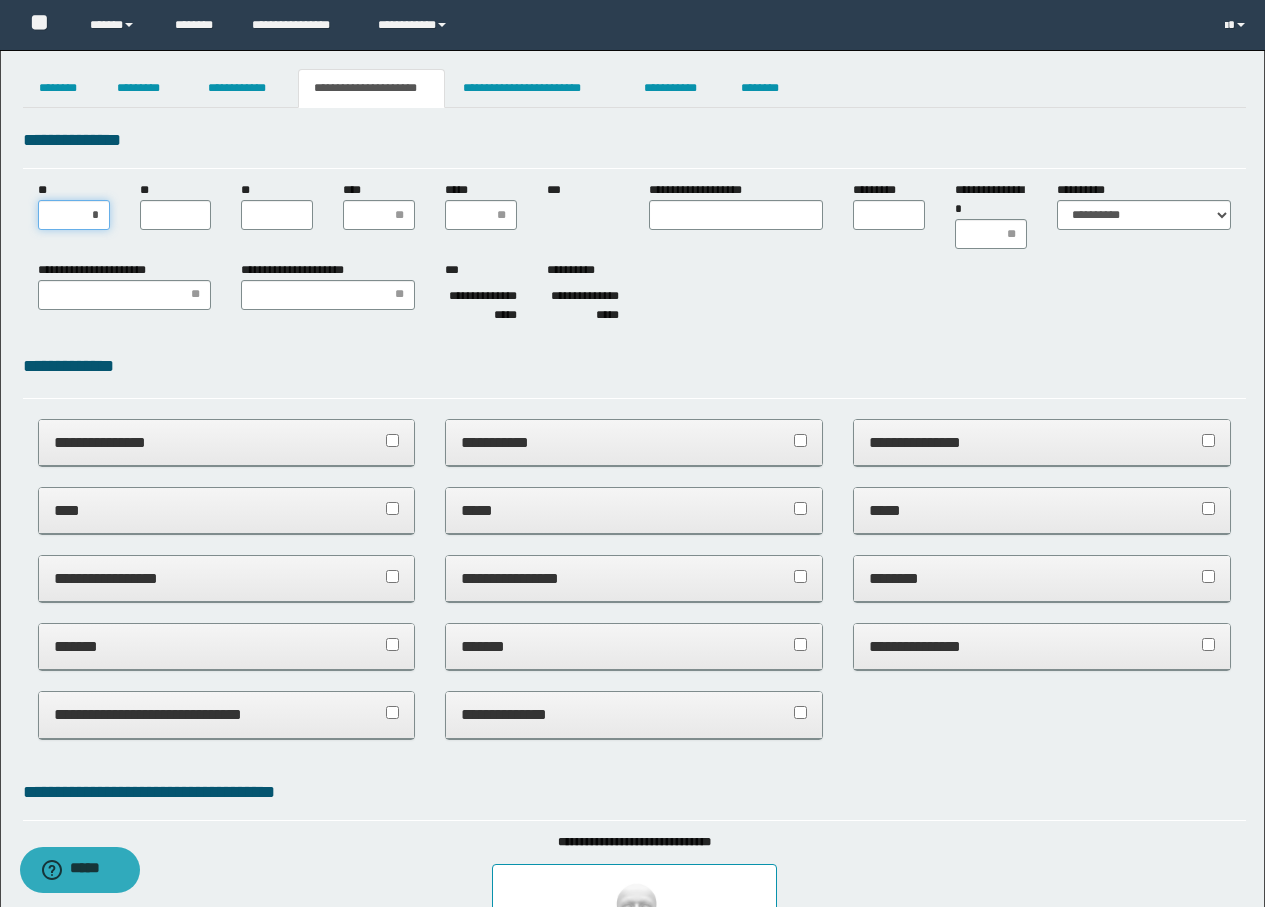 type on "**" 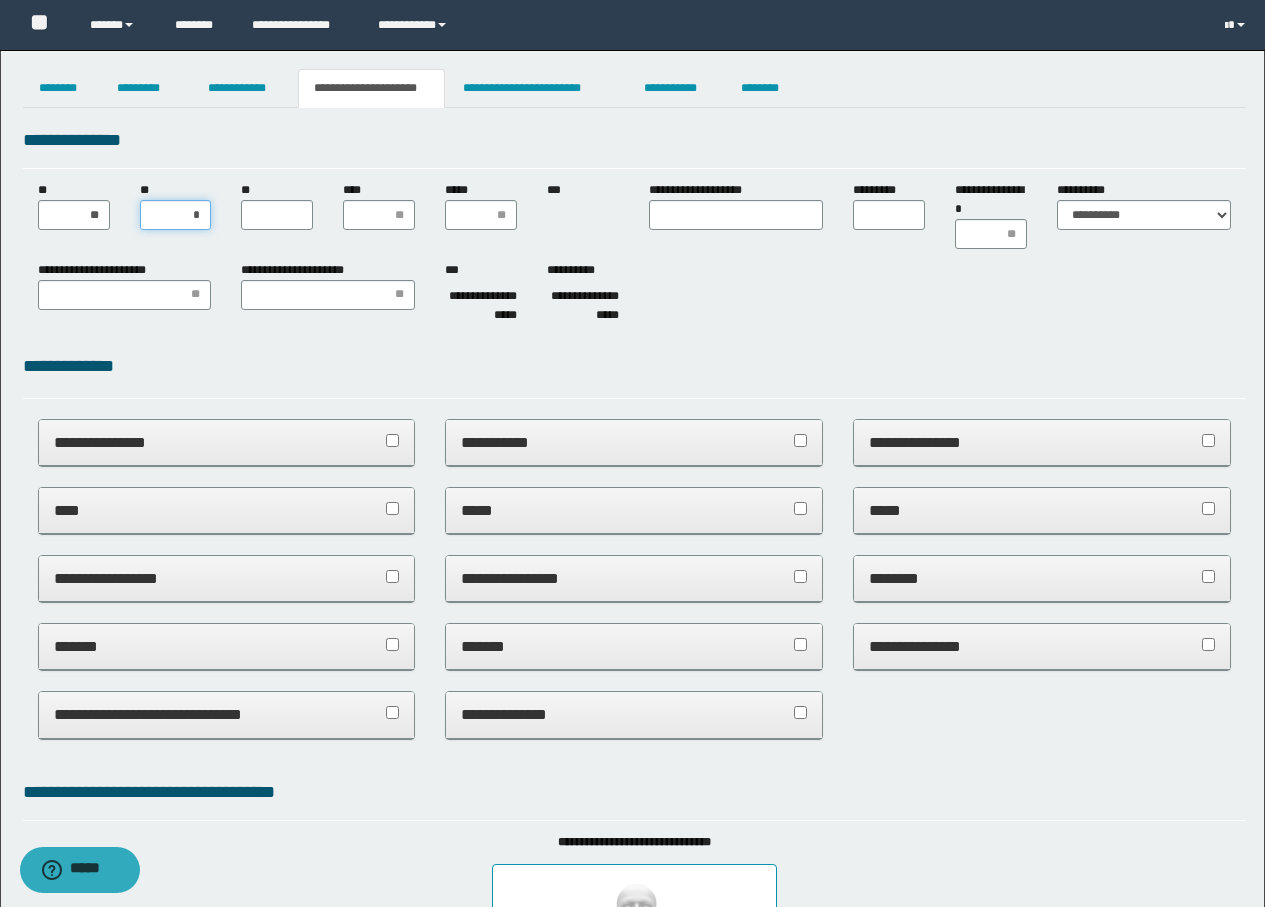 type on "**" 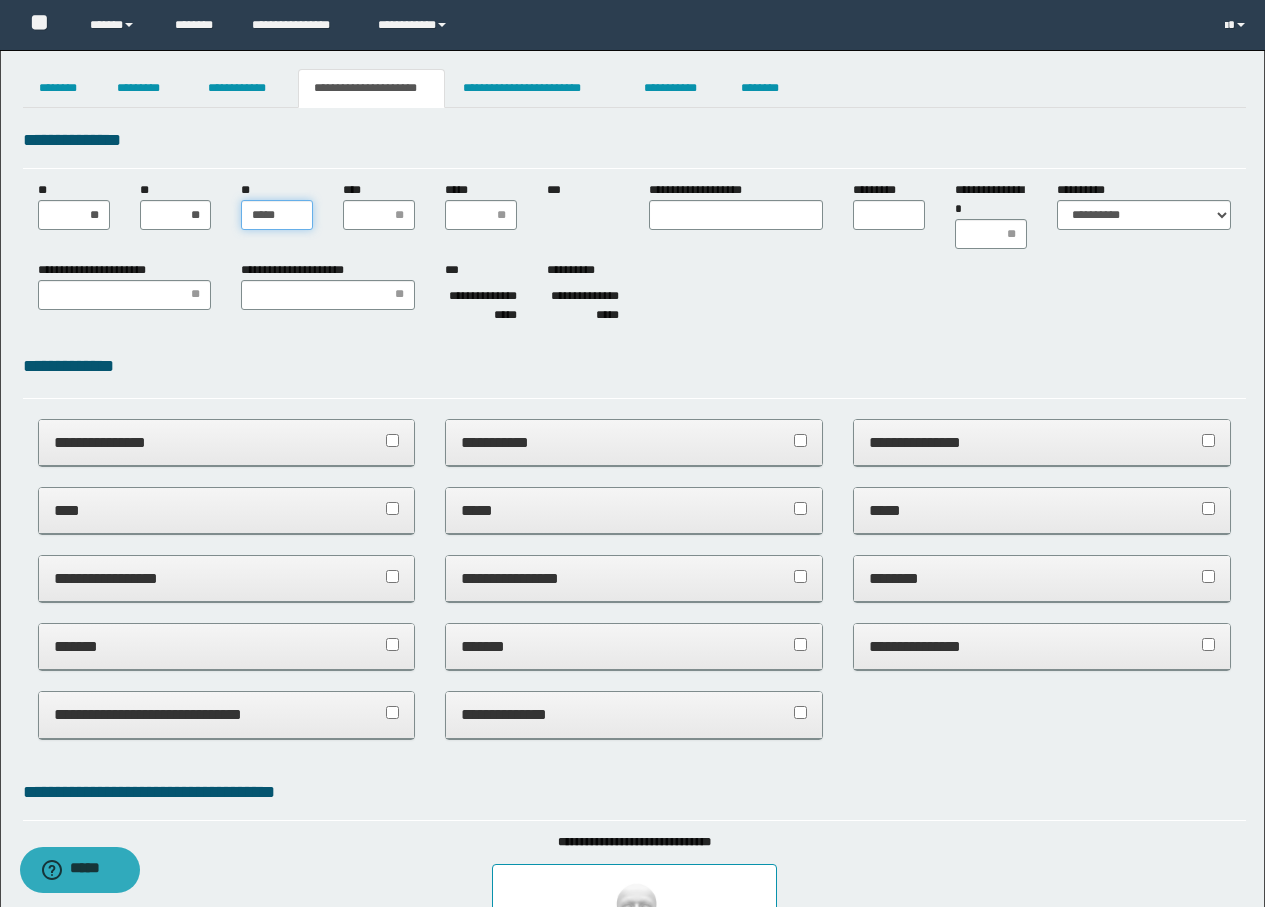 type on "******" 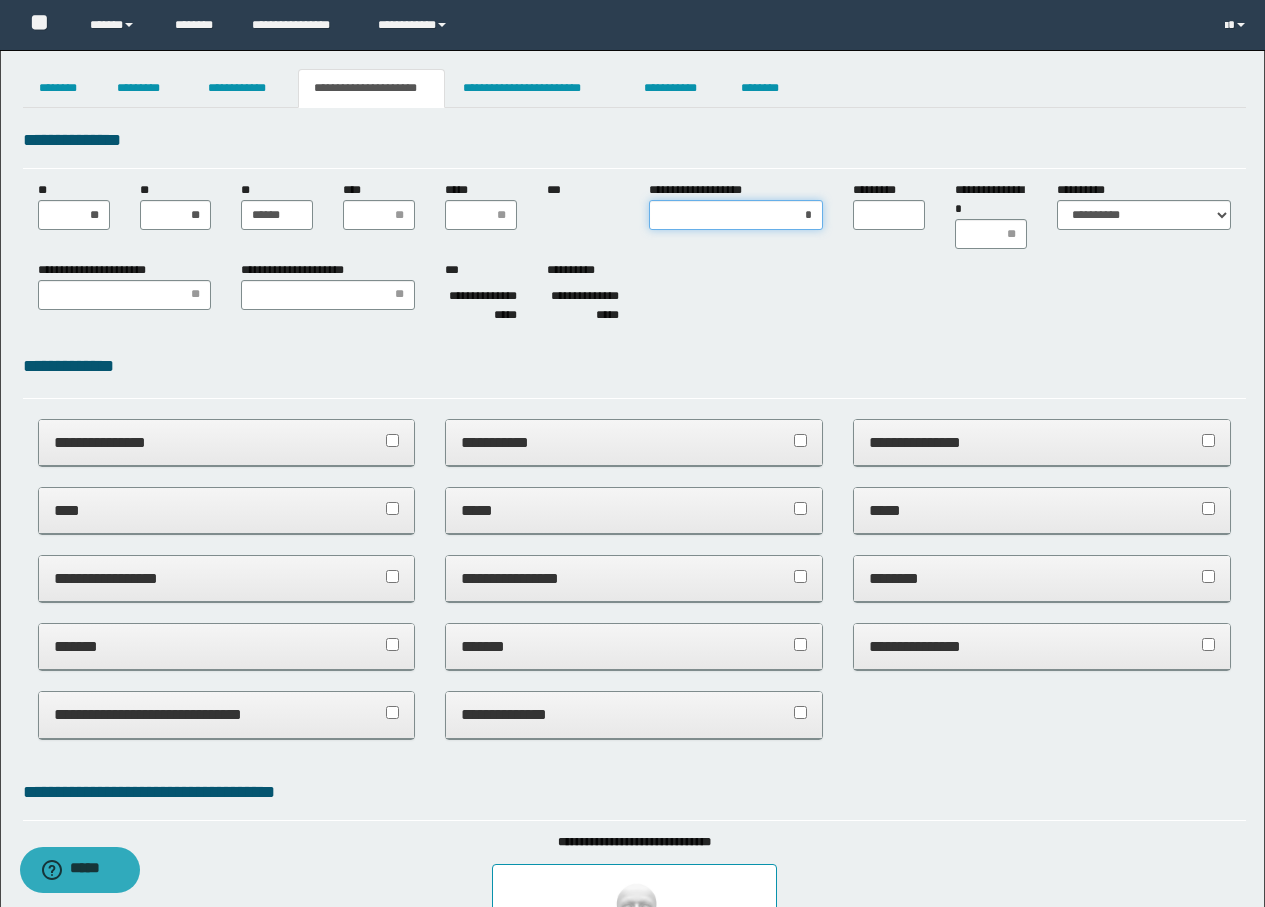 type on "**" 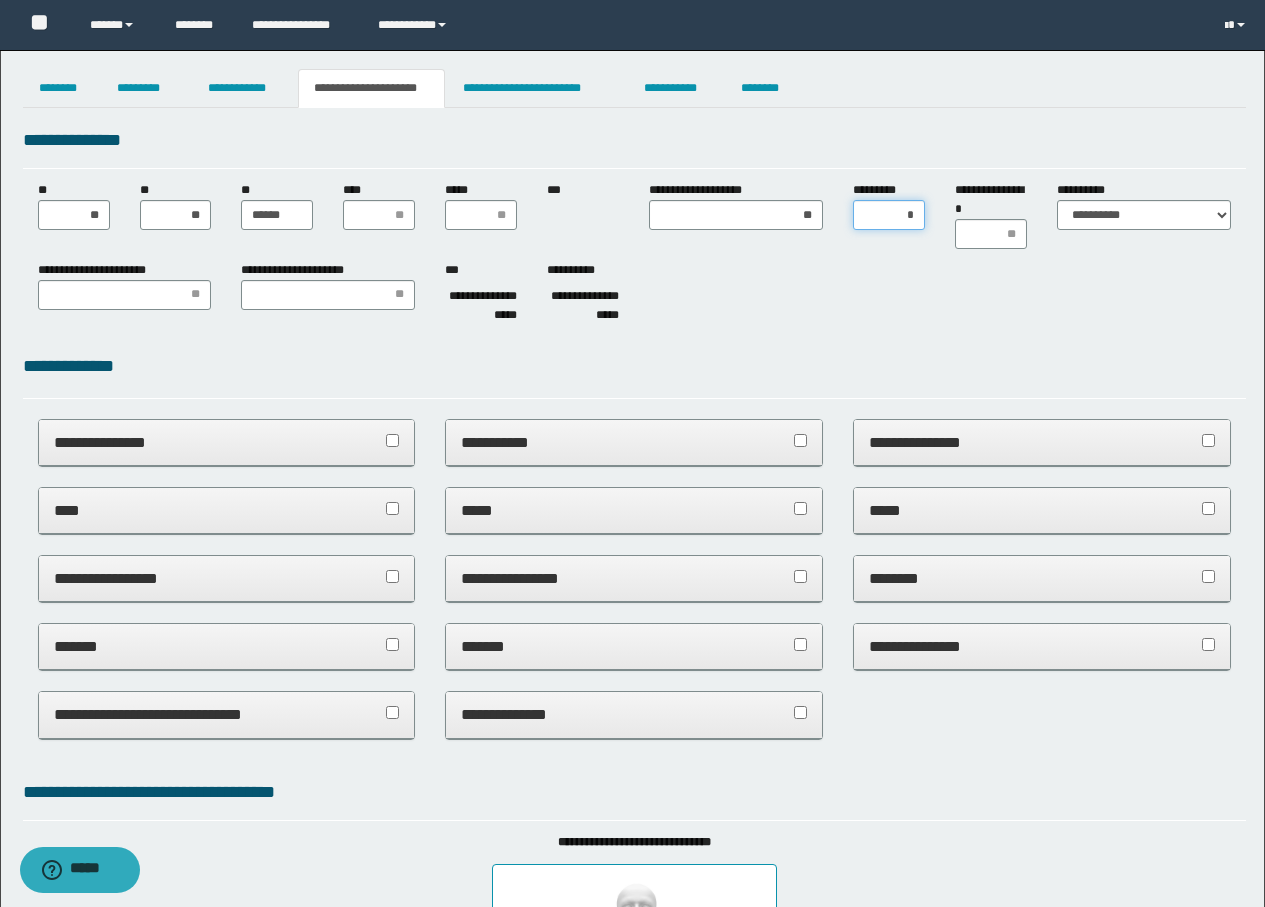 type on "**" 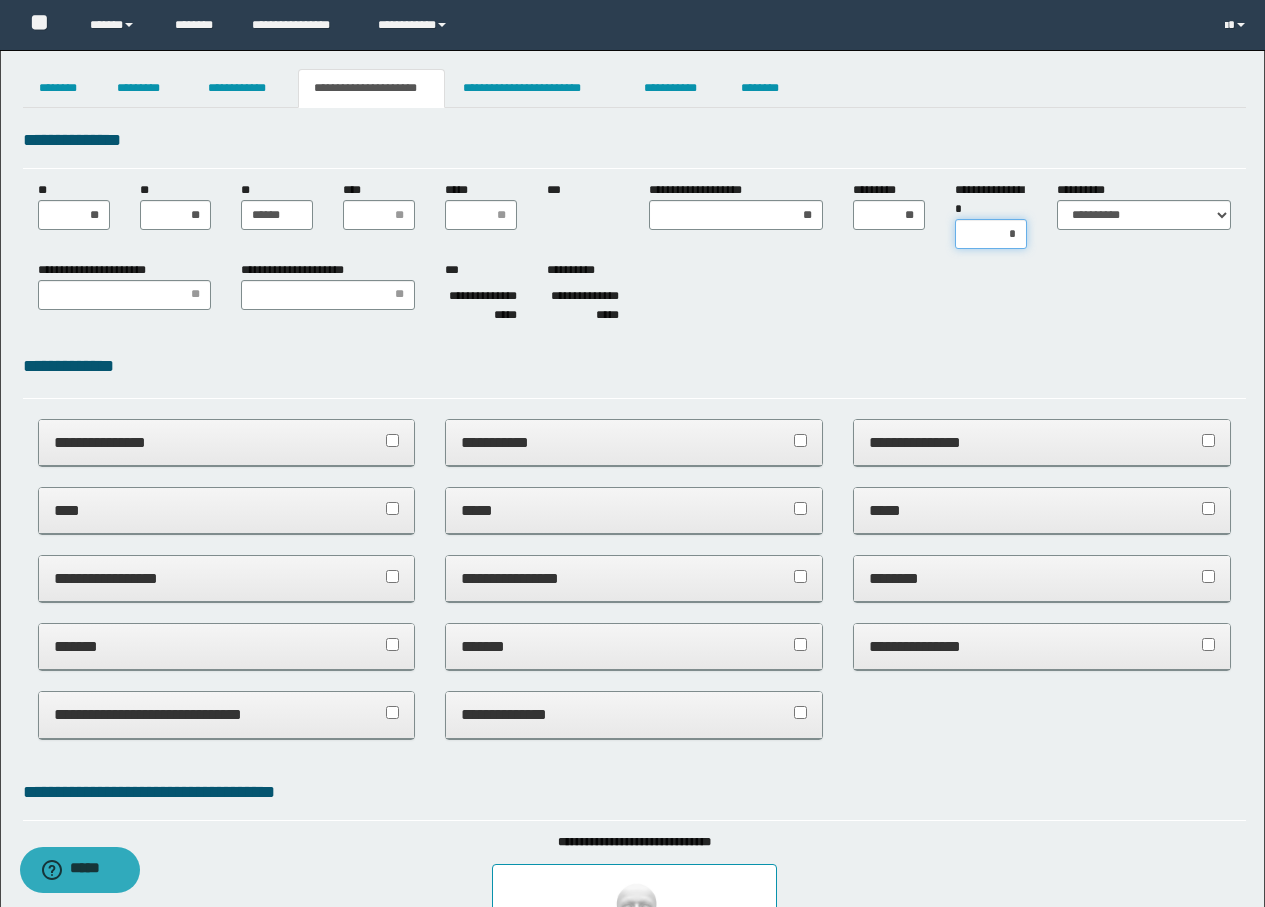 type on "**" 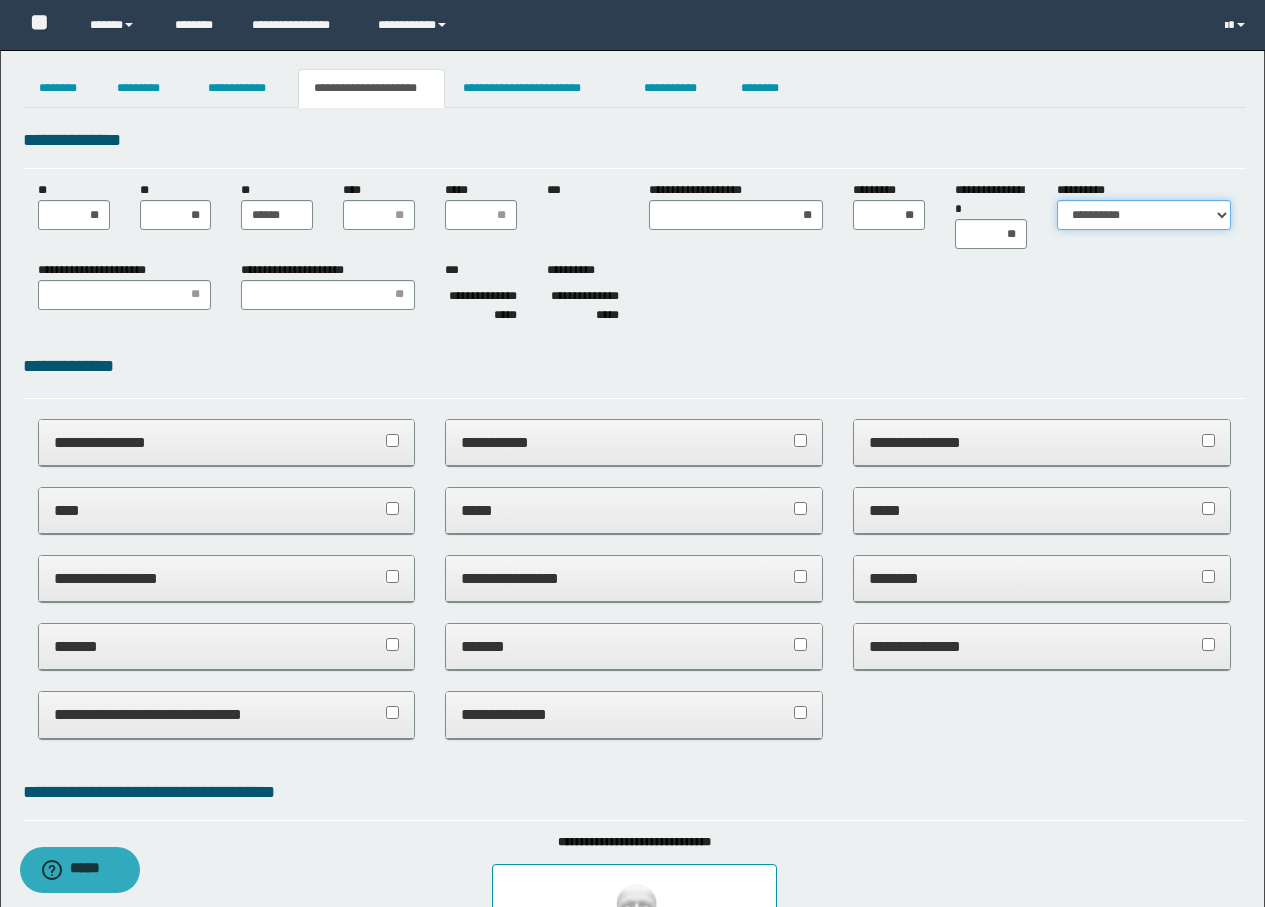 click on "**********" at bounding box center [1144, 215] 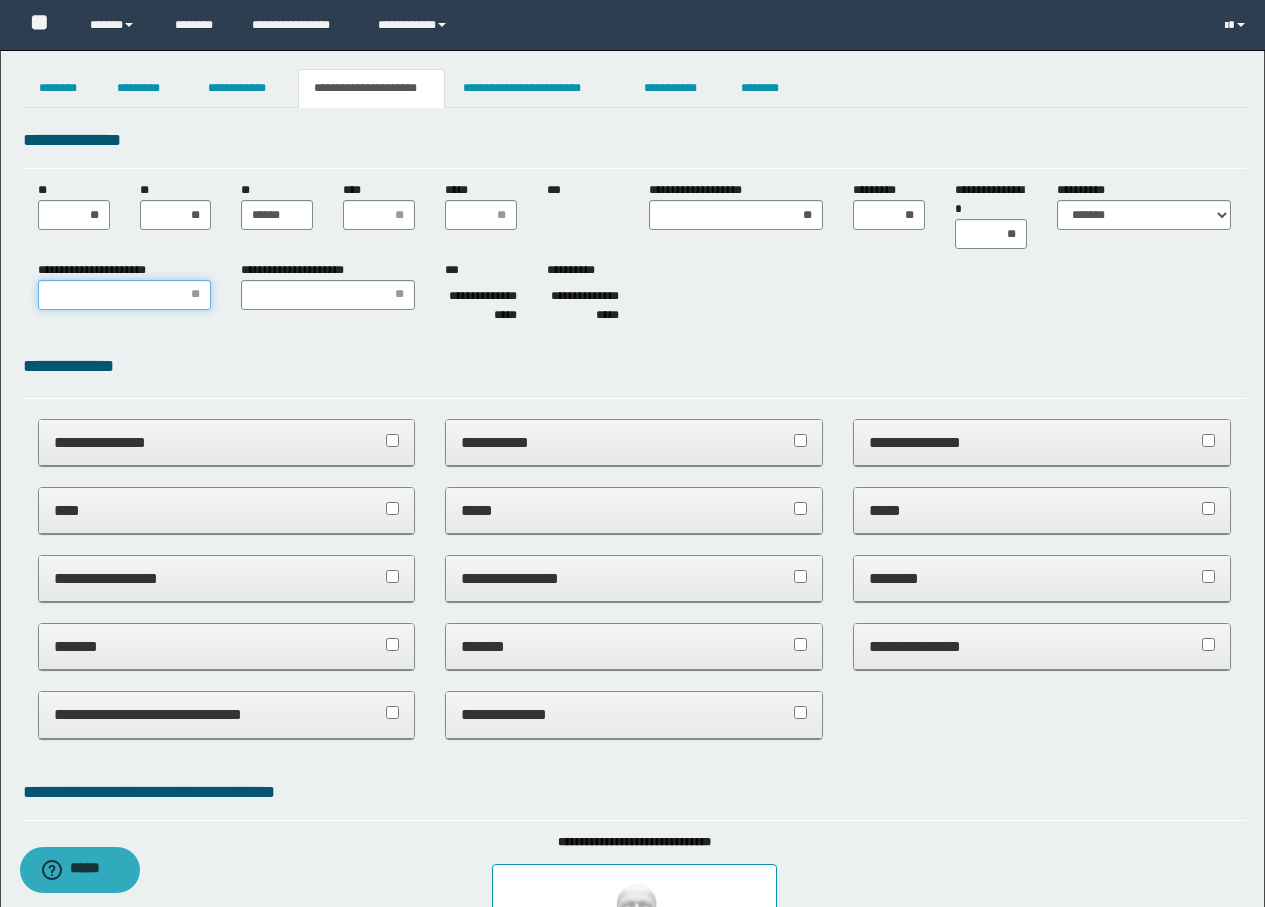 click on "**********" at bounding box center (125, 295) 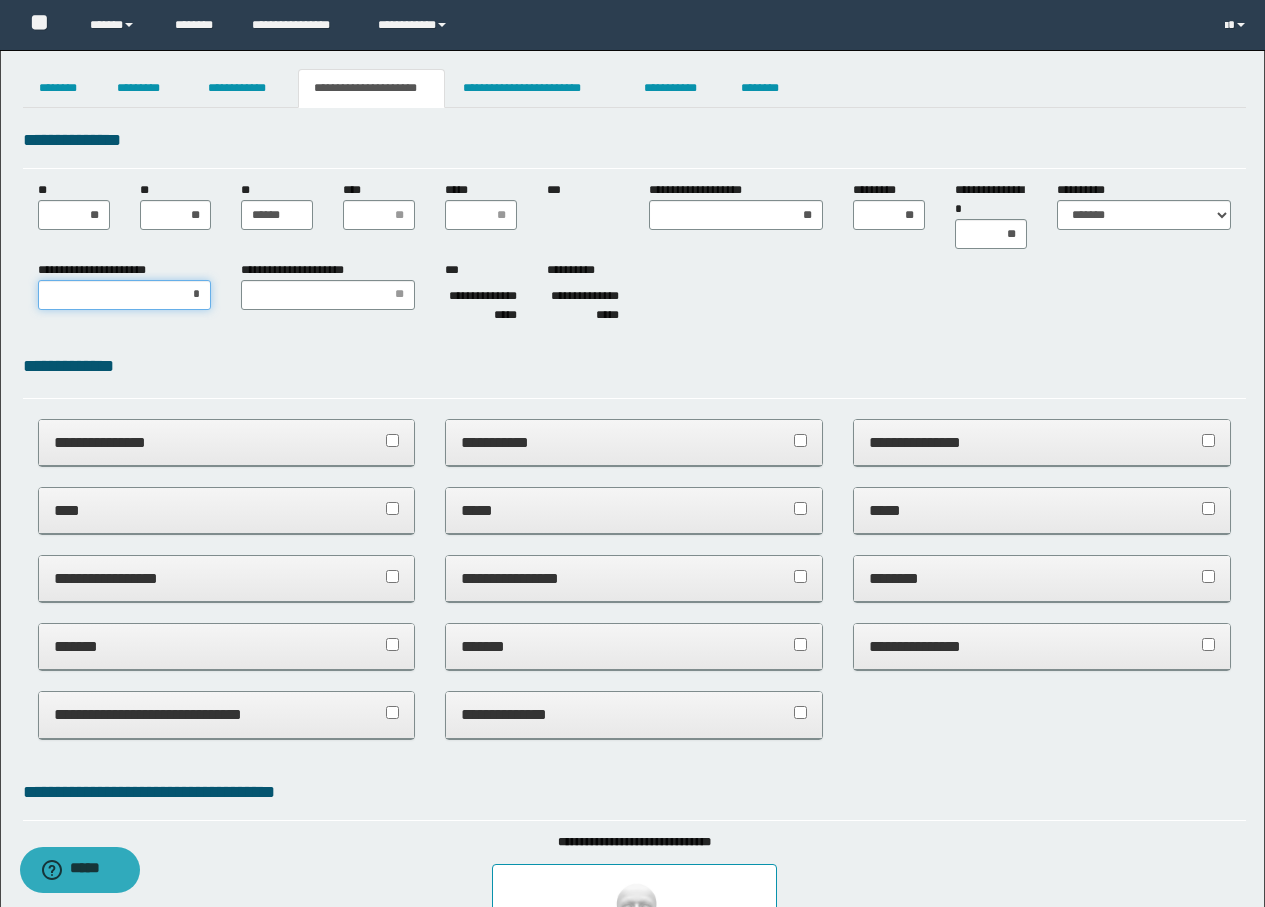 type on "**" 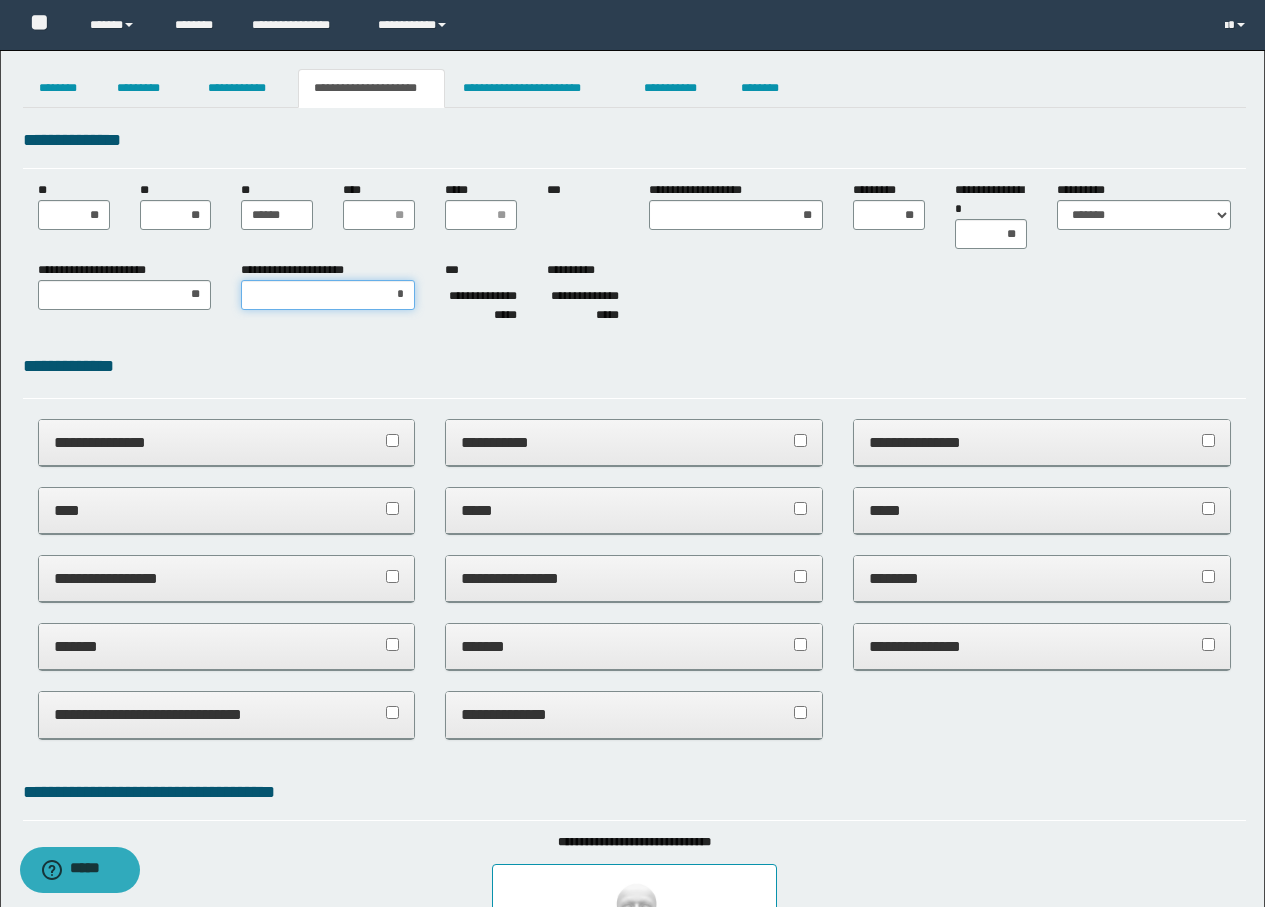 type on "**" 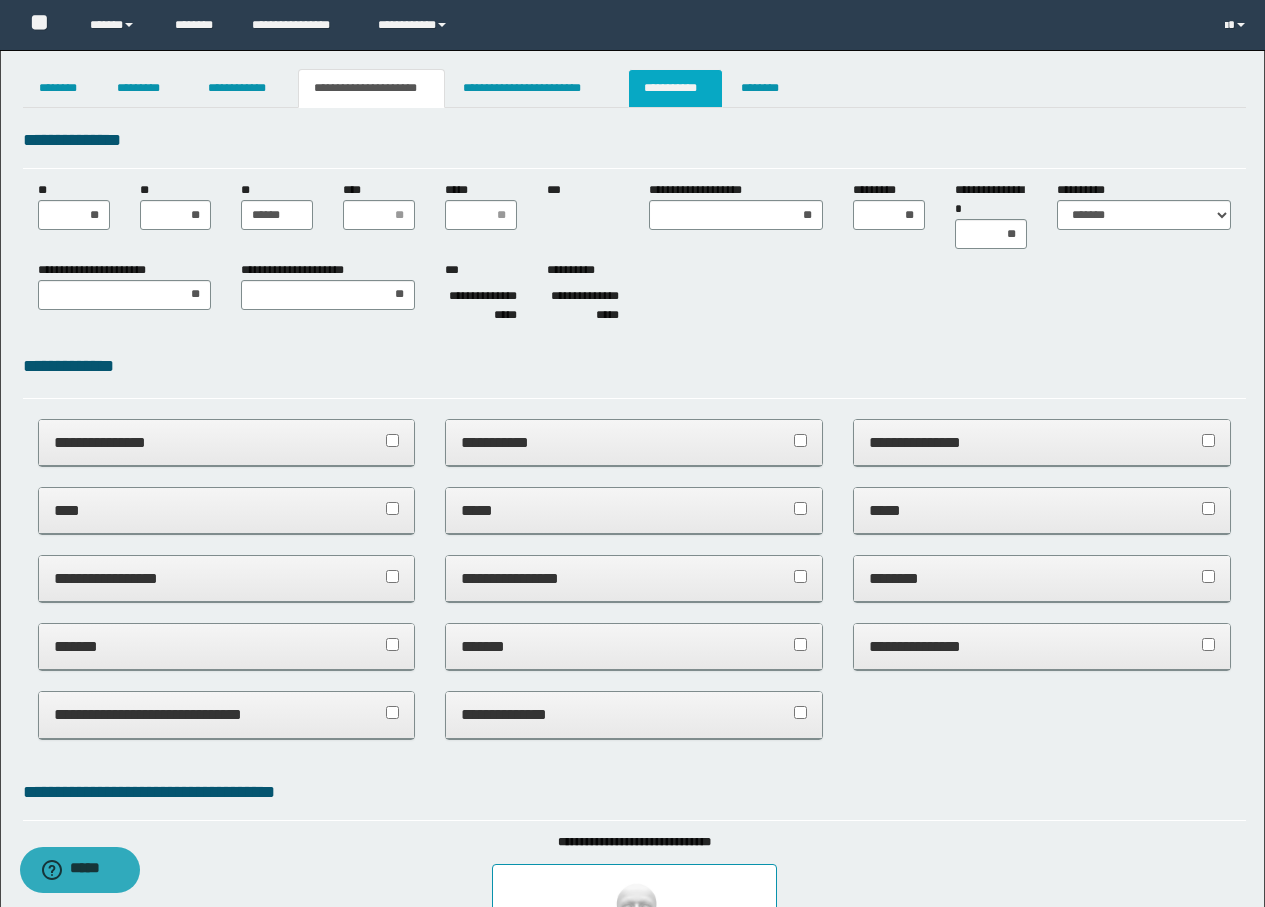 click on "**********" at bounding box center (675, 88) 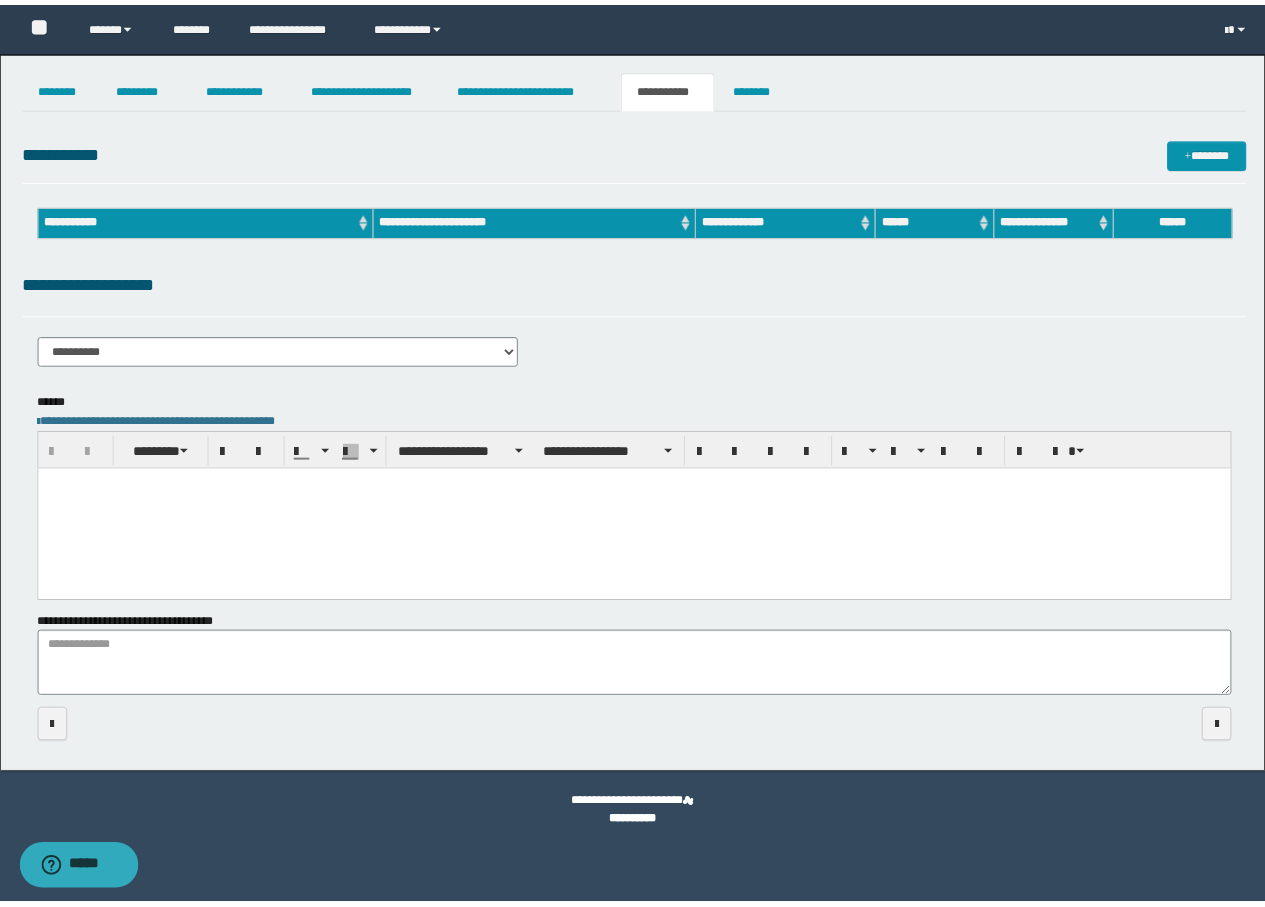 scroll, scrollTop: 0, scrollLeft: 0, axis: both 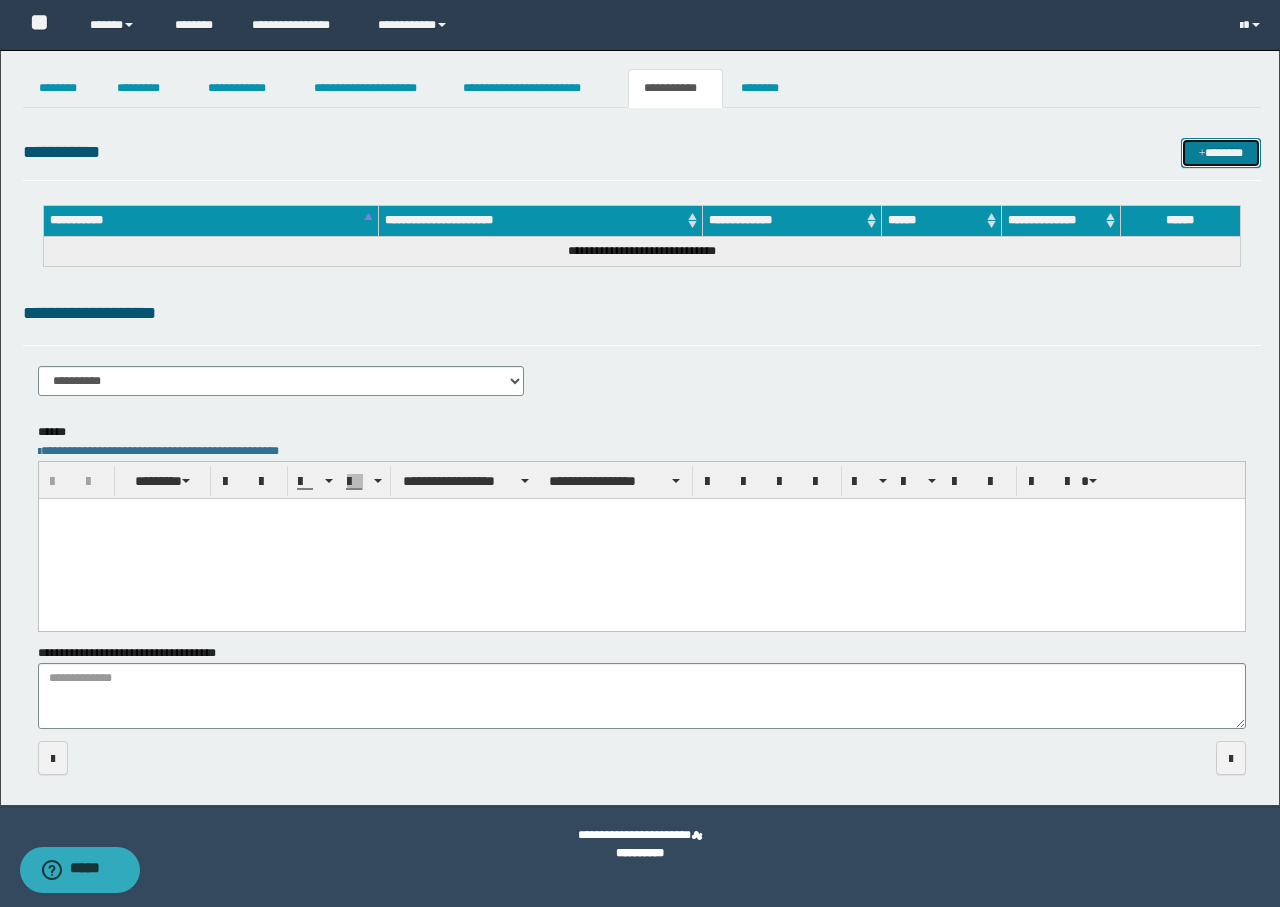 click on "*******" at bounding box center [1221, 153] 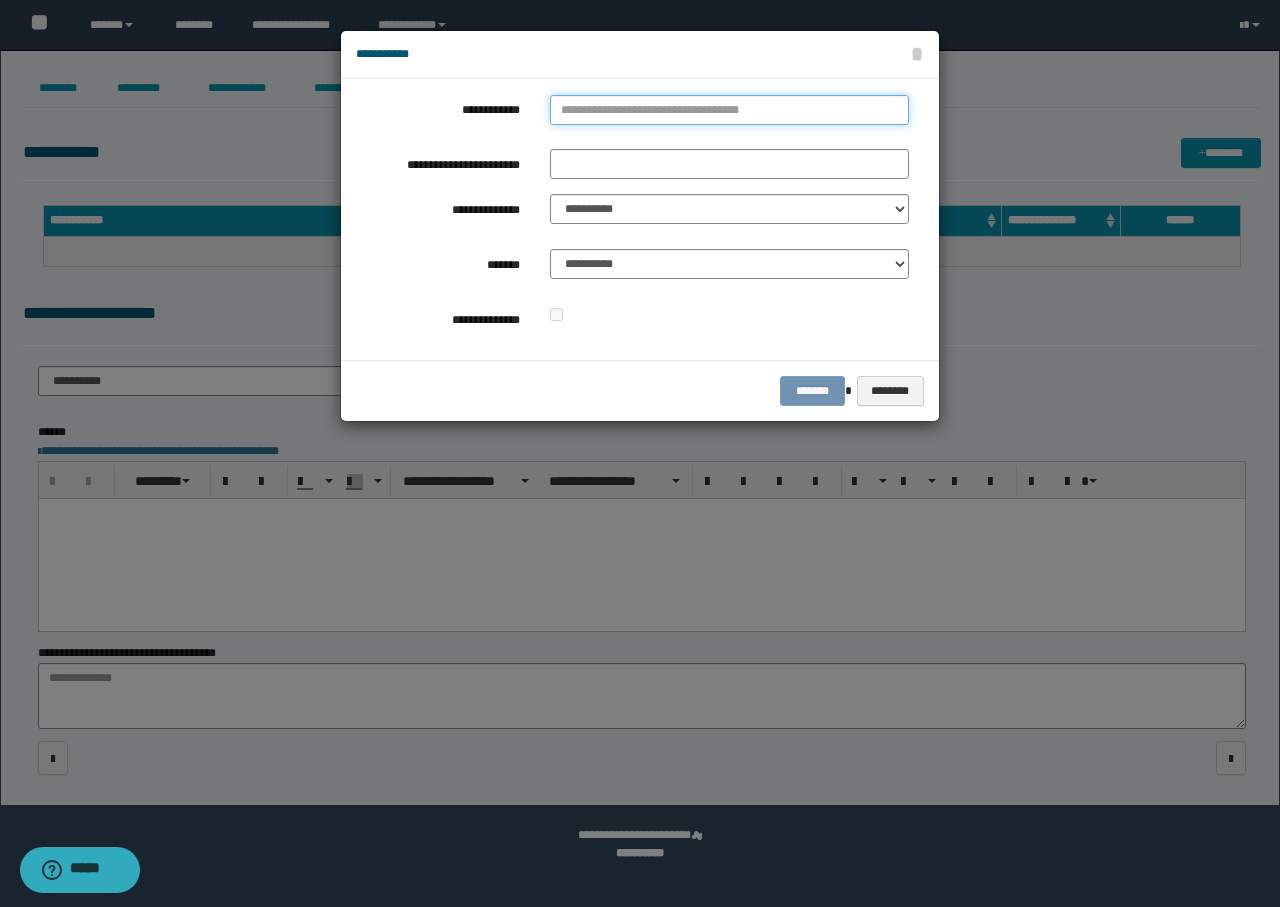 click on "**********" at bounding box center [729, 110] 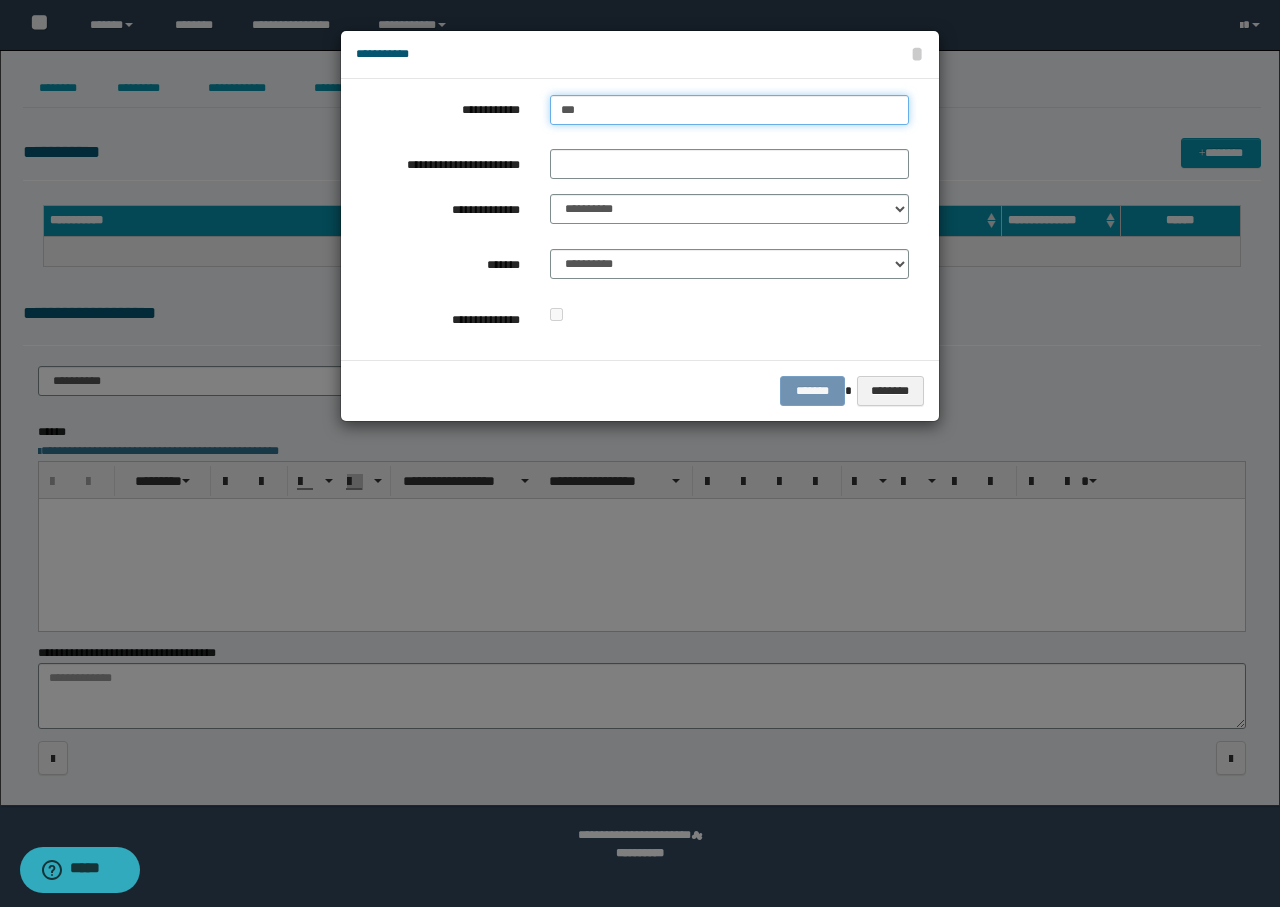 type on "****" 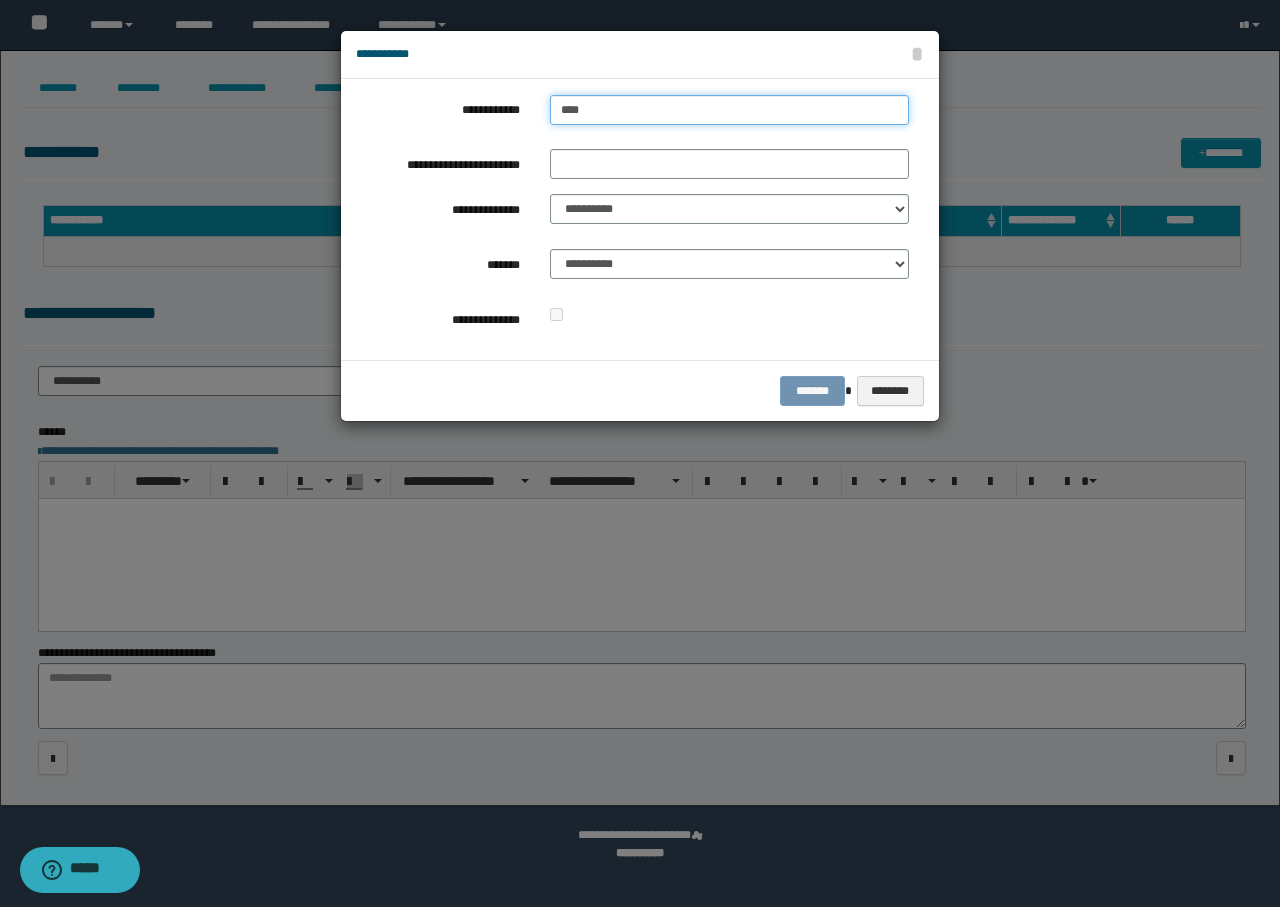 type on "****" 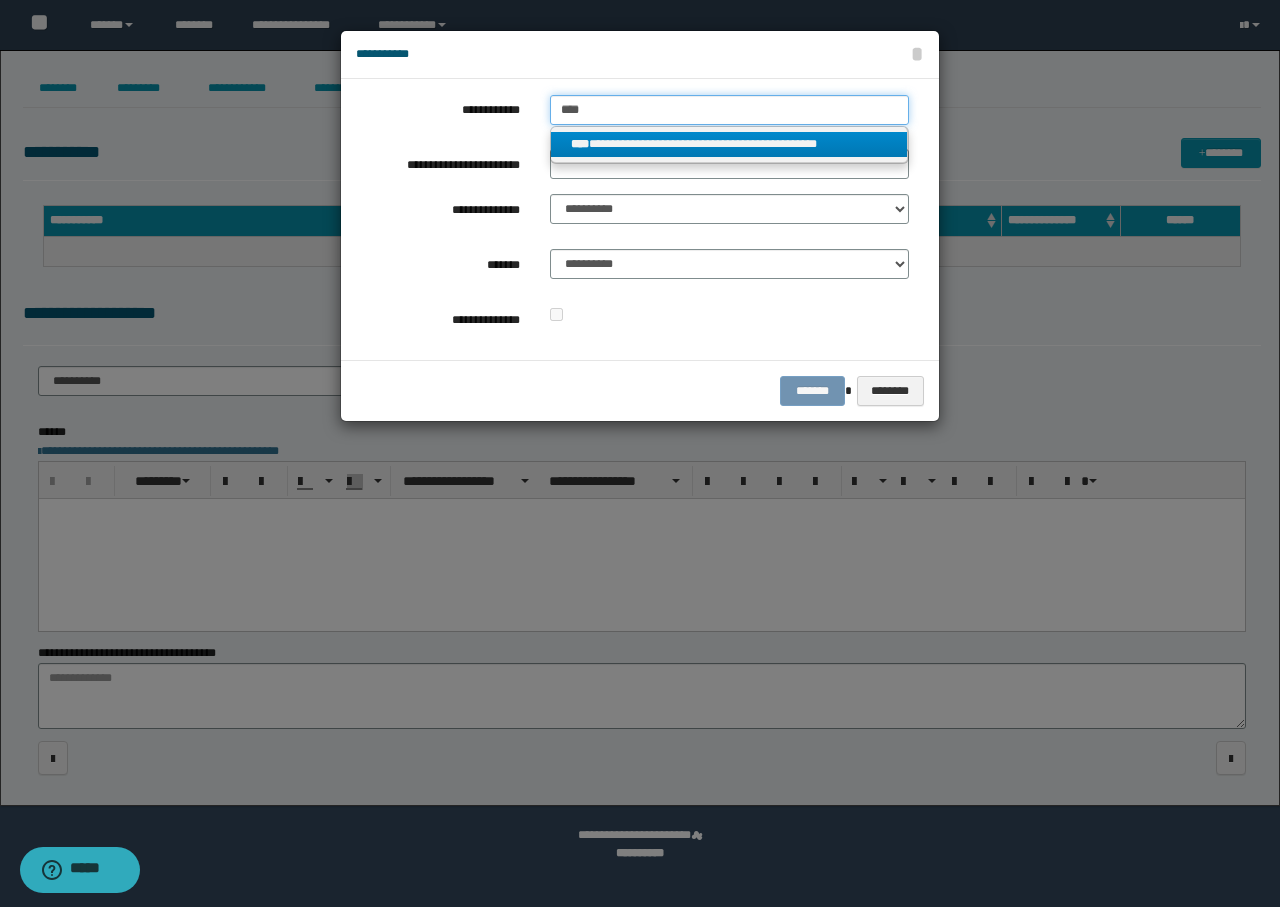 type on "****" 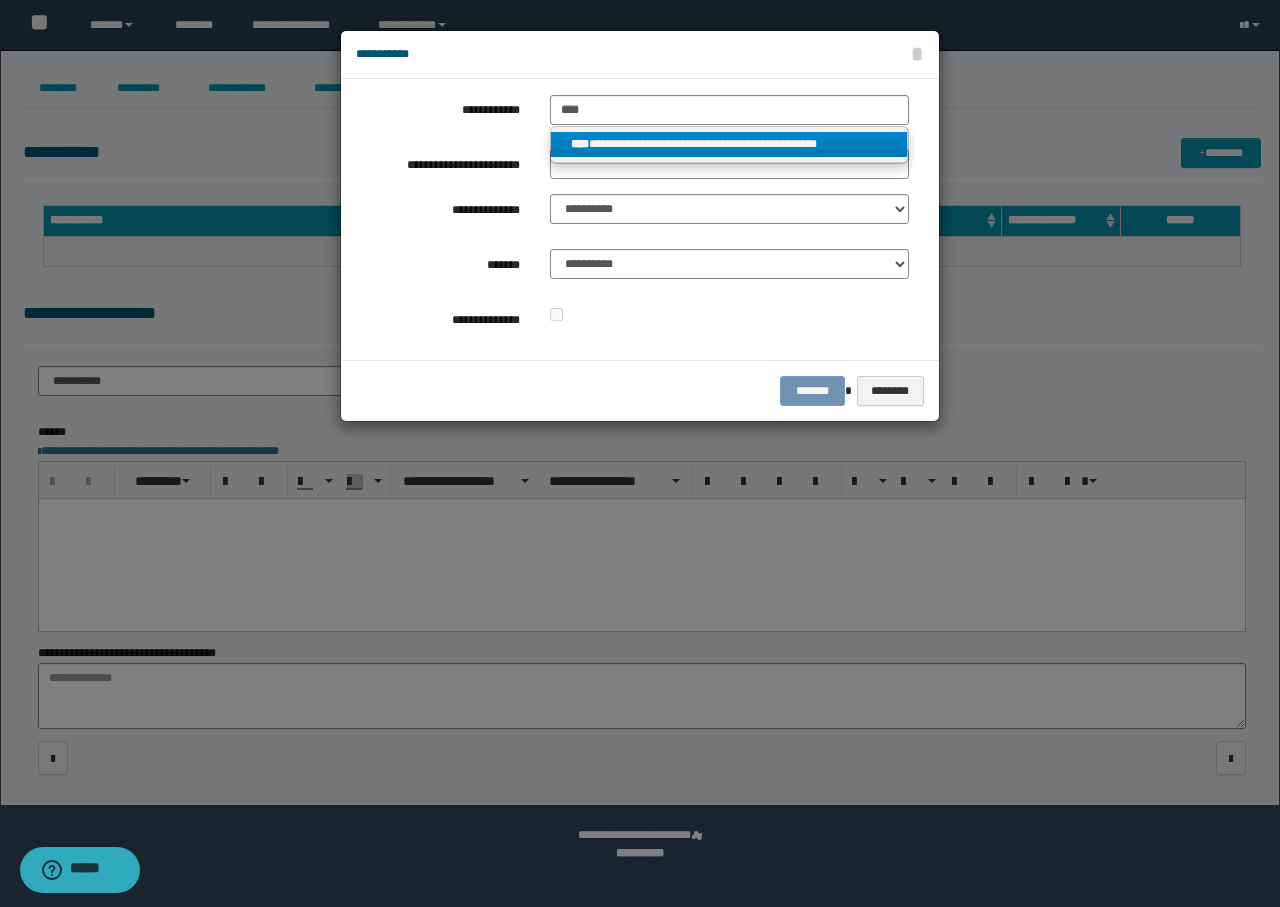 click on "****" at bounding box center [580, 144] 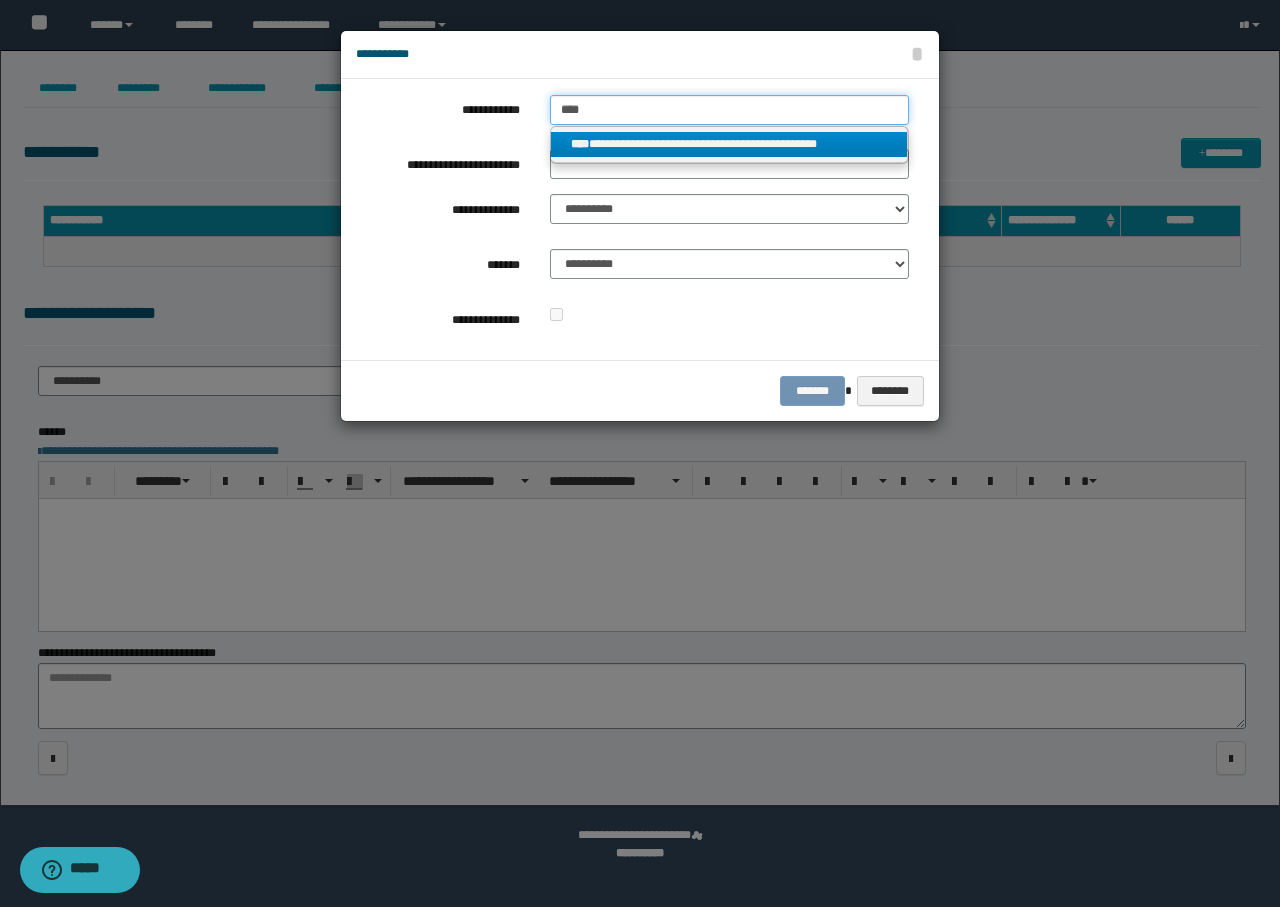 type 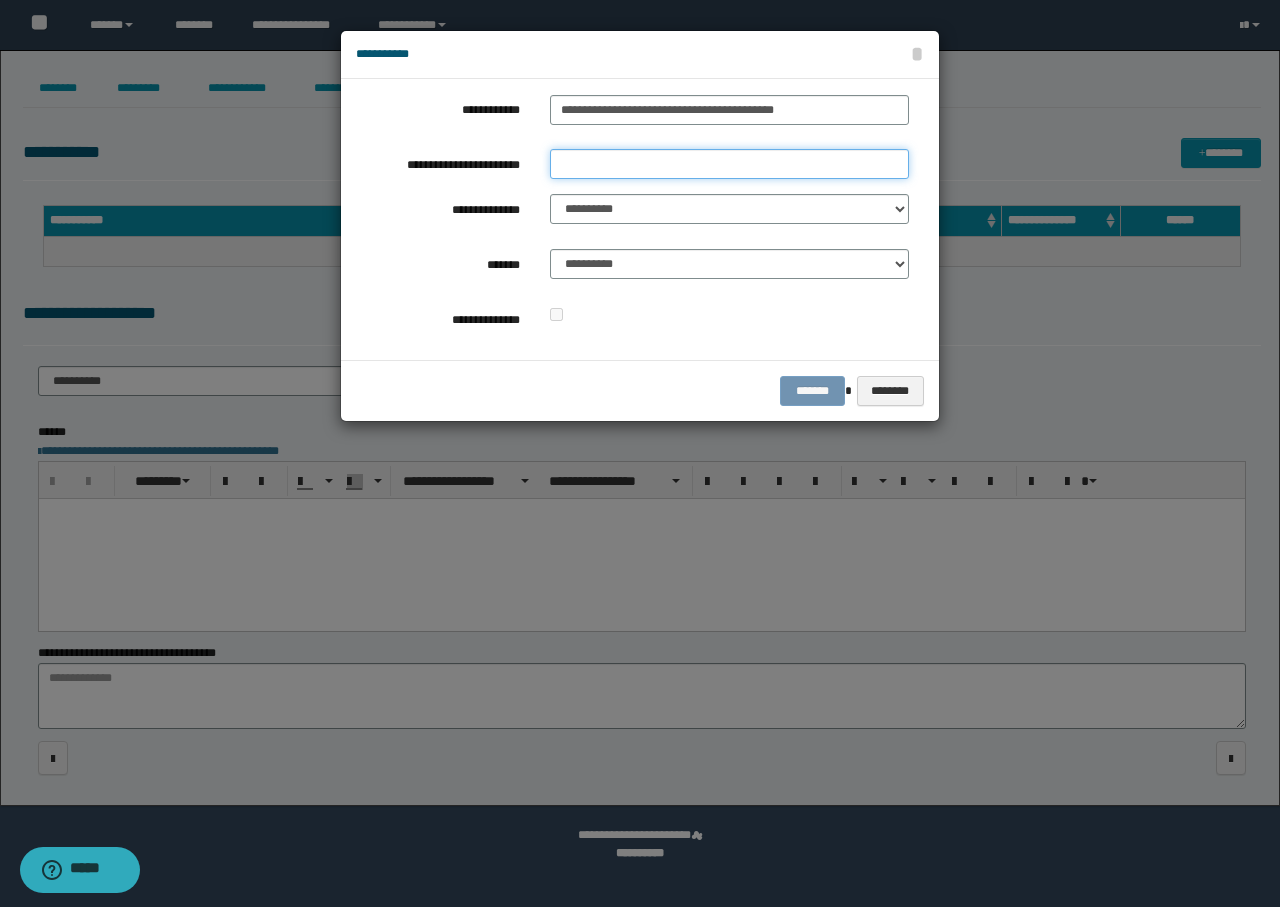 click on "**********" at bounding box center (729, 164) 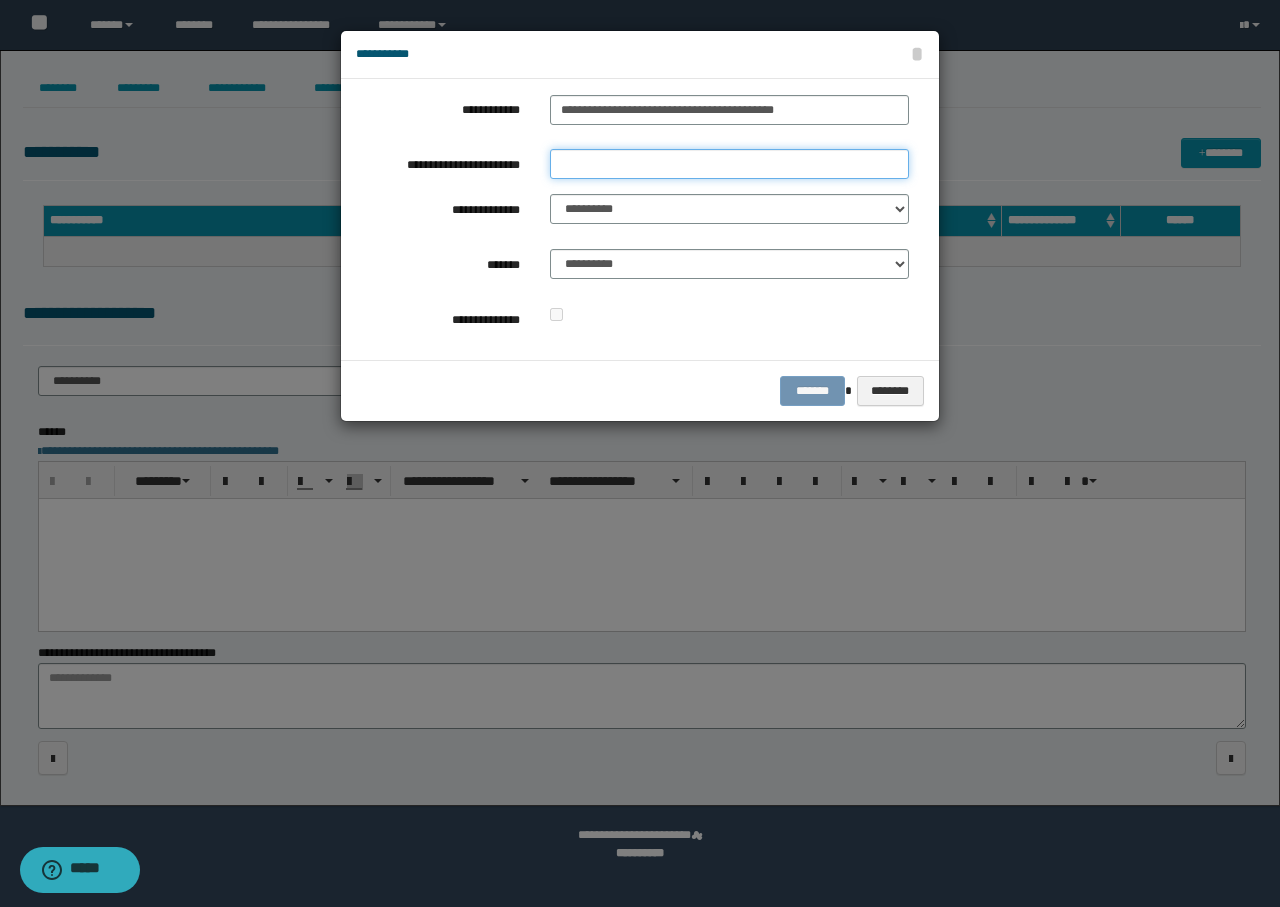 type on "******" 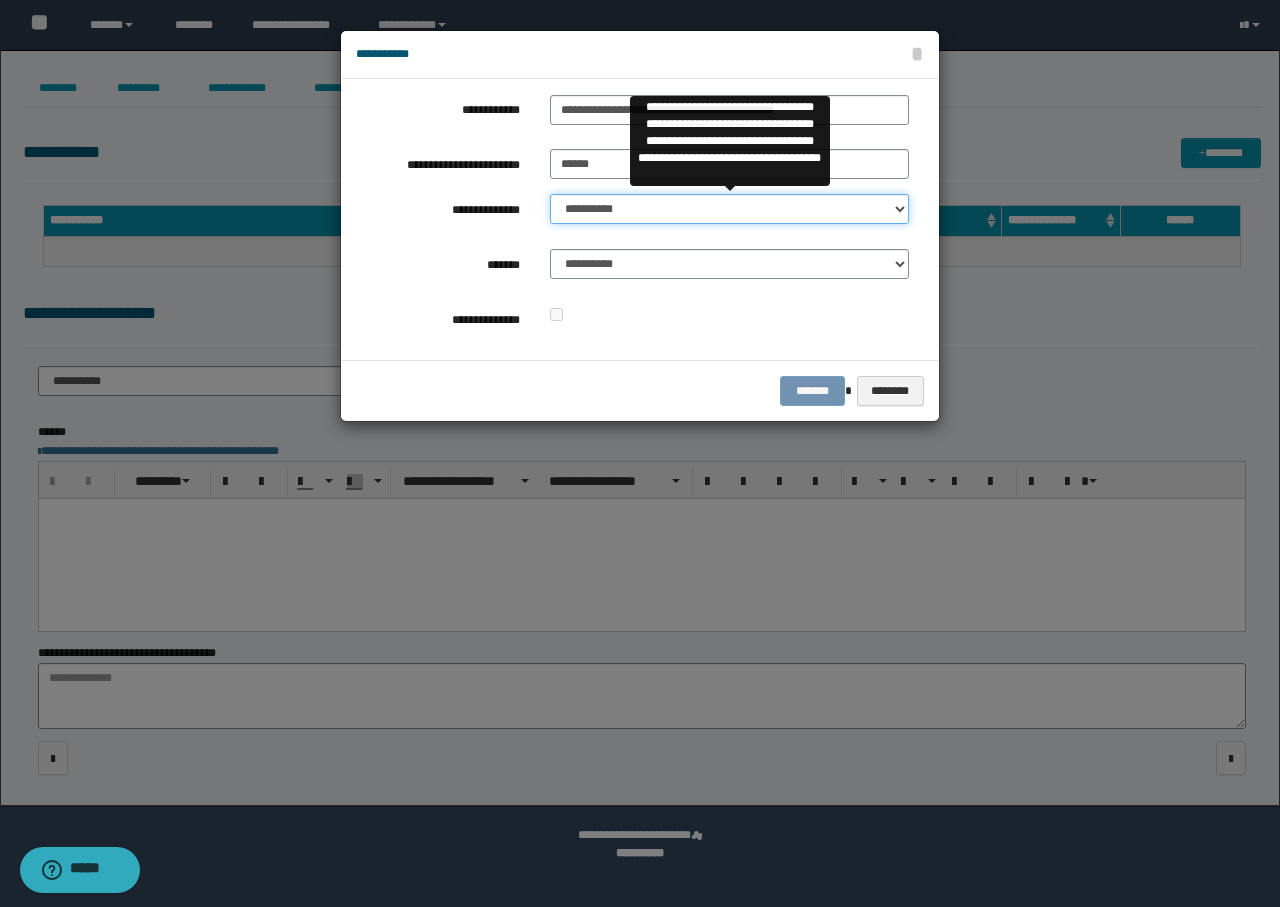 click on "**********" at bounding box center (729, 209) 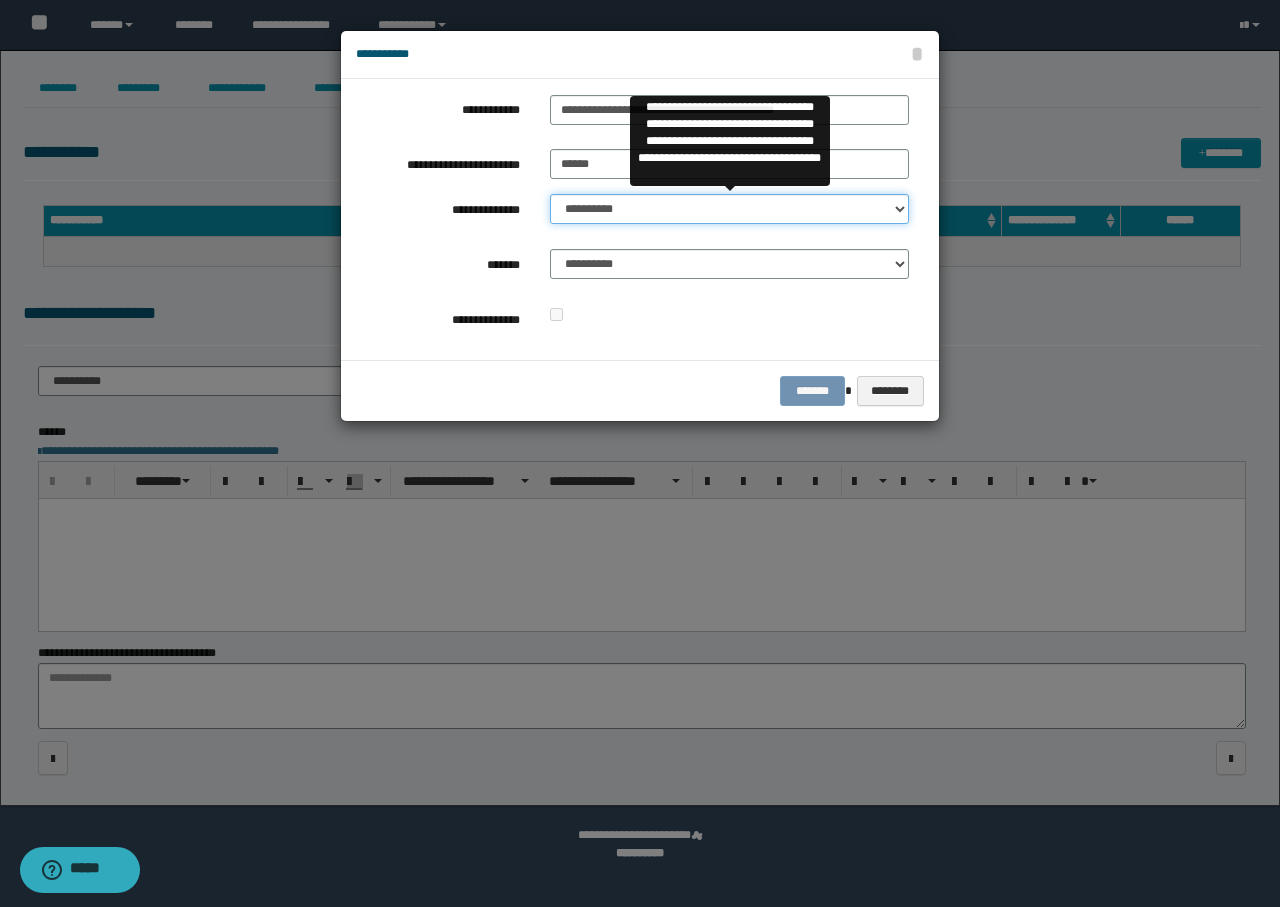 select on "**" 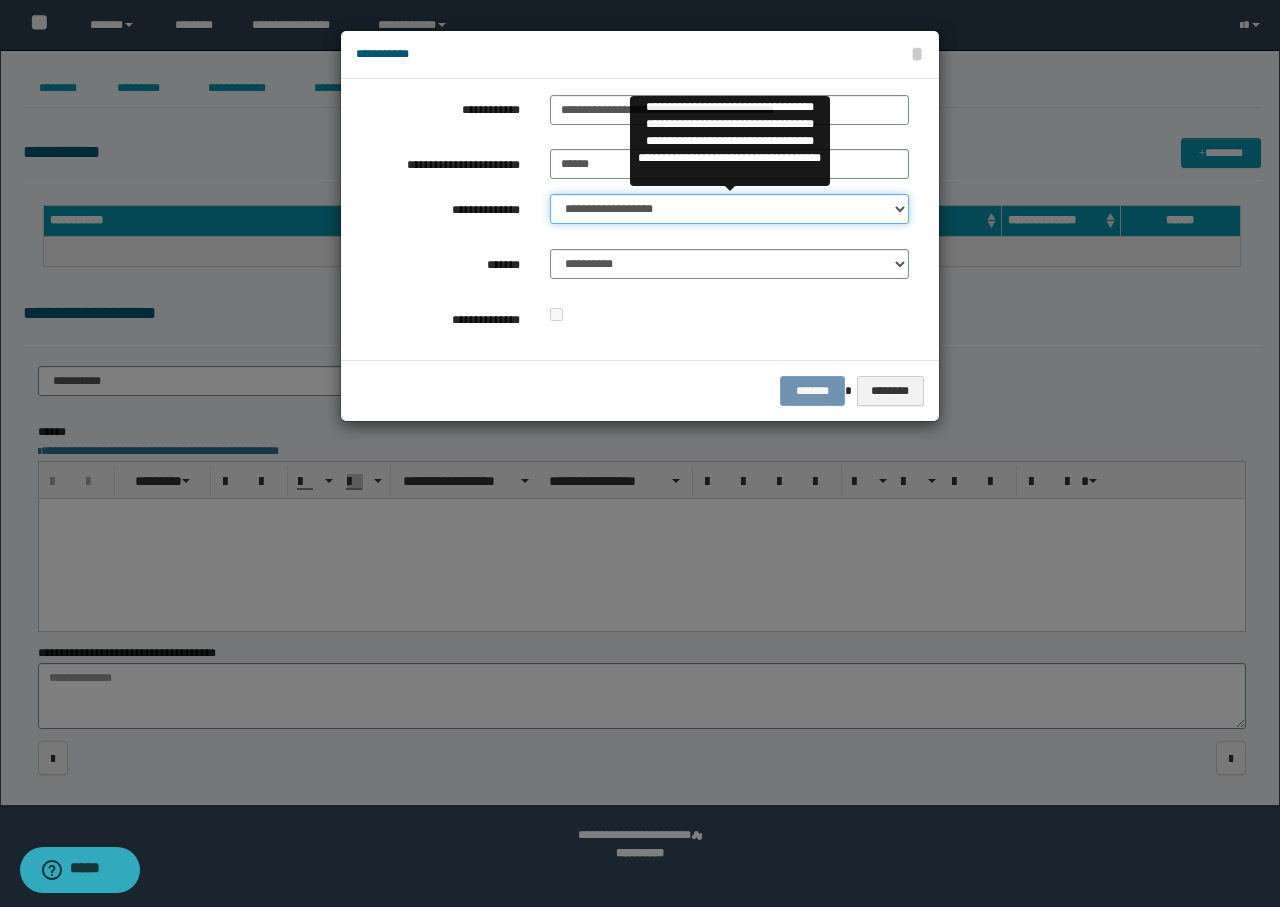 click on "**********" at bounding box center [729, 209] 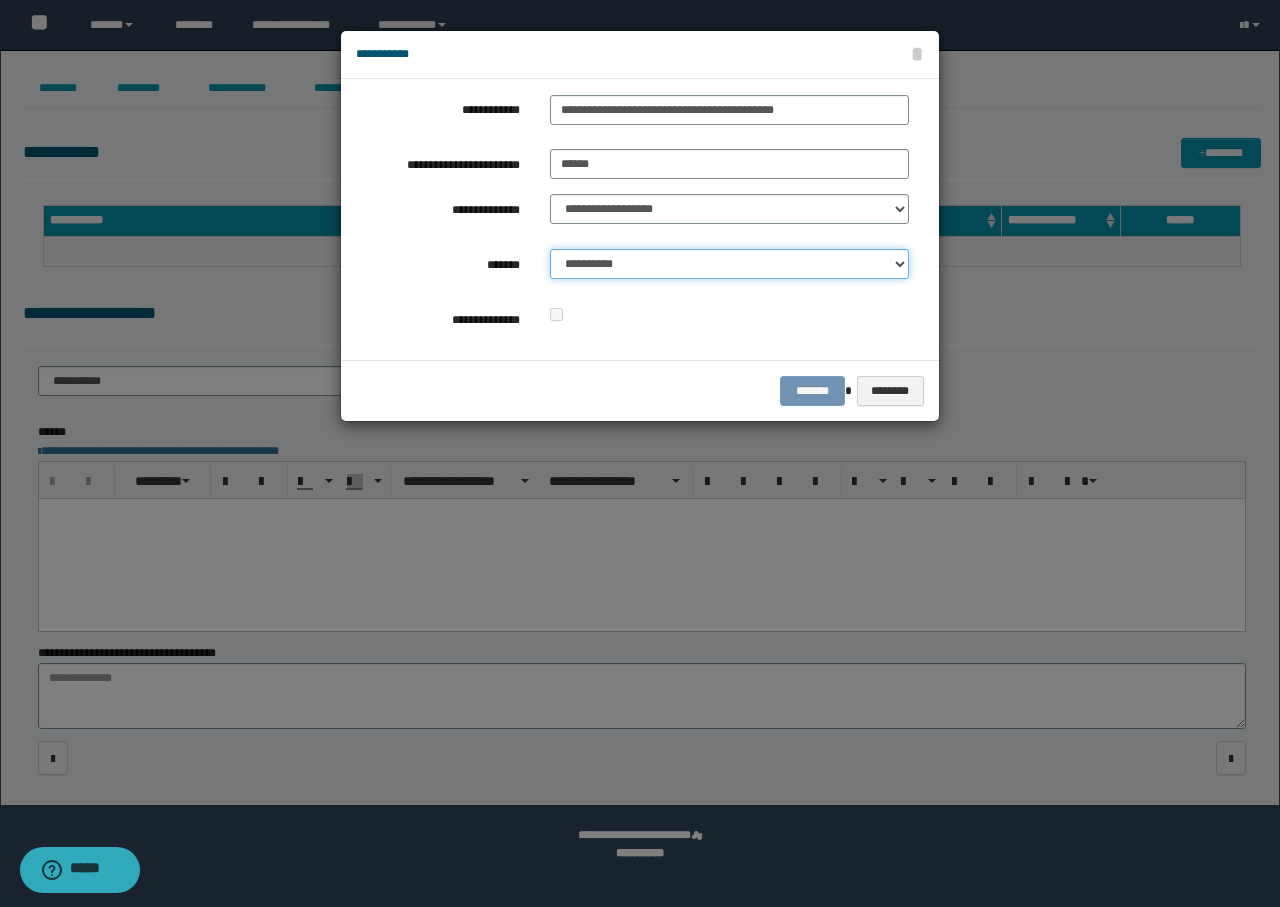 click on "**********" at bounding box center [729, 264] 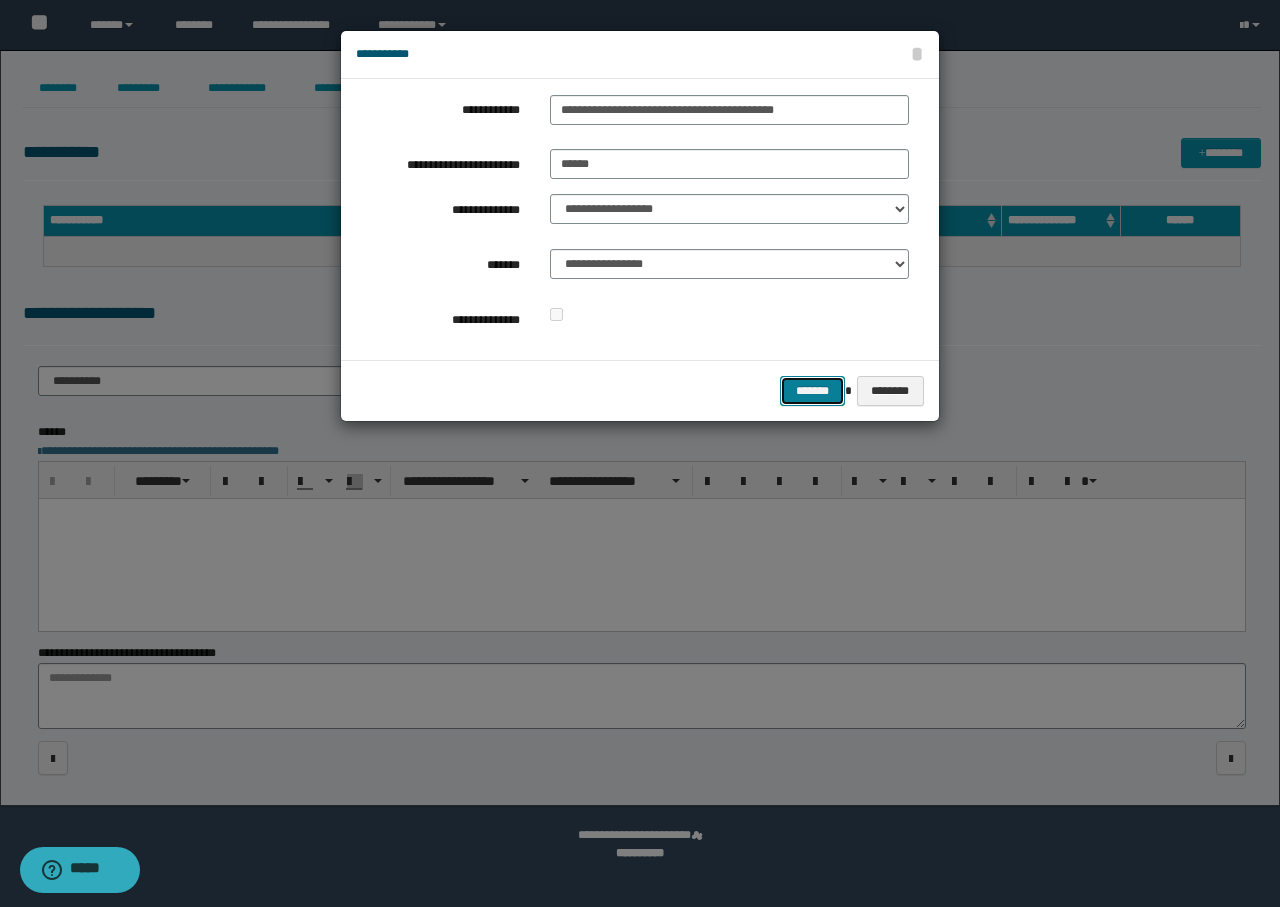click on "*******" at bounding box center [812, 391] 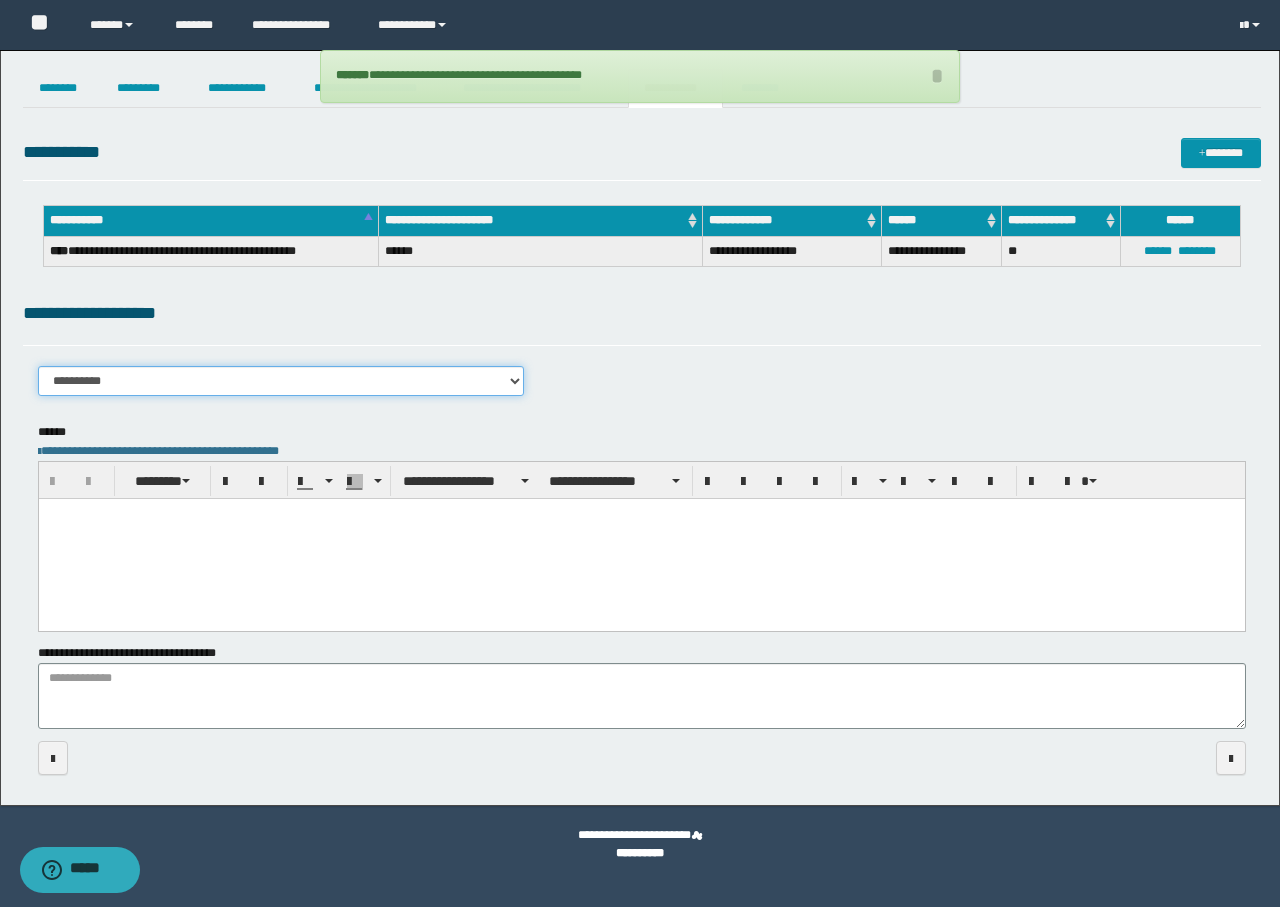 click on "**********" at bounding box center [281, 381] 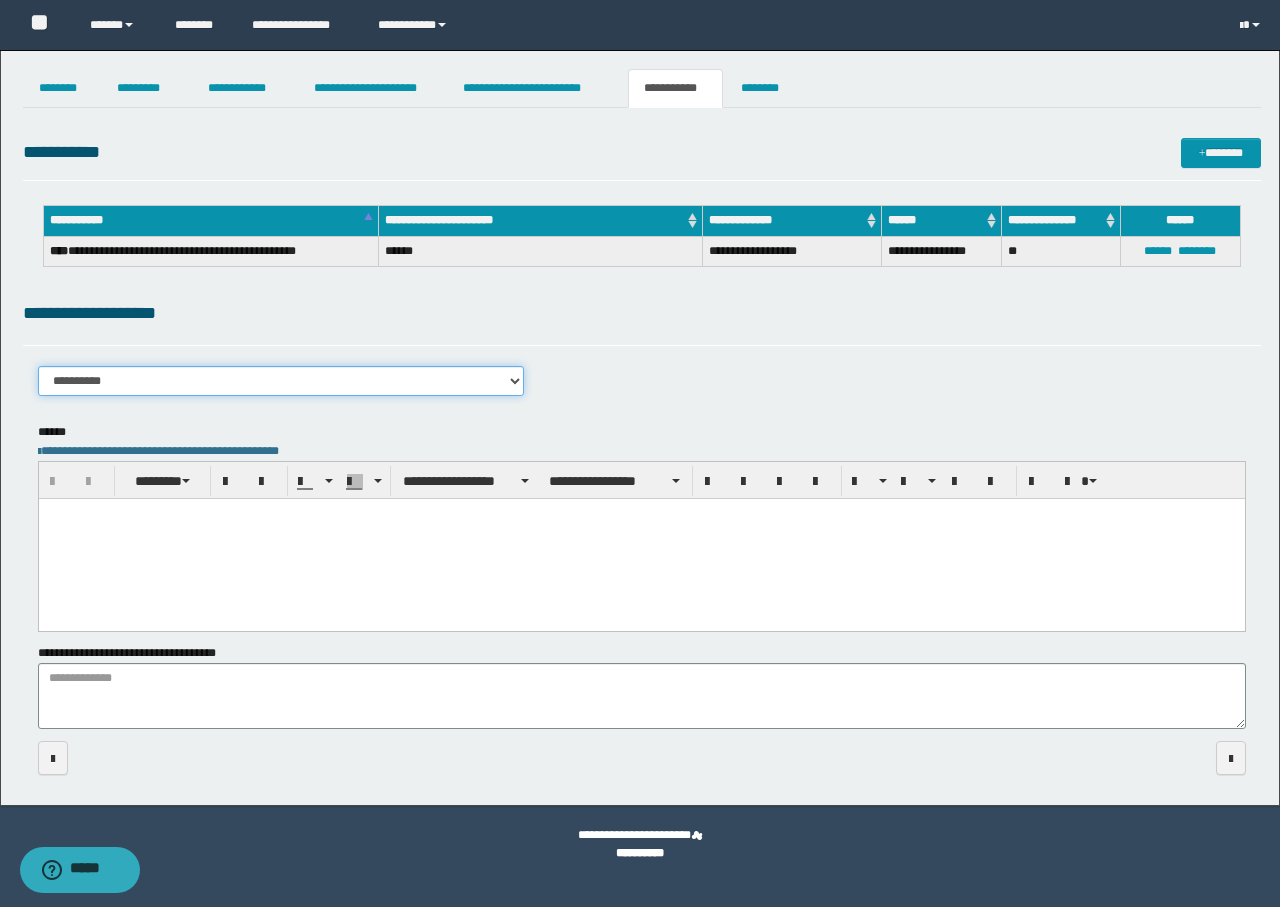 select on "****" 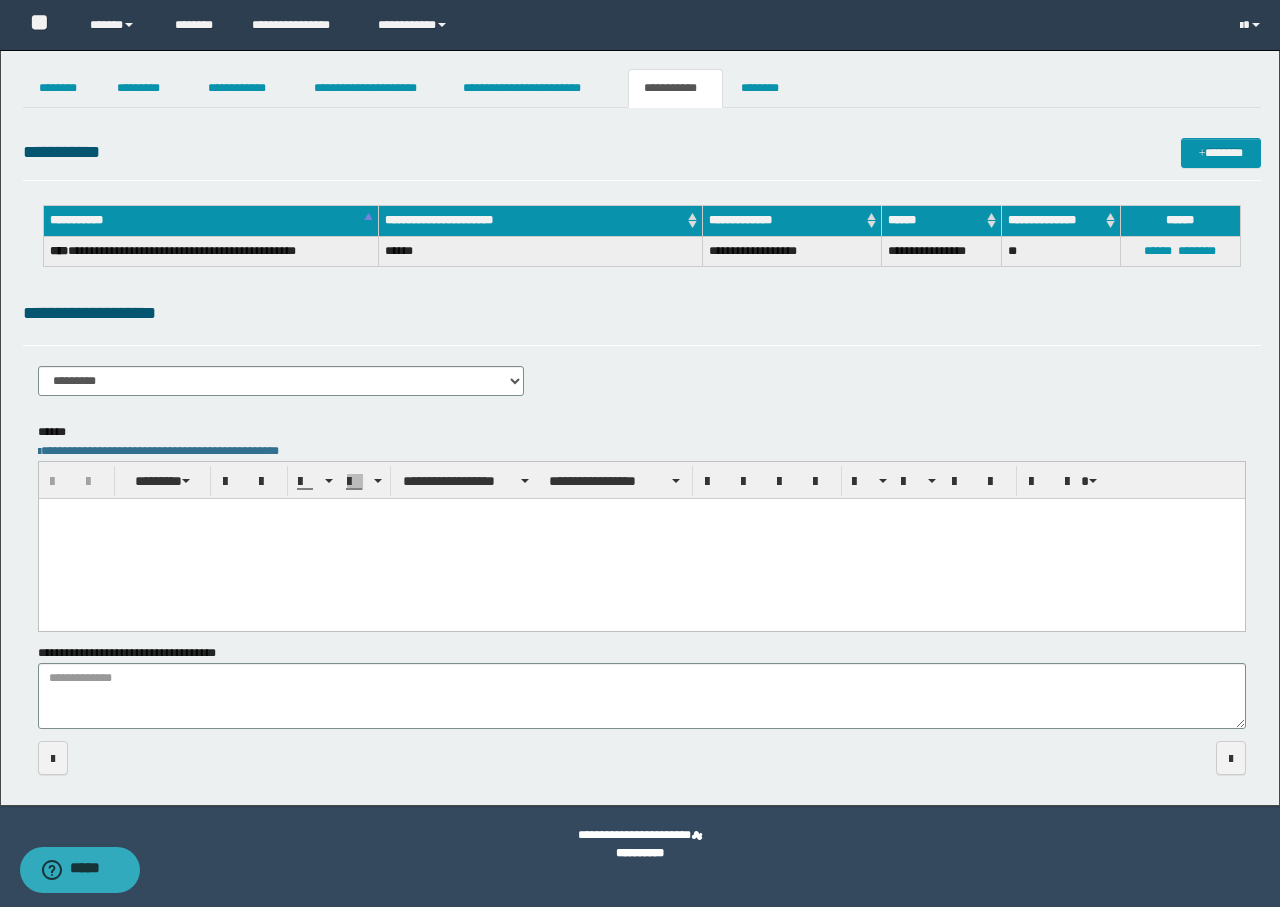 click at bounding box center [641, 538] 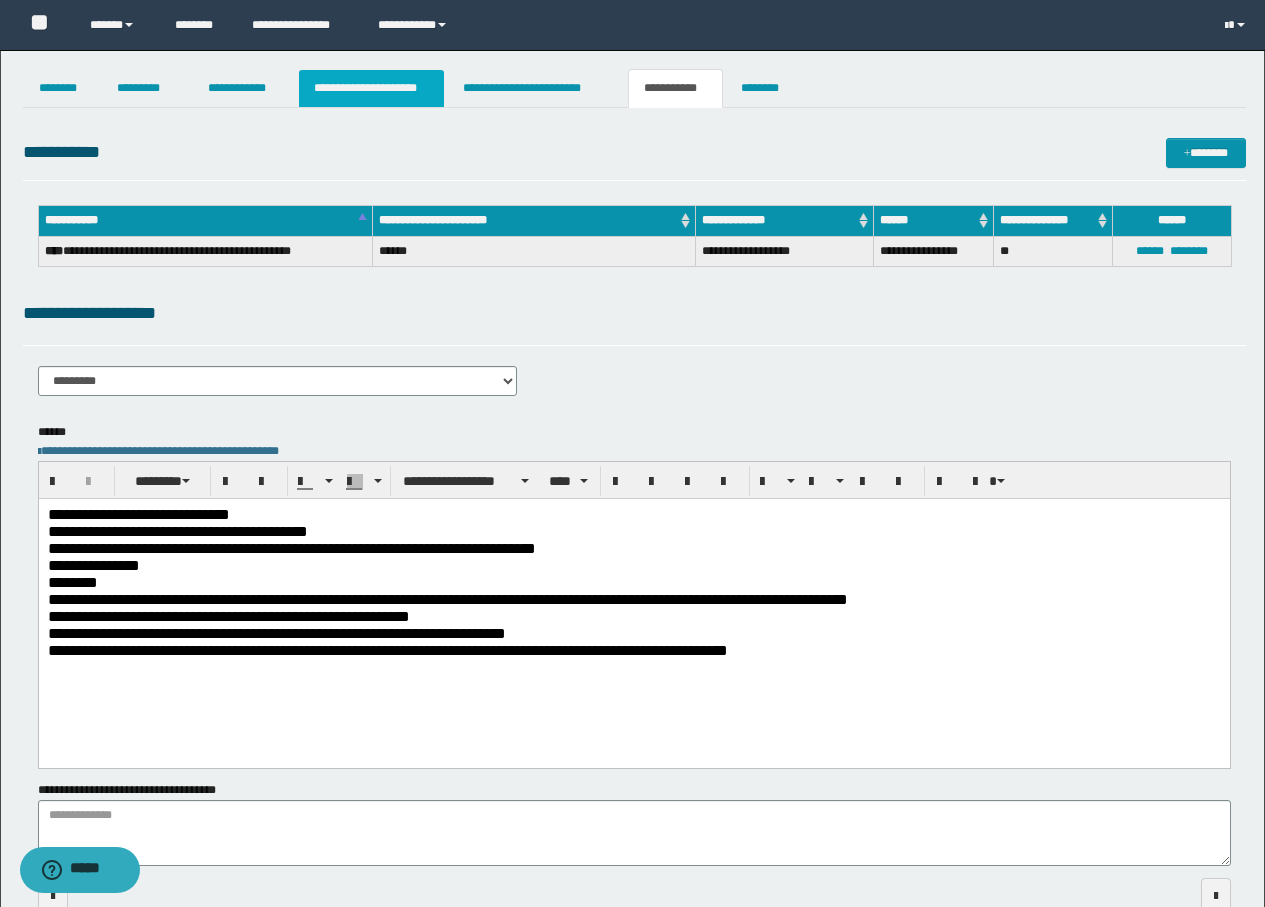 click on "**********" at bounding box center [371, 88] 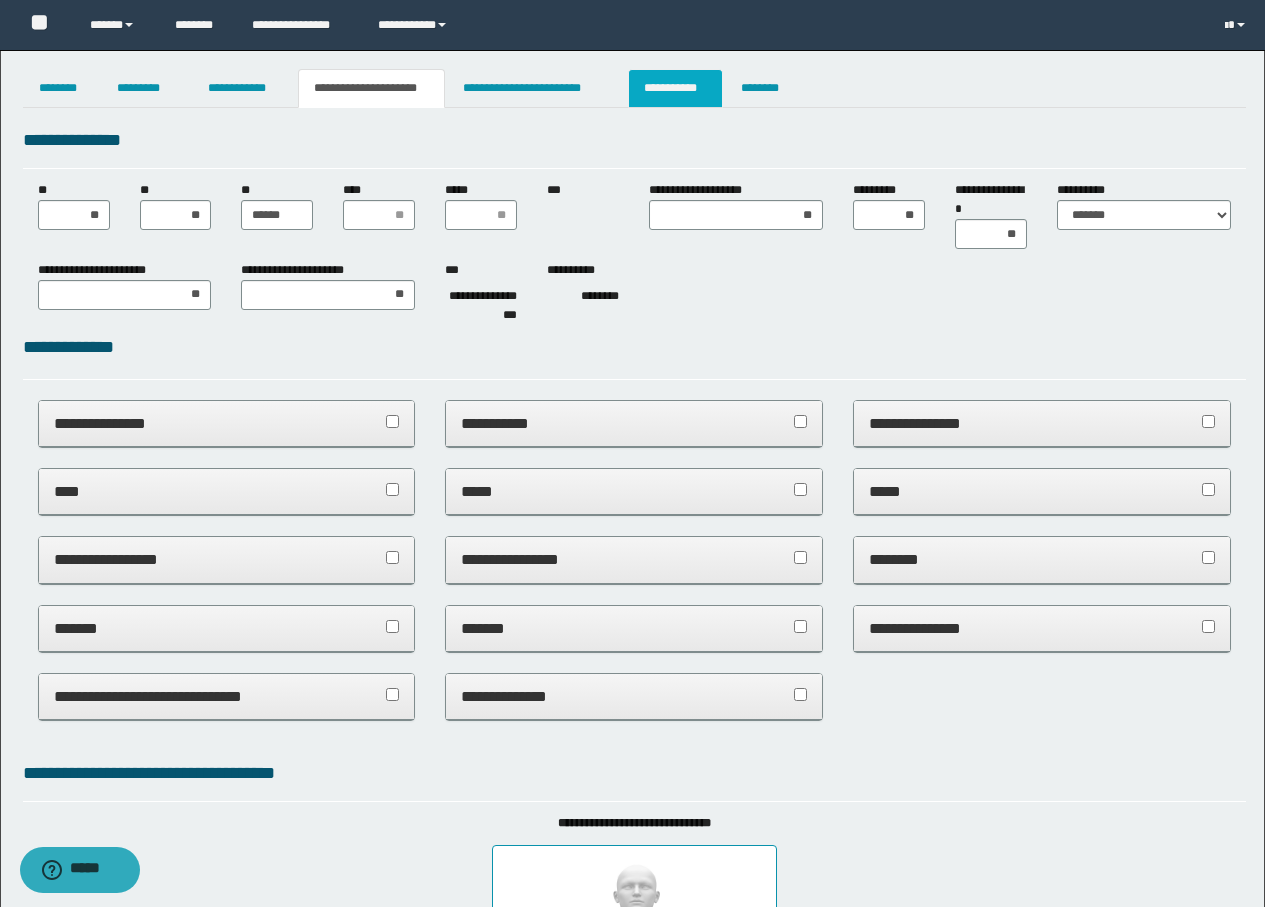 click on "**********" at bounding box center (675, 88) 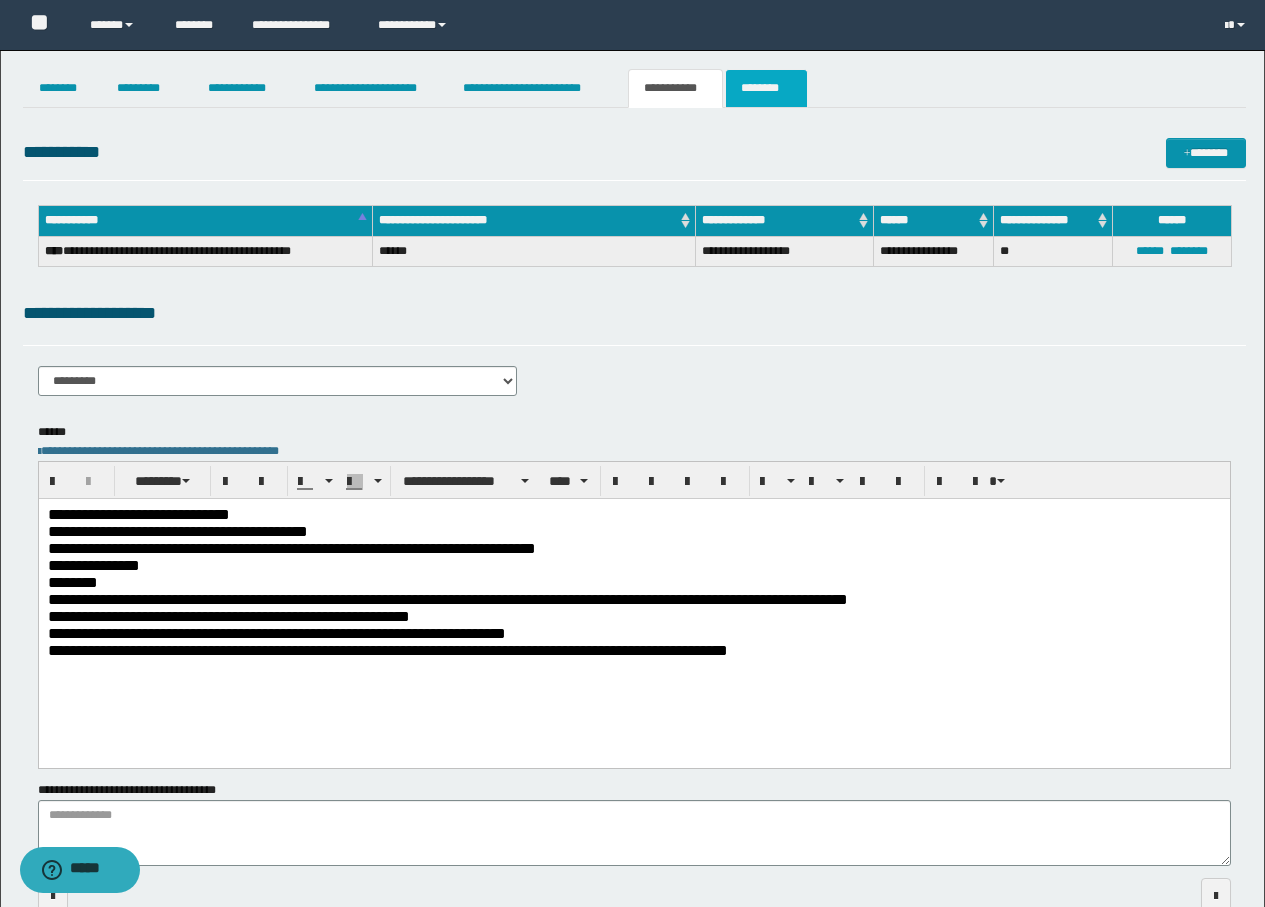 click on "********" at bounding box center [766, 88] 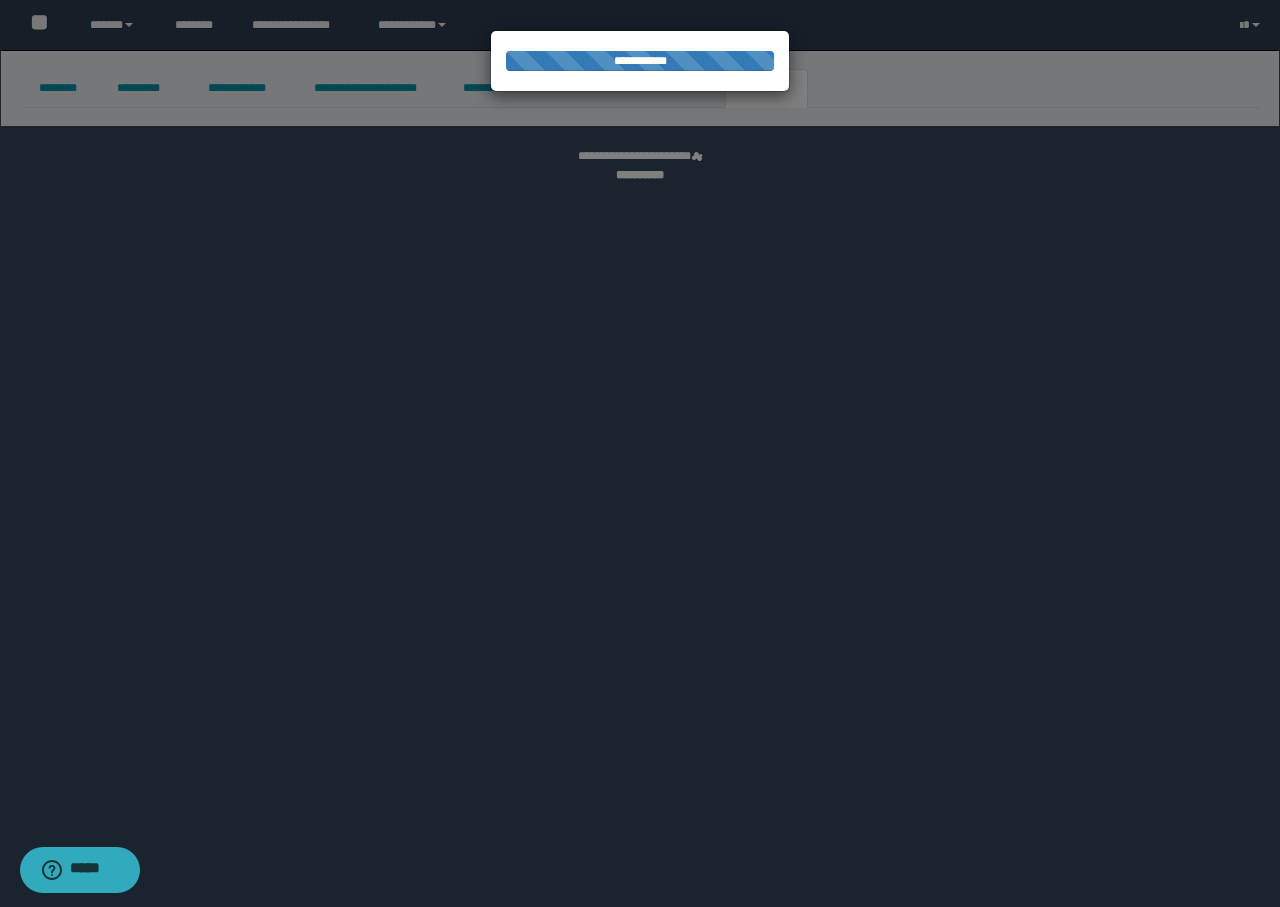 select 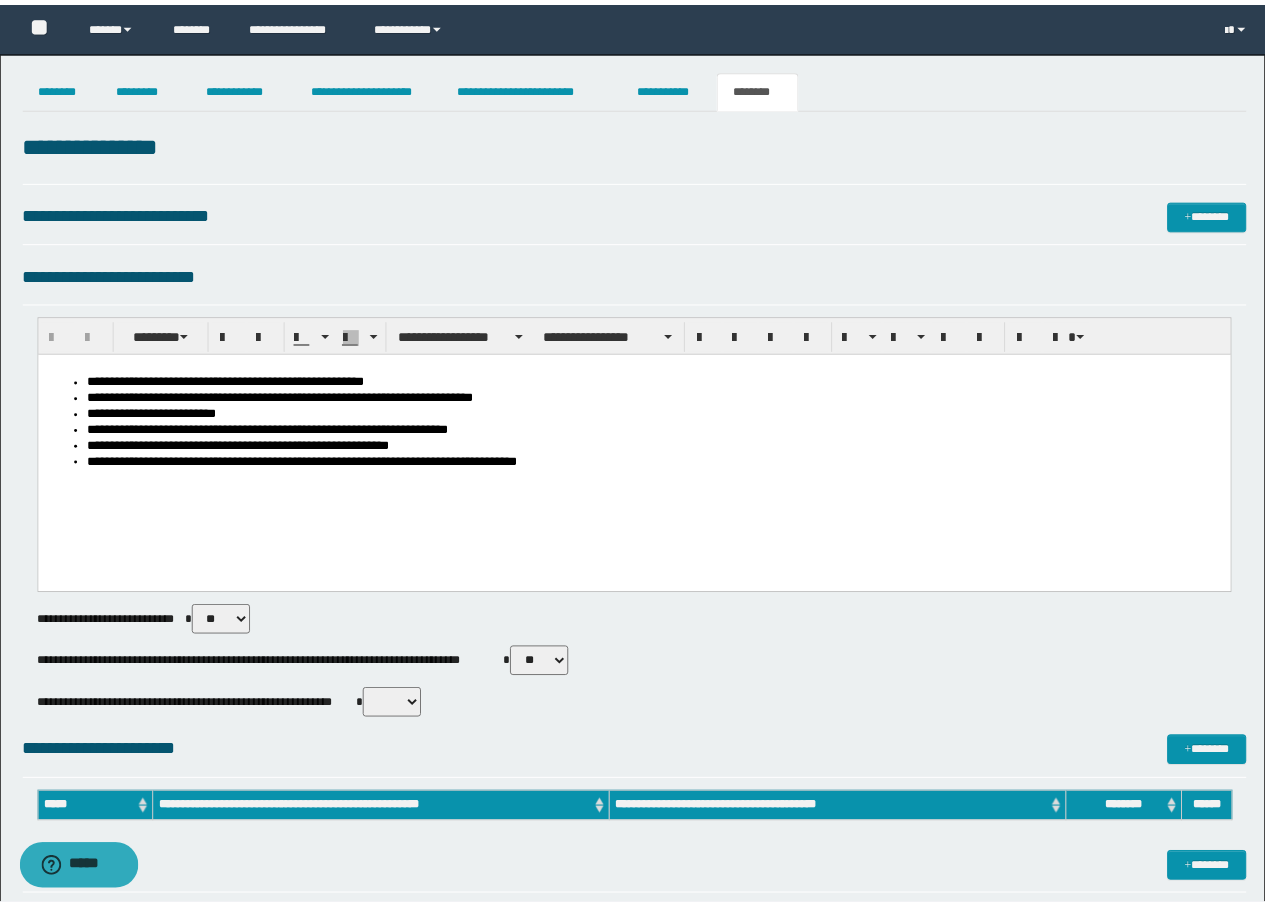 scroll, scrollTop: 0, scrollLeft: 0, axis: both 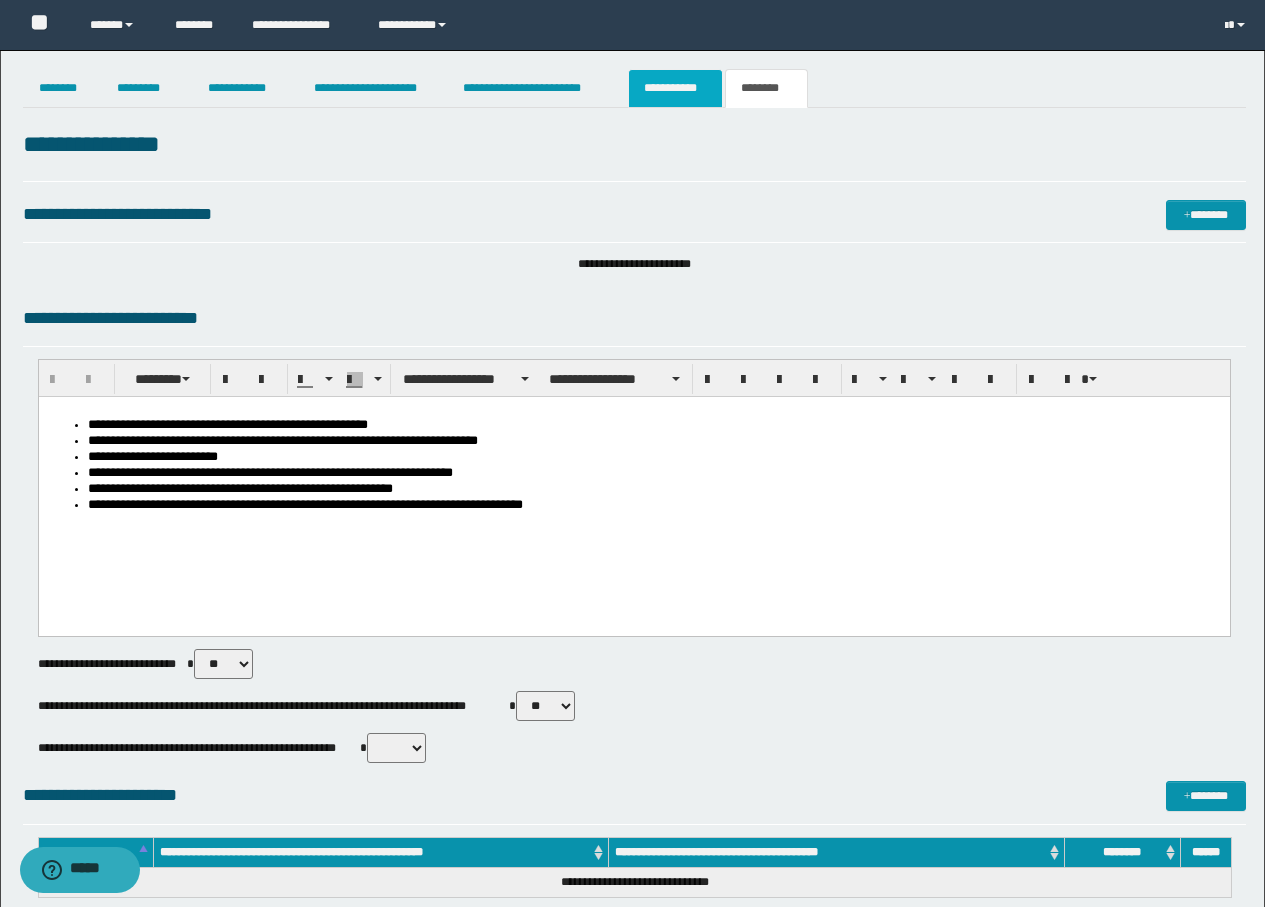 click on "**********" at bounding box center [675, 88] 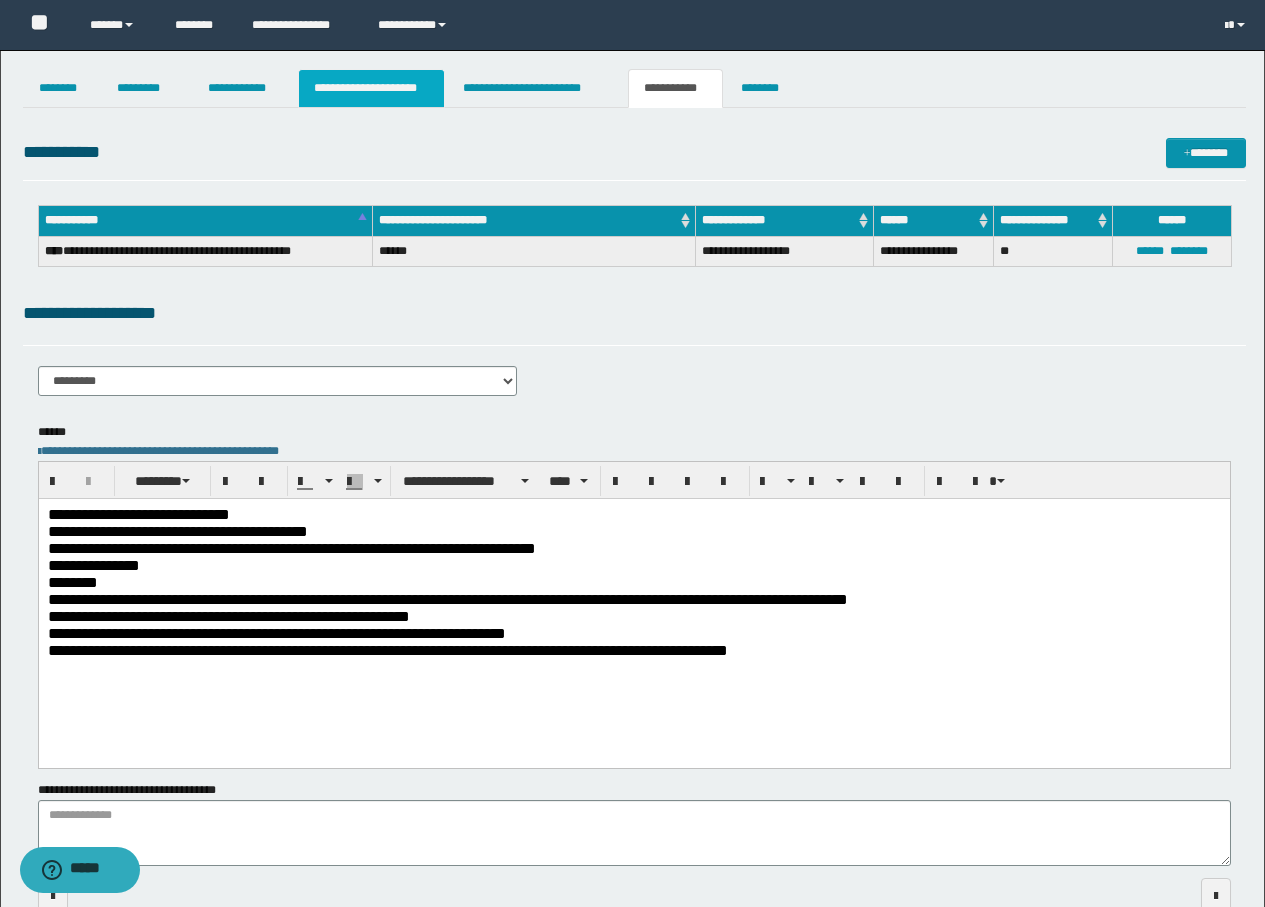 click on "**********" at bounding box center (371, 88) 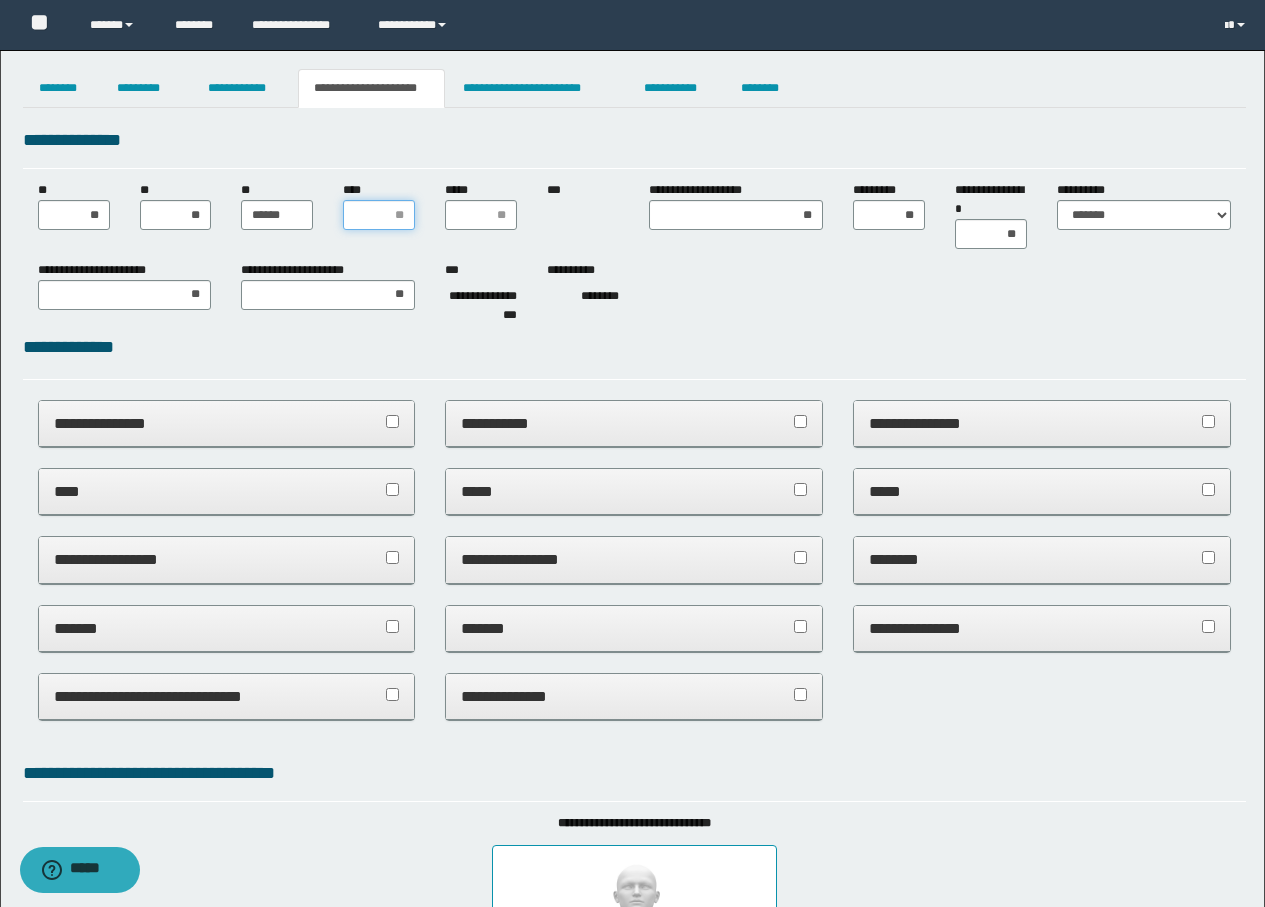 click on "****" at bounding box center [379, 215] 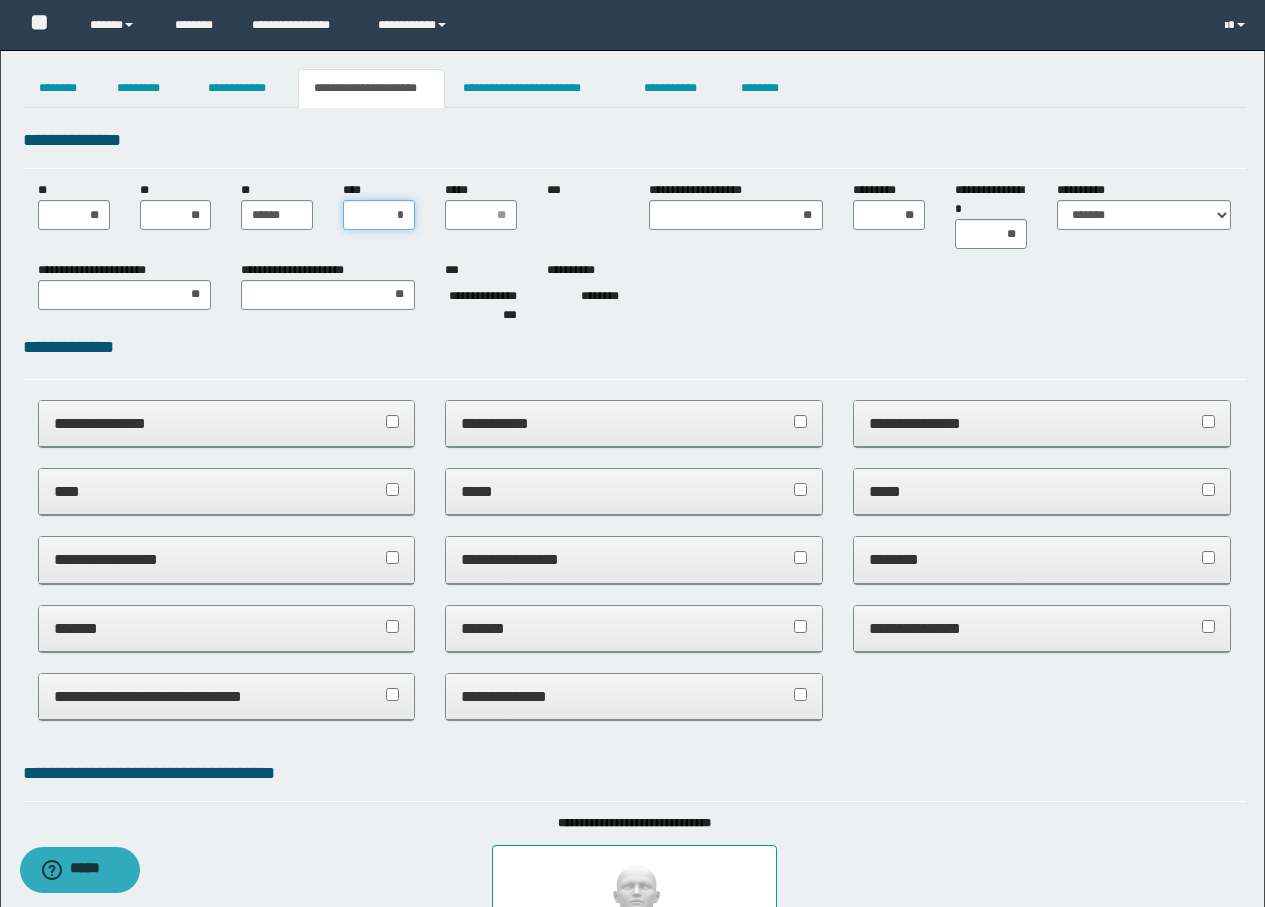type on "**" 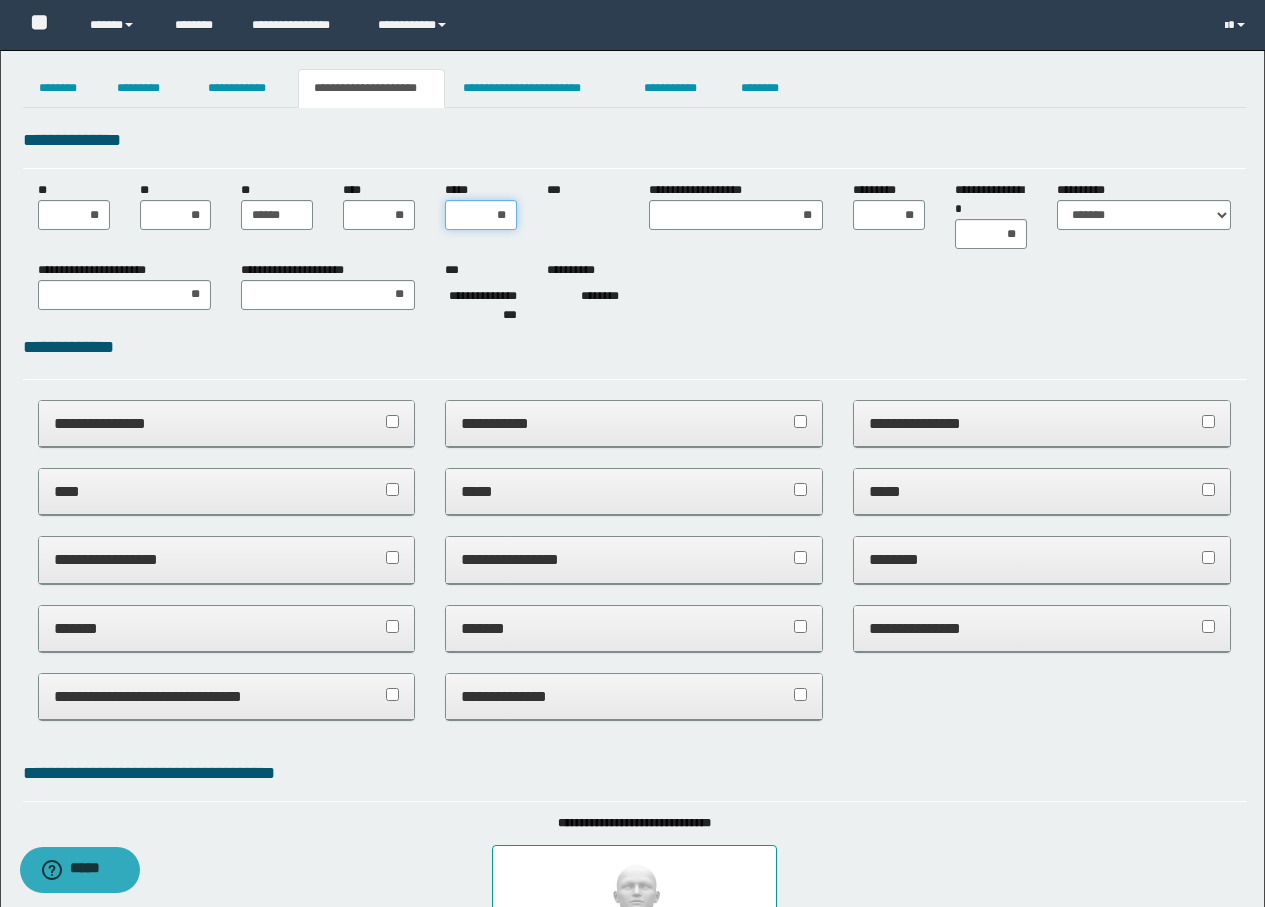 type on "***" 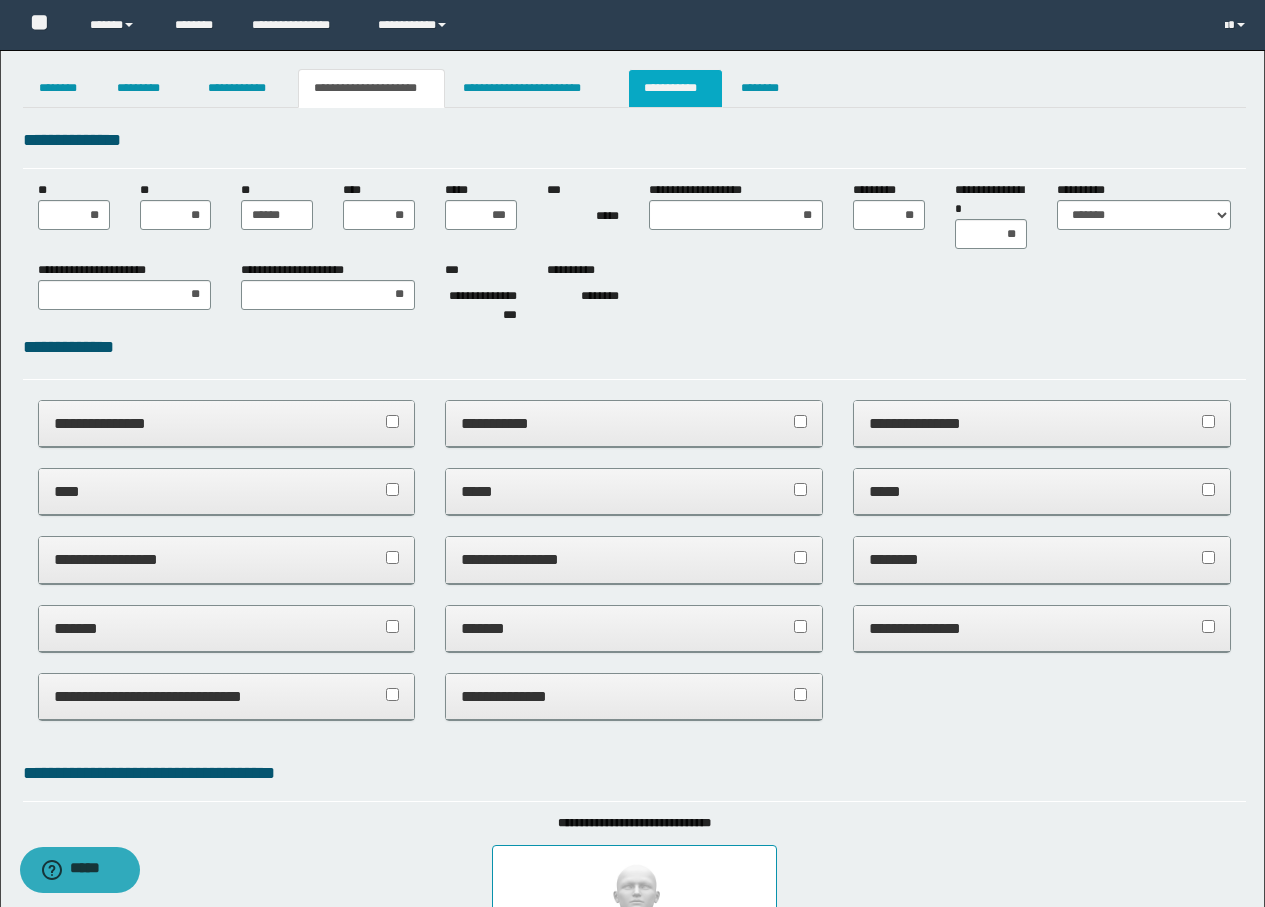 click on "**********" at bounding box center [675, 88] 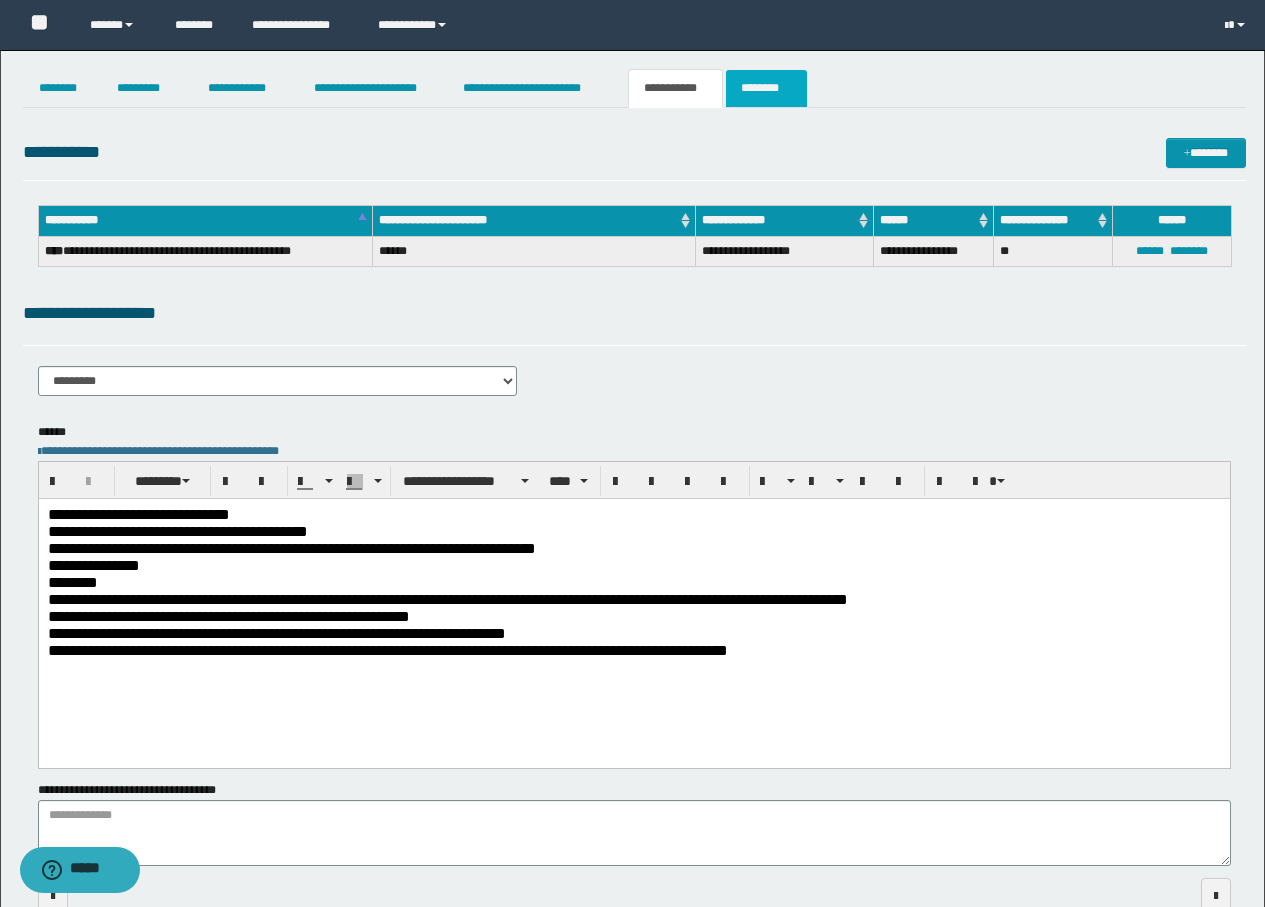 click on "********" at bounding box center (766, 88) 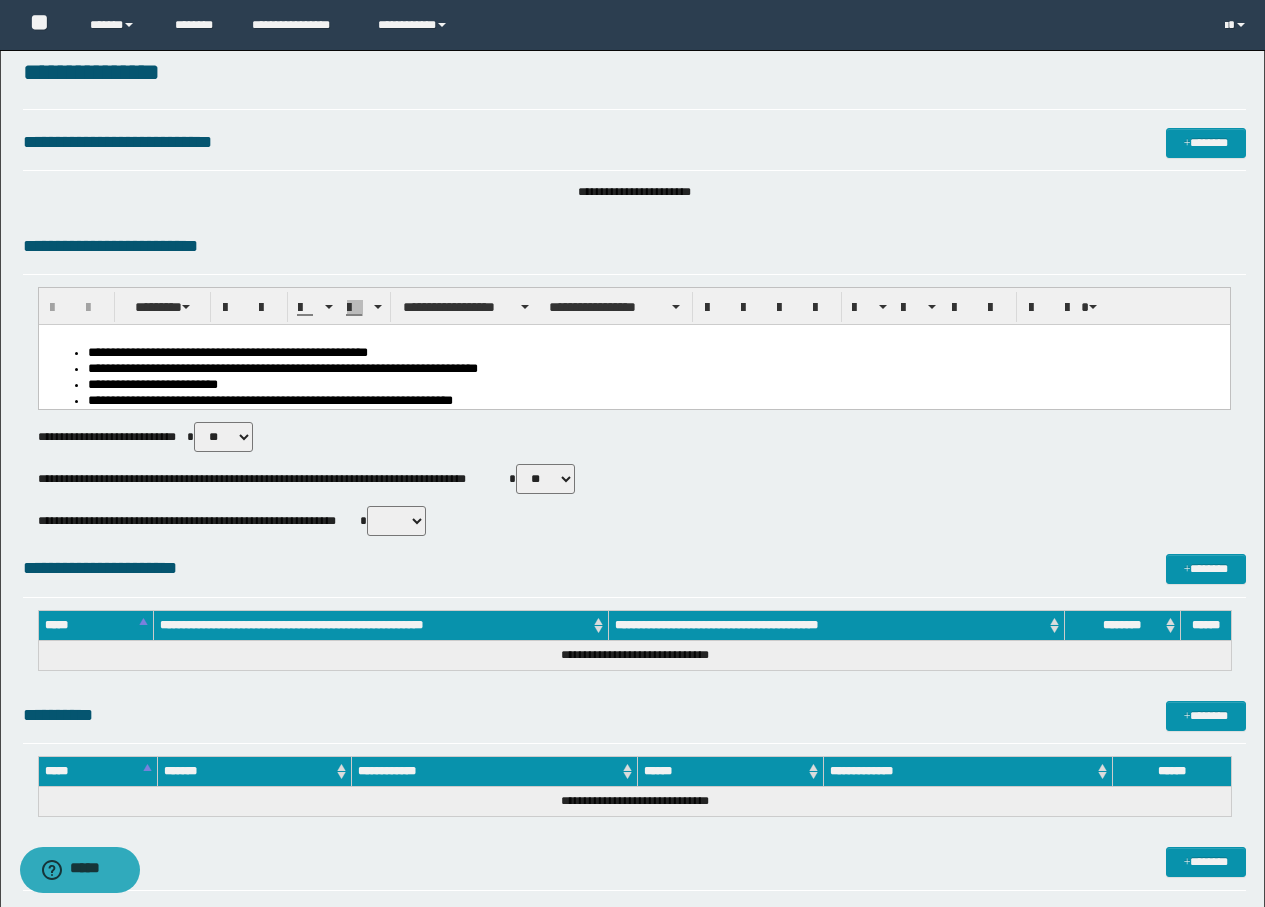 scroll, scrollTop: 0, scrollLeft: 0, axis: both 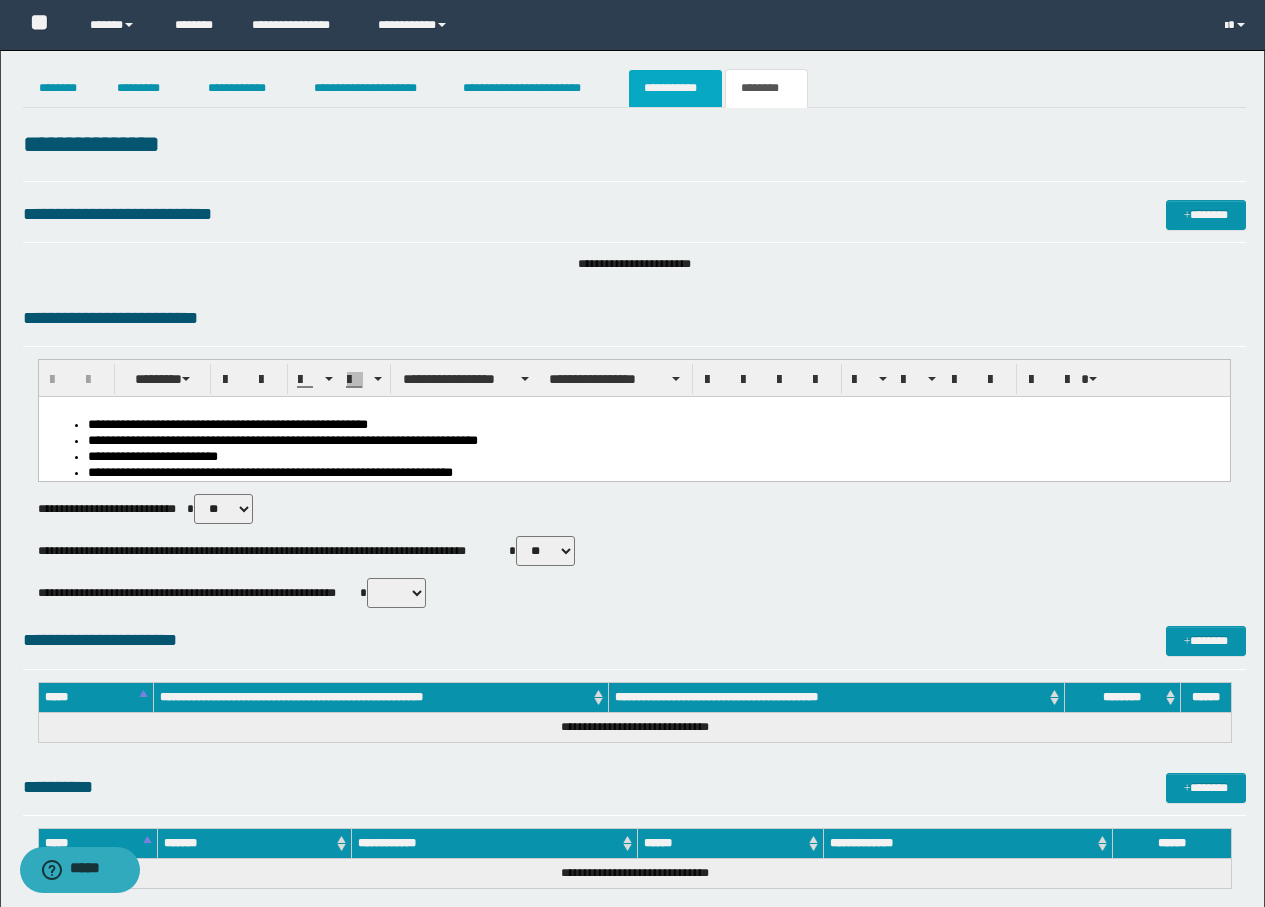 click on "**********" at bounding box center (675, 88) 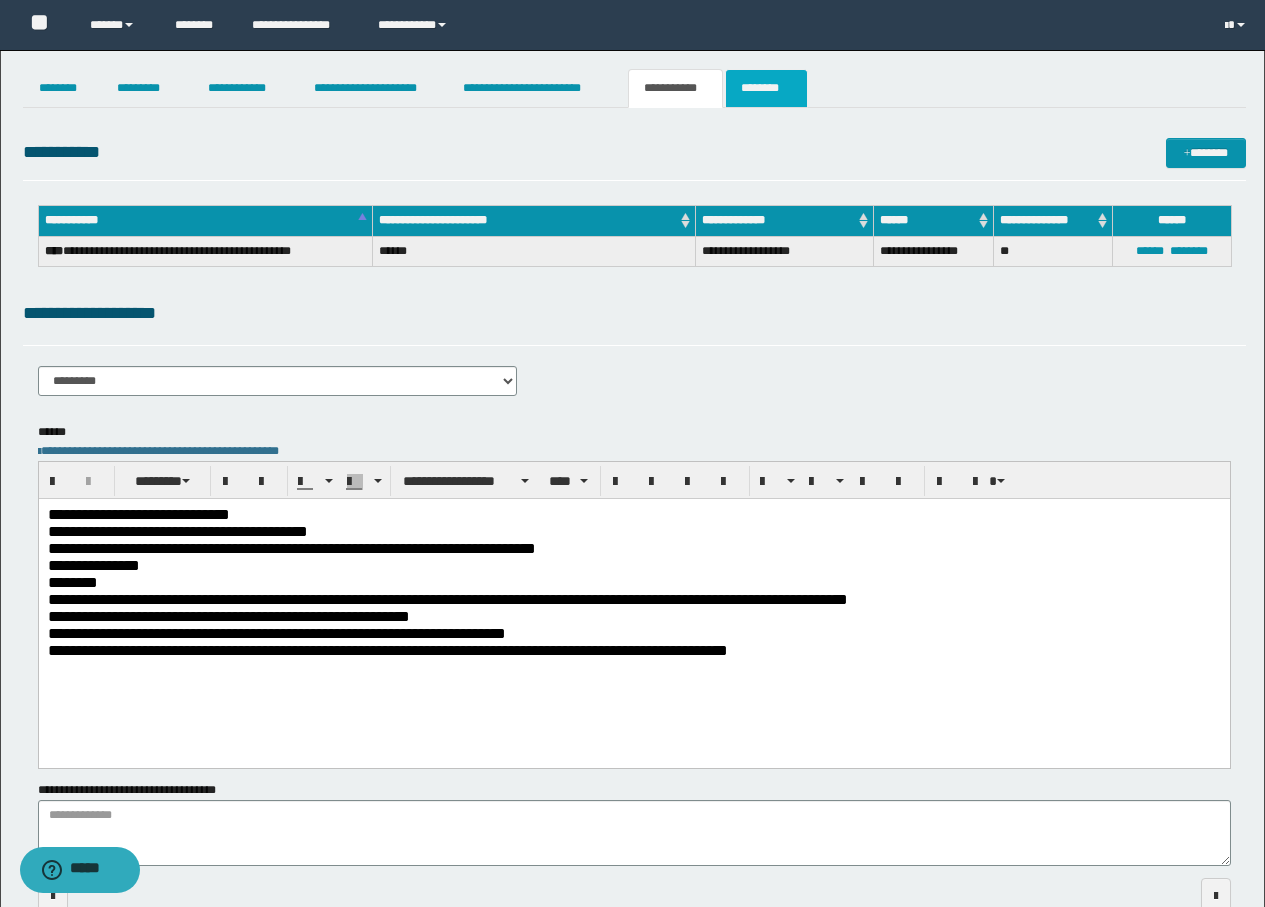 click on "********" at bounding box center [766, 88] 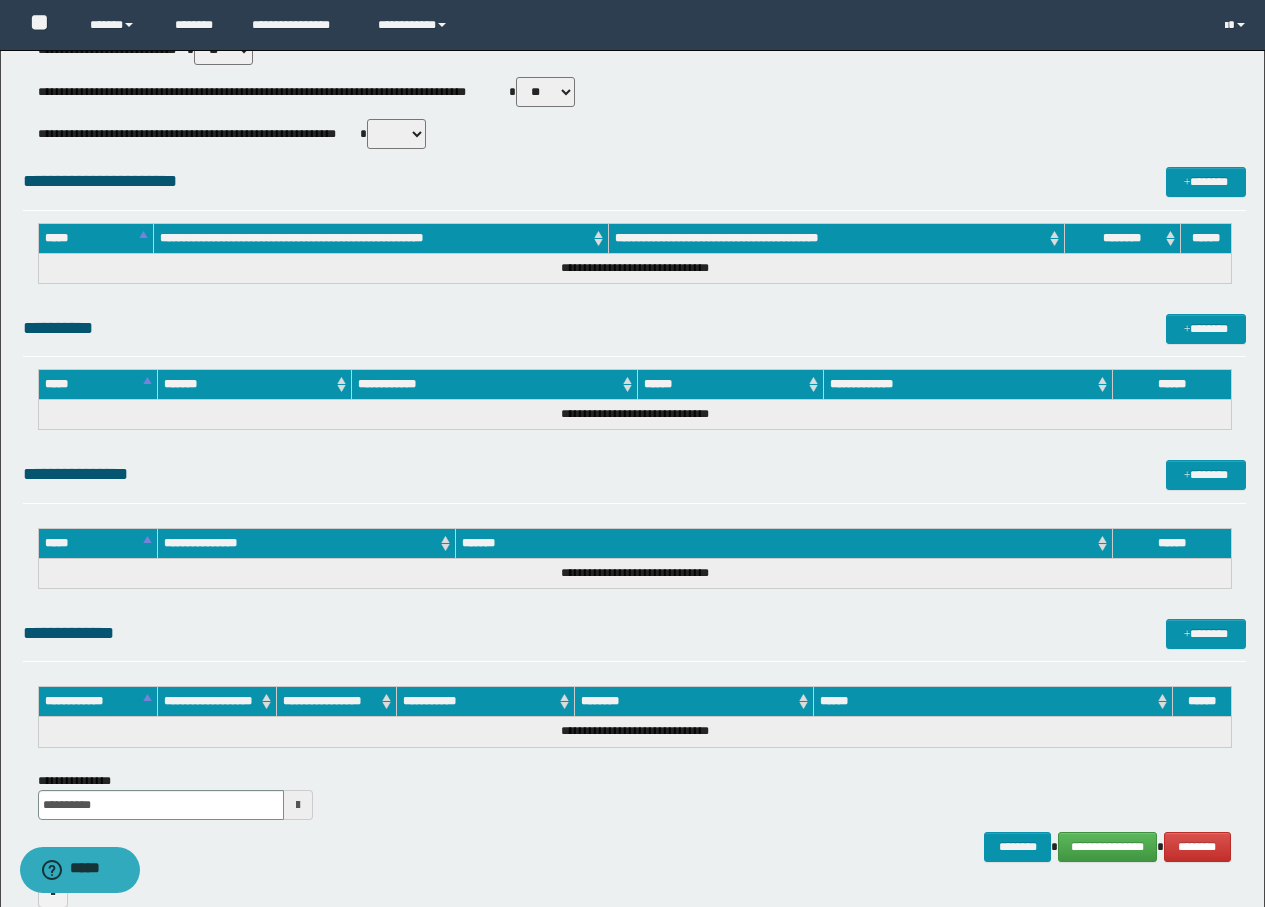 scroll, scrollTop: 569, scrollLeft: 0, axis: vertical 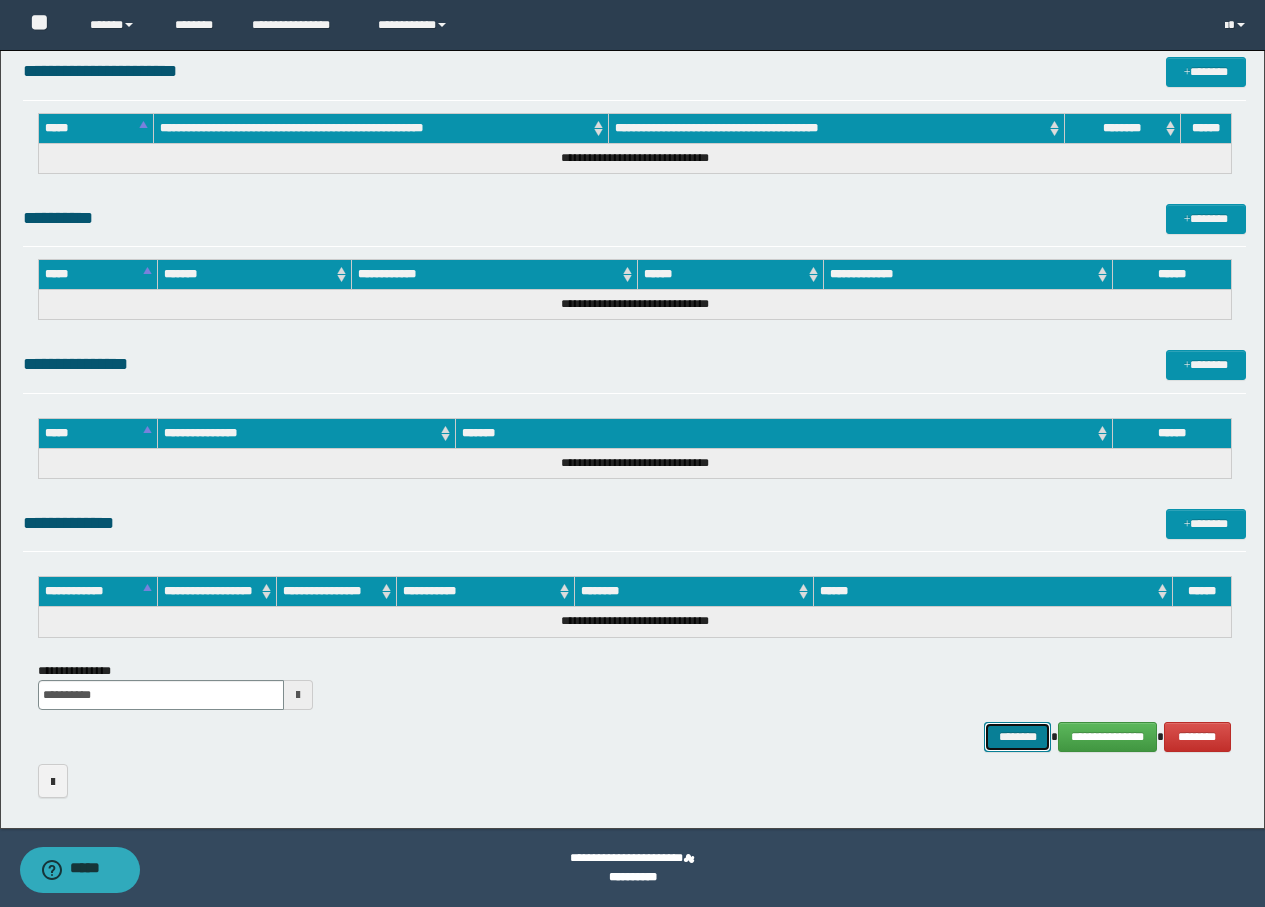 click on "********" at bounding box center [1018, 737] 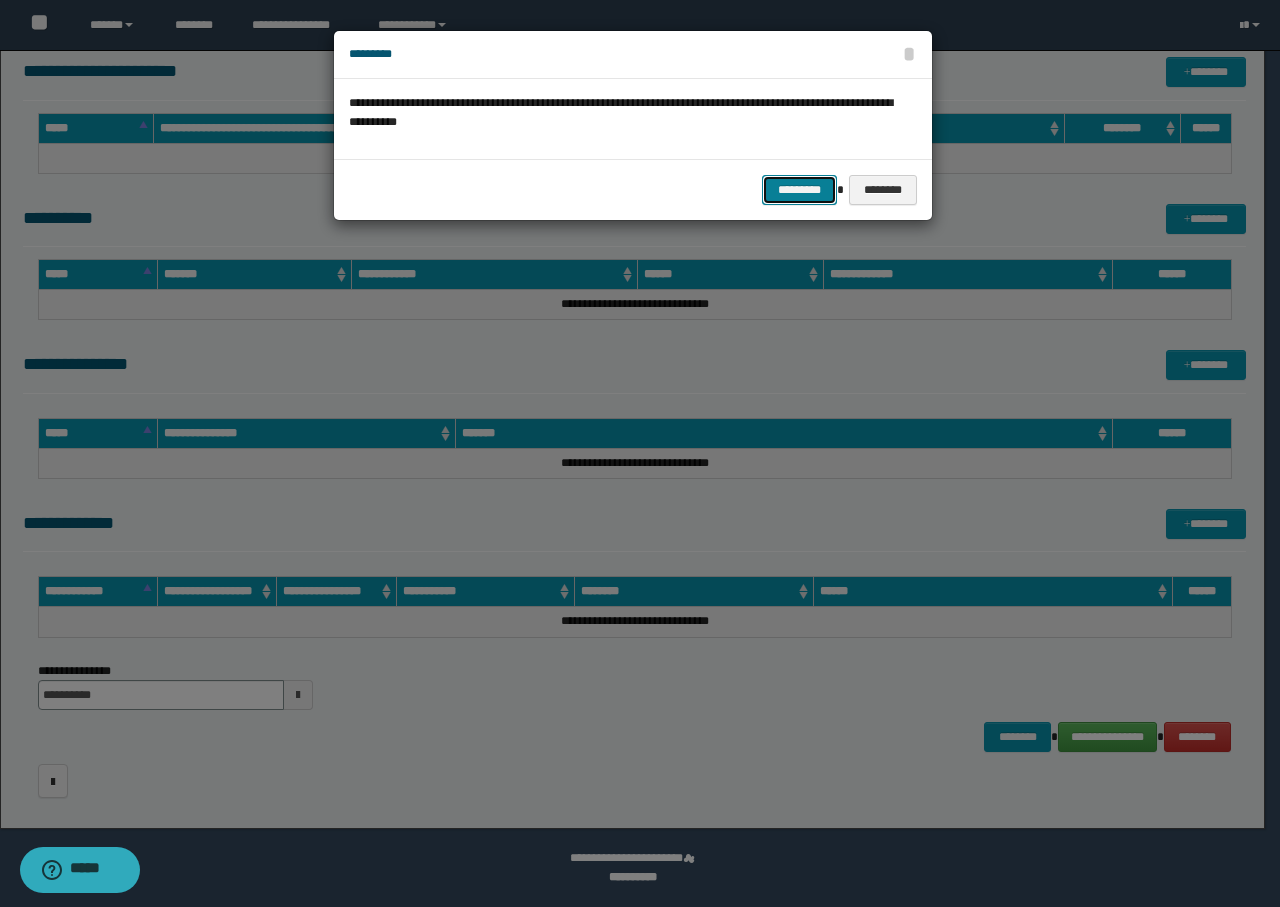 click on "*********" at bounding box center [799, 190] 